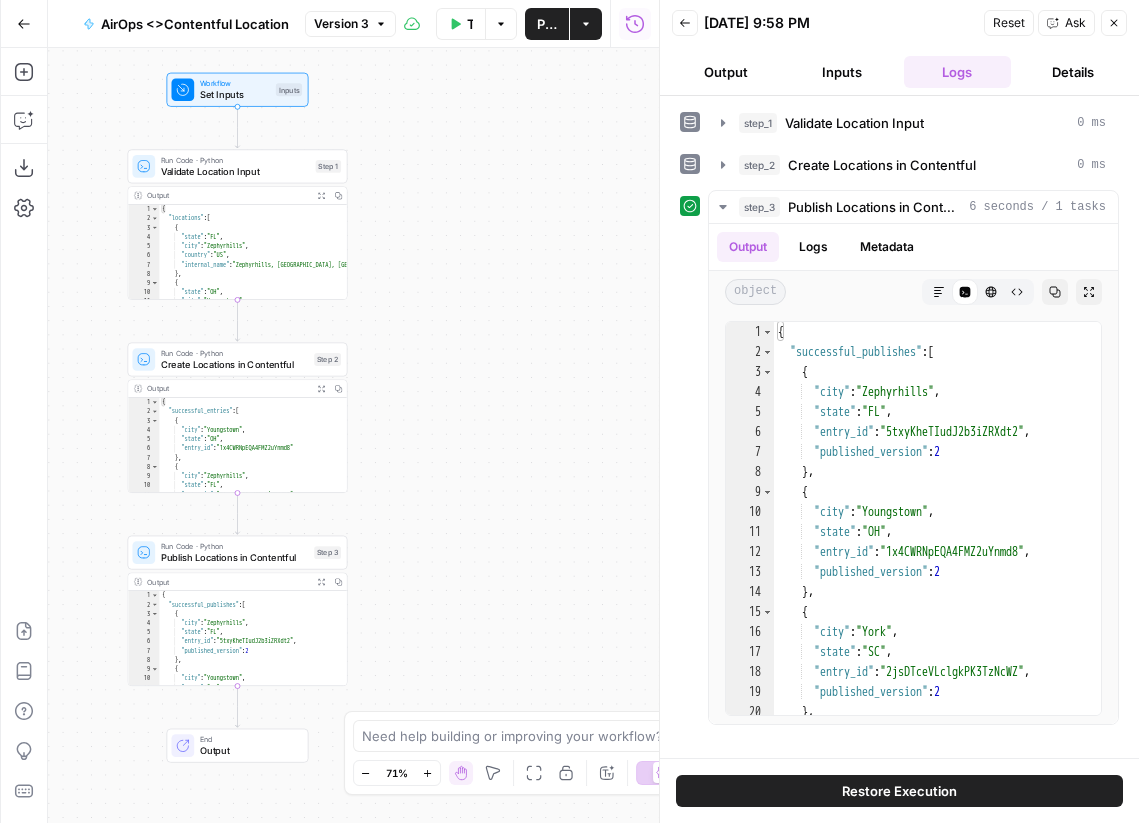 scroll, scrollTop: 0, scrollLeft: 0, axis: both 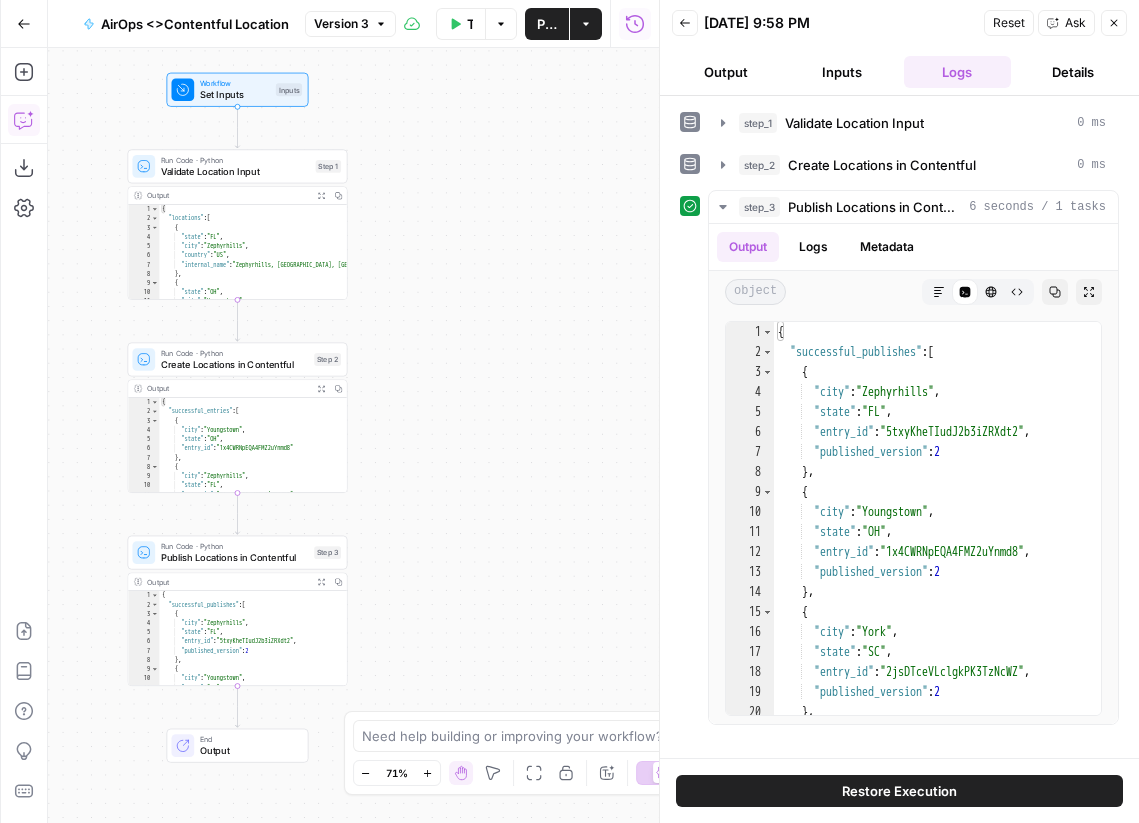 click 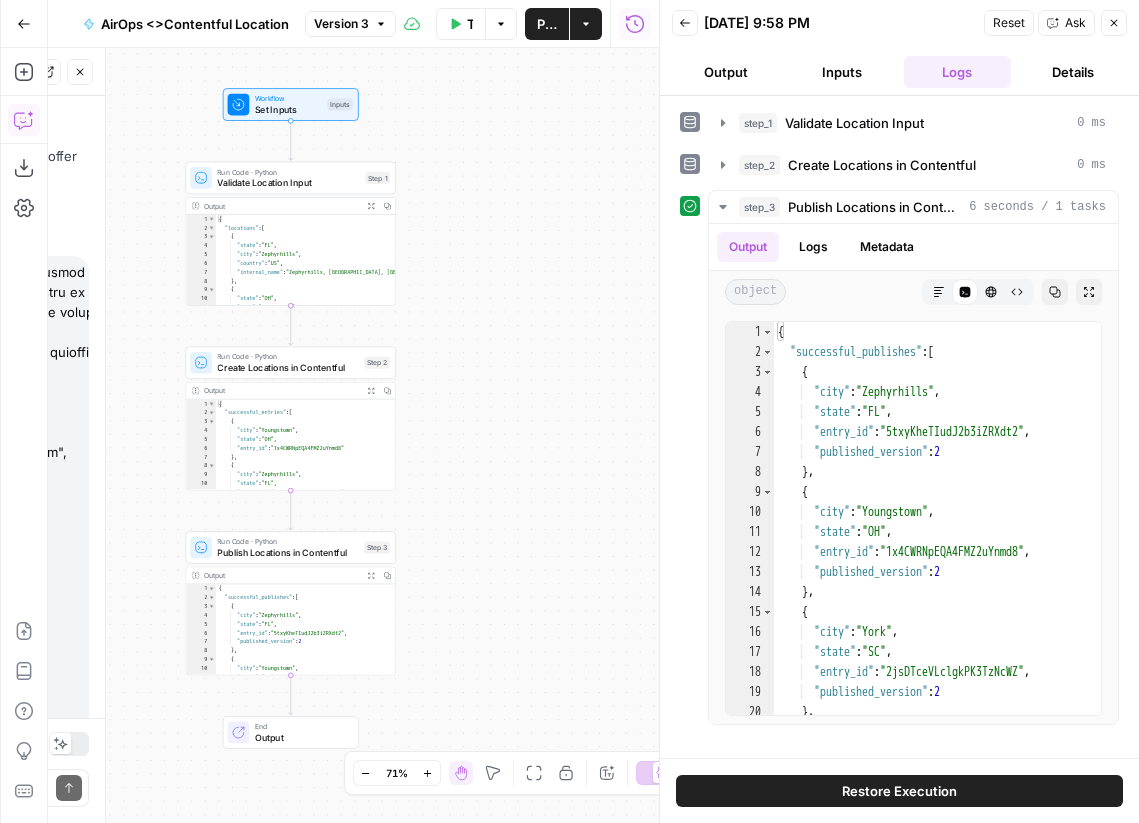 scroll, scrollTop: 3429, scrollLeft: 0, axis: vertical 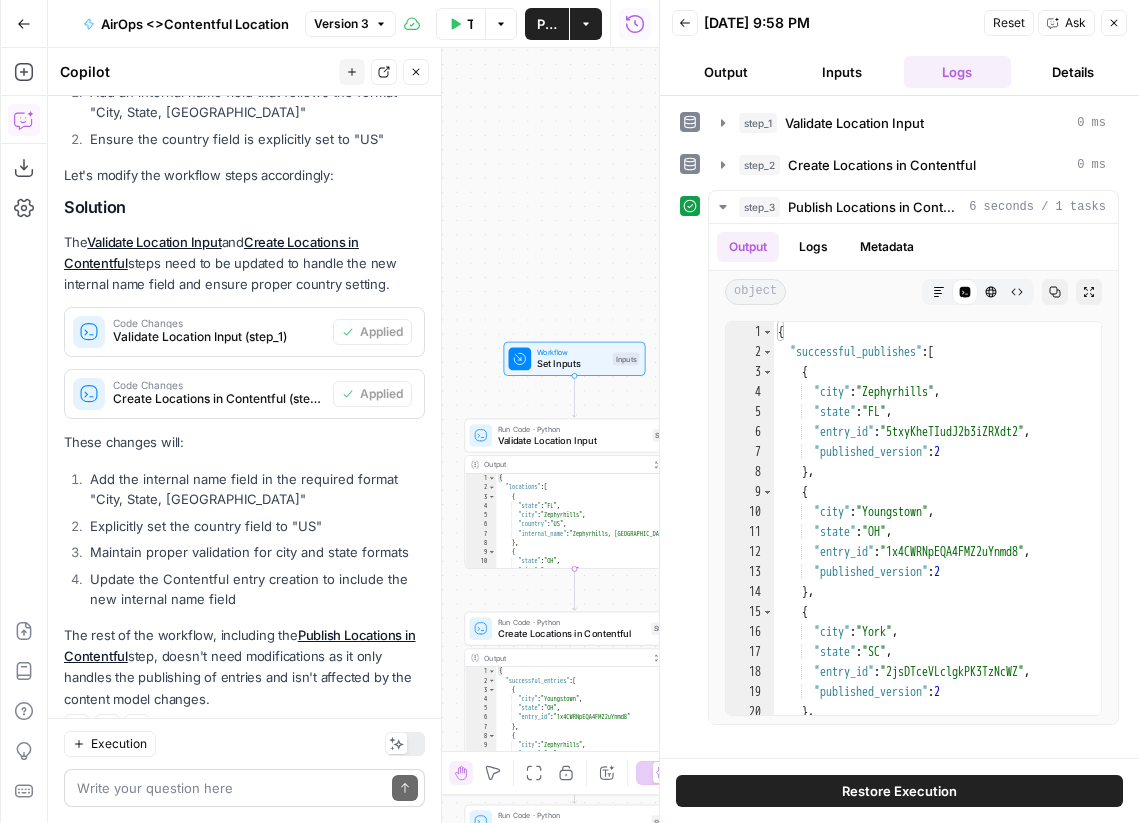 click at bounding box center [230, 788] 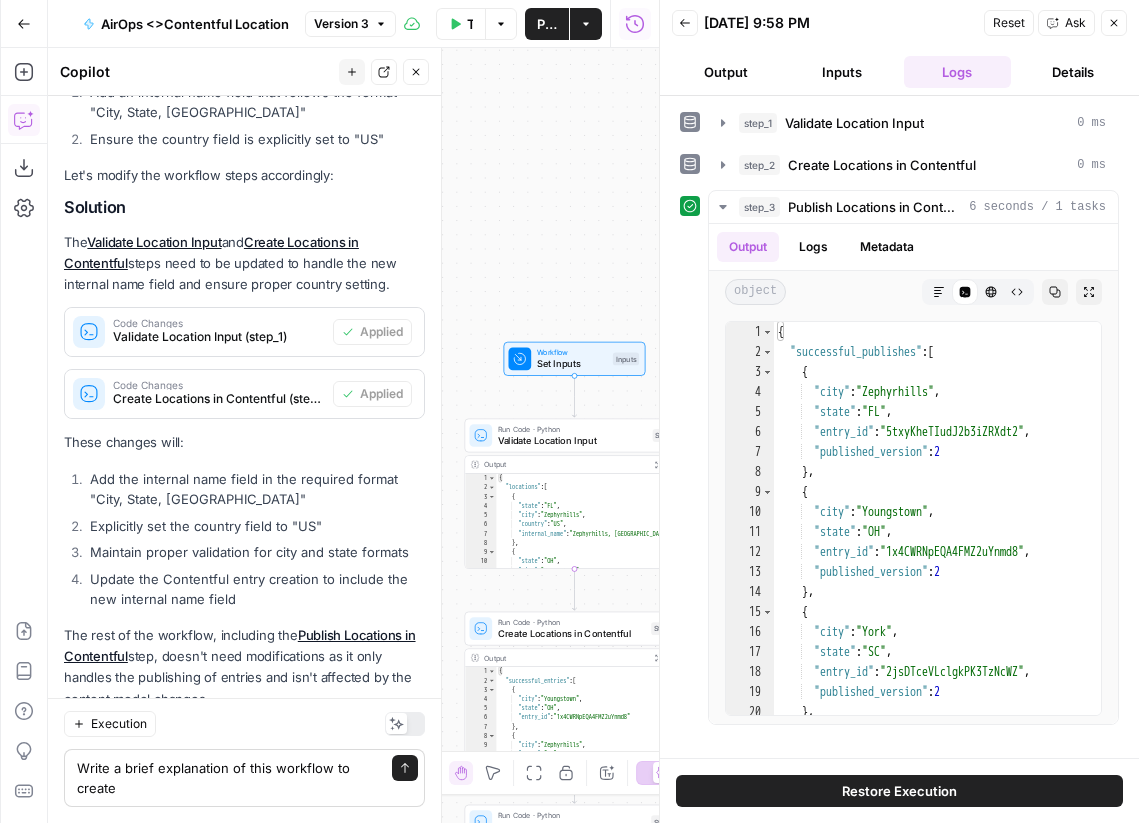 scroll, scrollTop: 3449, scrollLeft: 0, axis: vertical 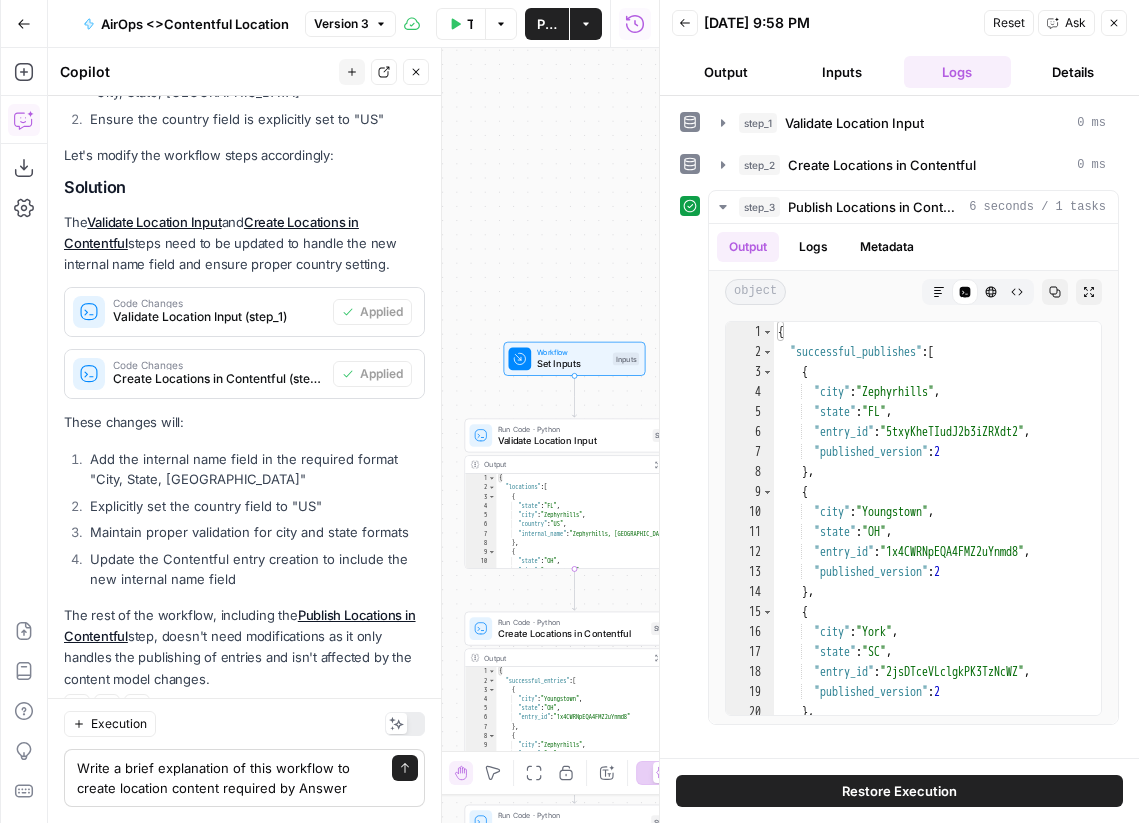 type on "Write a brief explanation of this workflow to create location content required by Answer model" 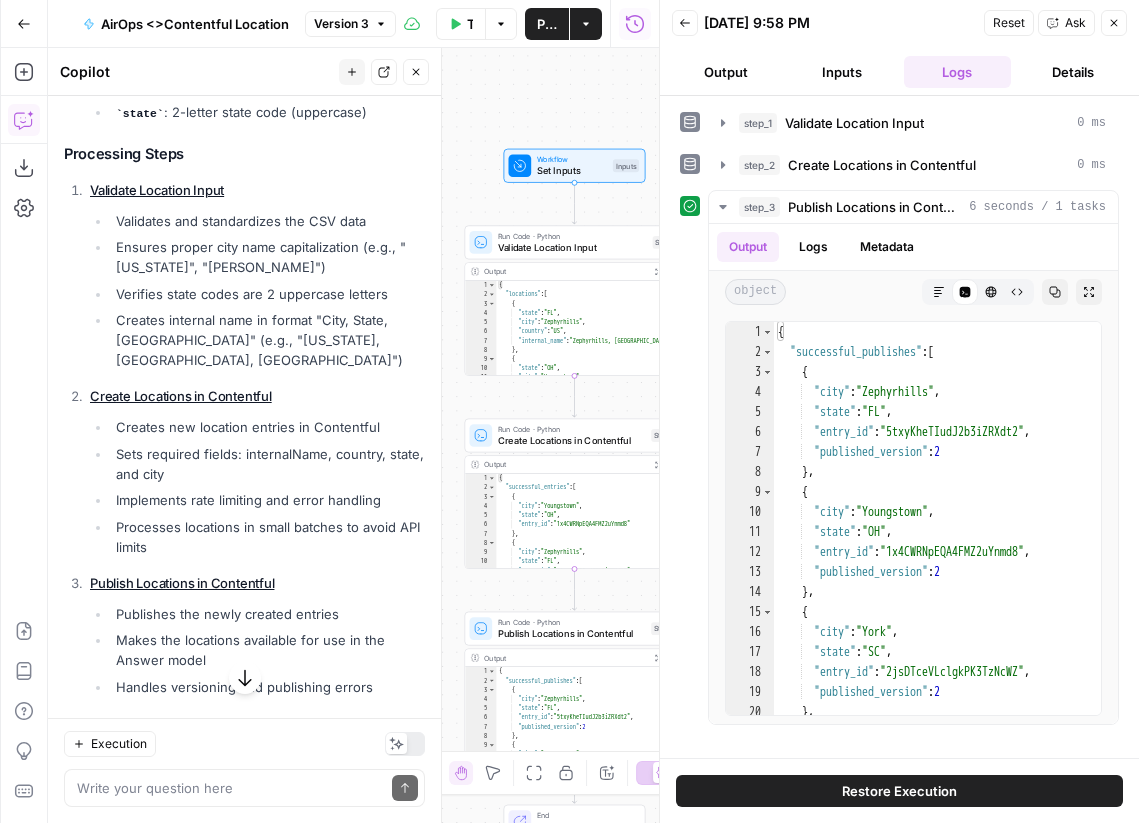 scroll, scrollTop: 4710, scrollLeft: 0, axis: vertical 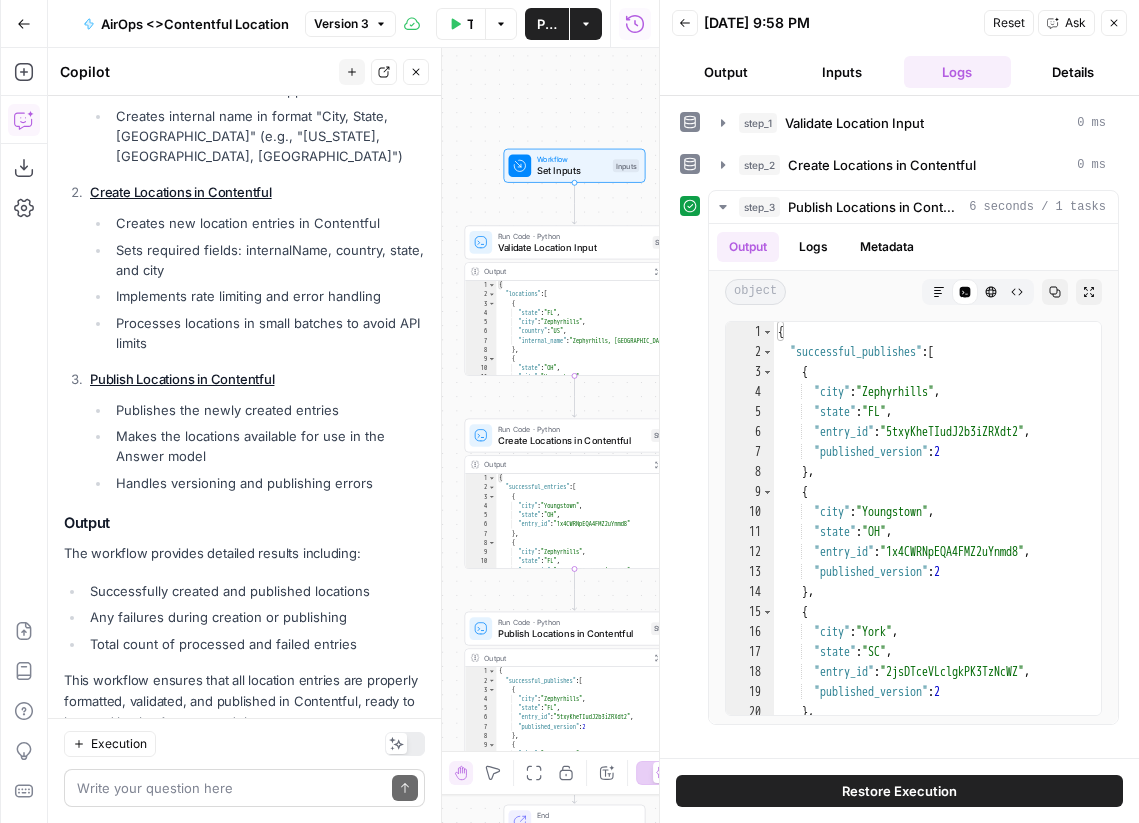 click at bounding box center (230, 788) 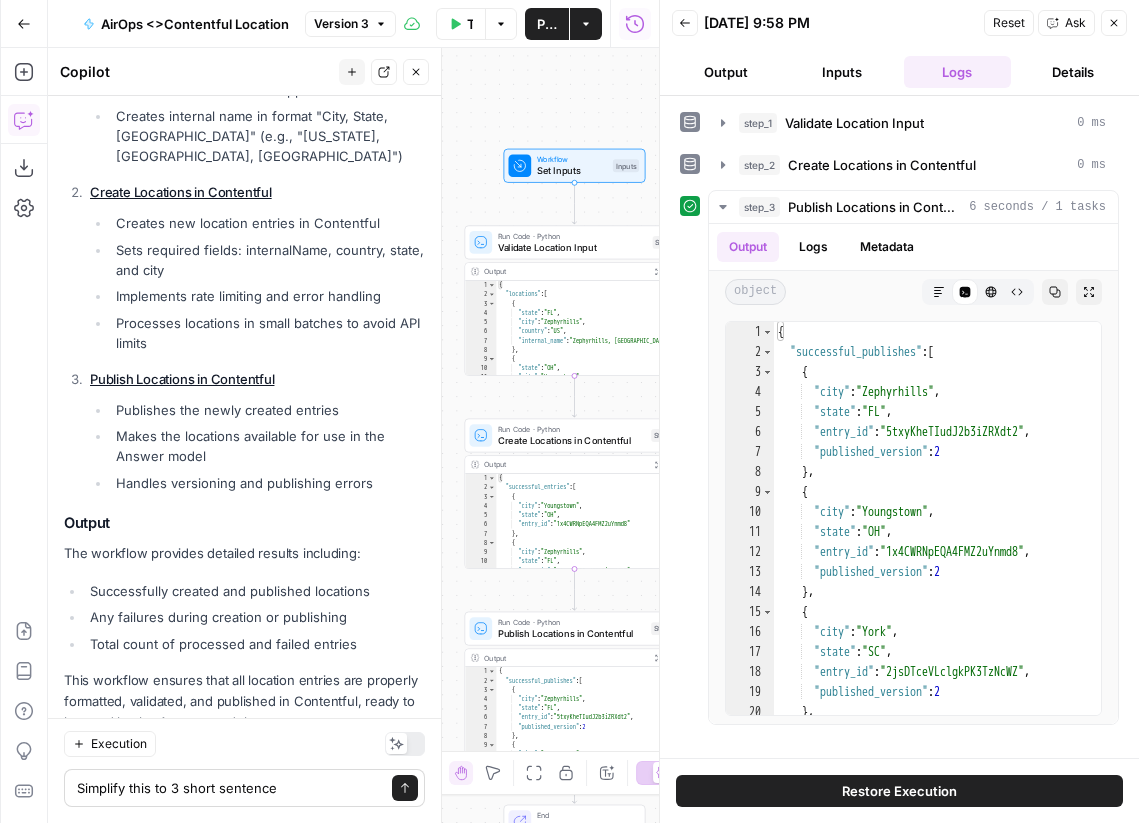 type on "Simplify this to 3 short sentences" 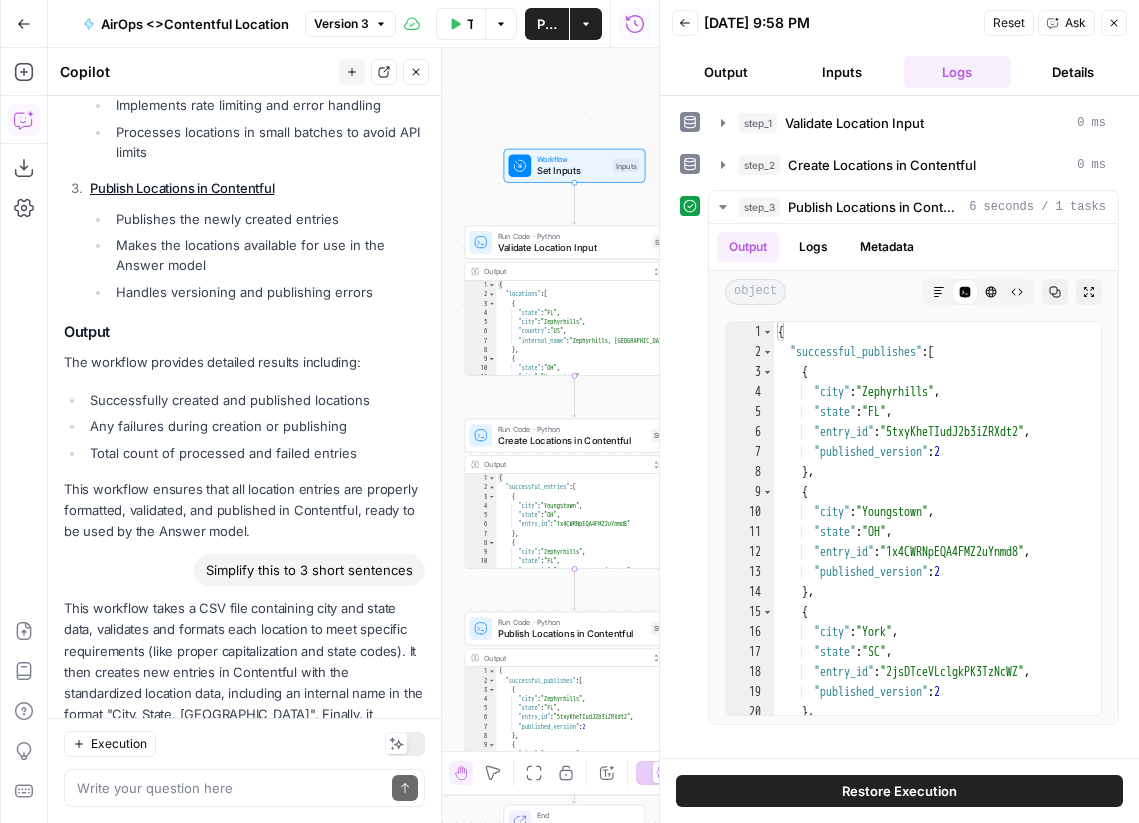 scroll, scrollTop: 4914, scrollLeft: 0, axis: vertical 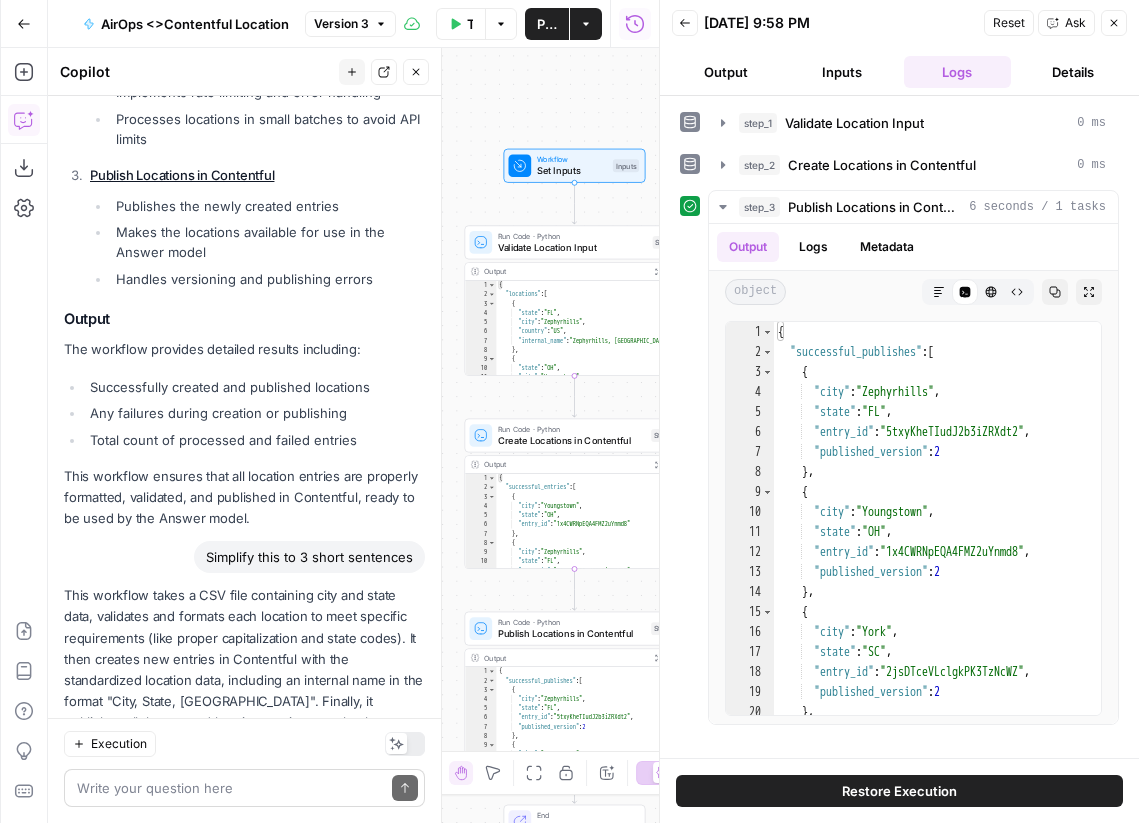 click at bounding box center (230, 788) 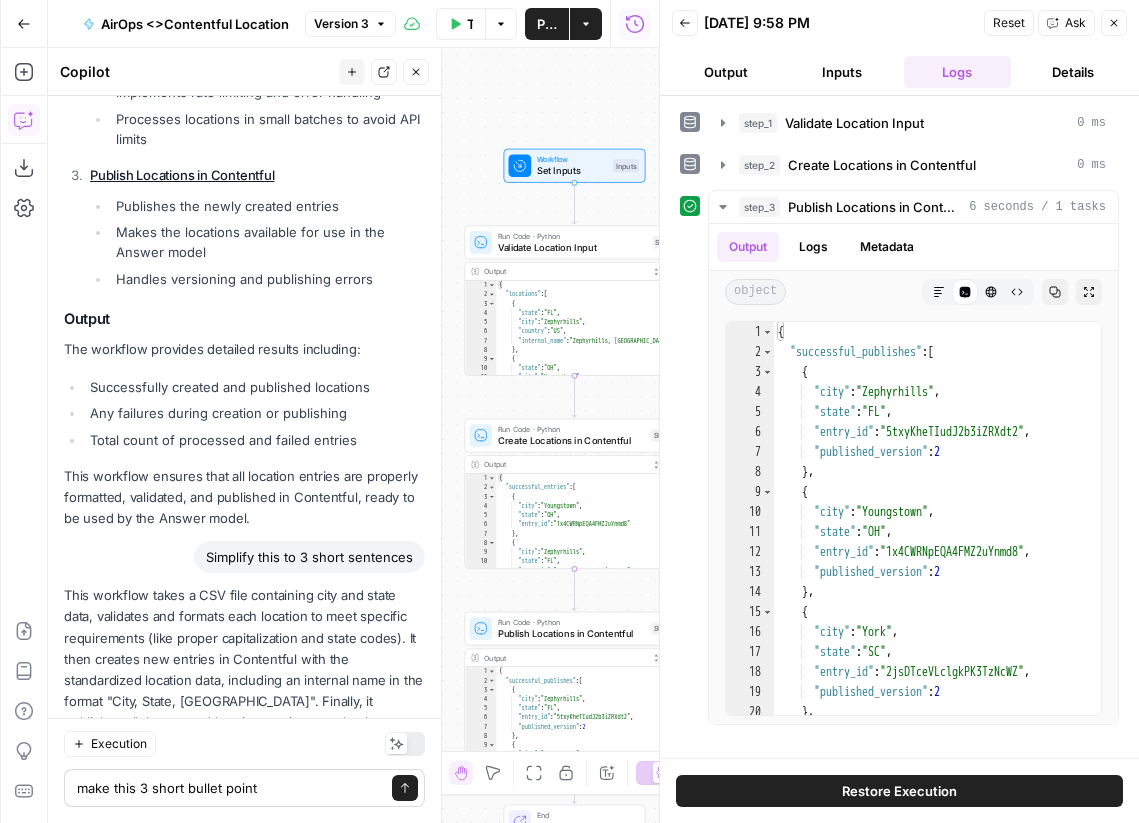 type on "make this 3 short bullet points" 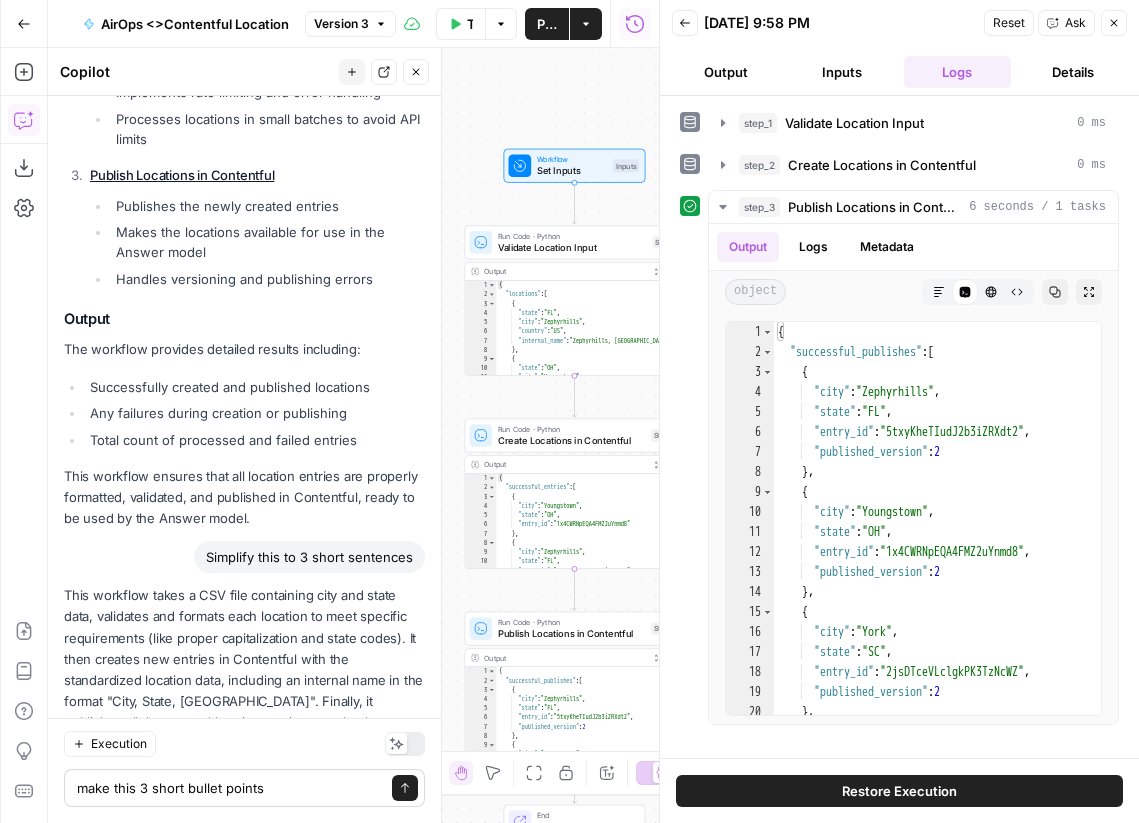 type 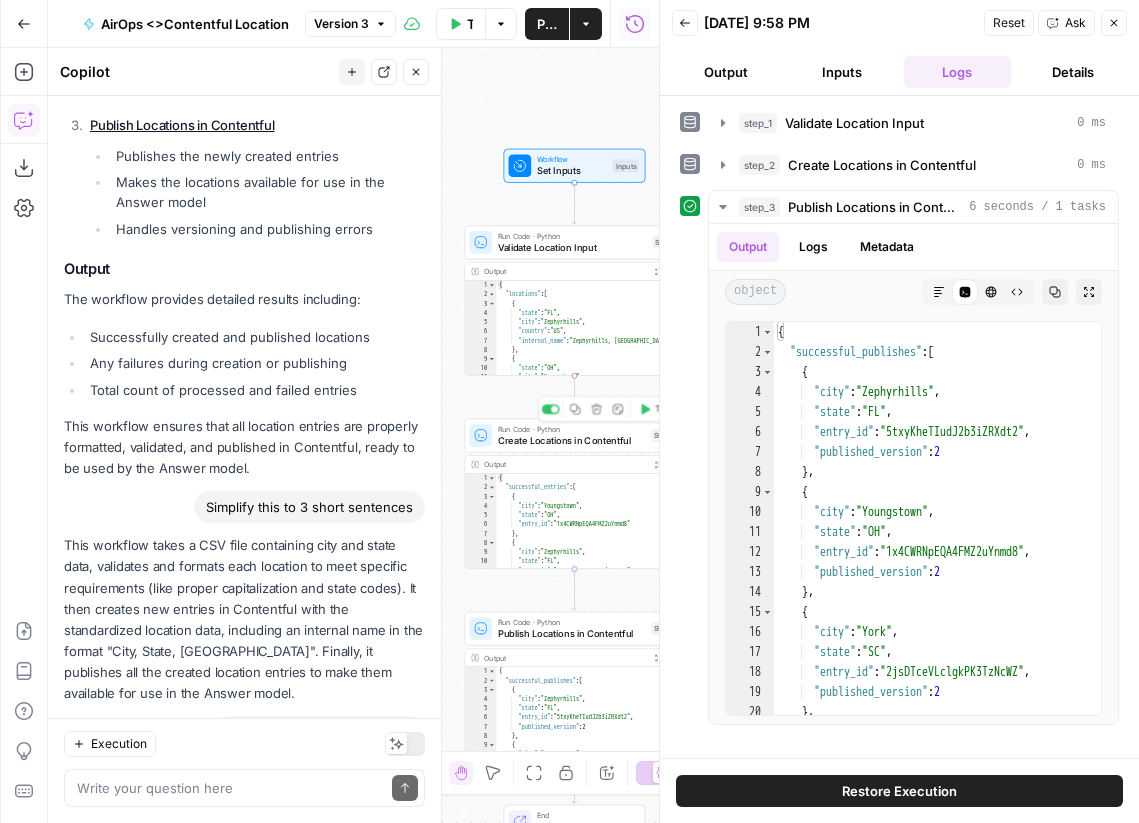 scroll, scrollTop: 5054, scrollLeft: 0, axis: vertical 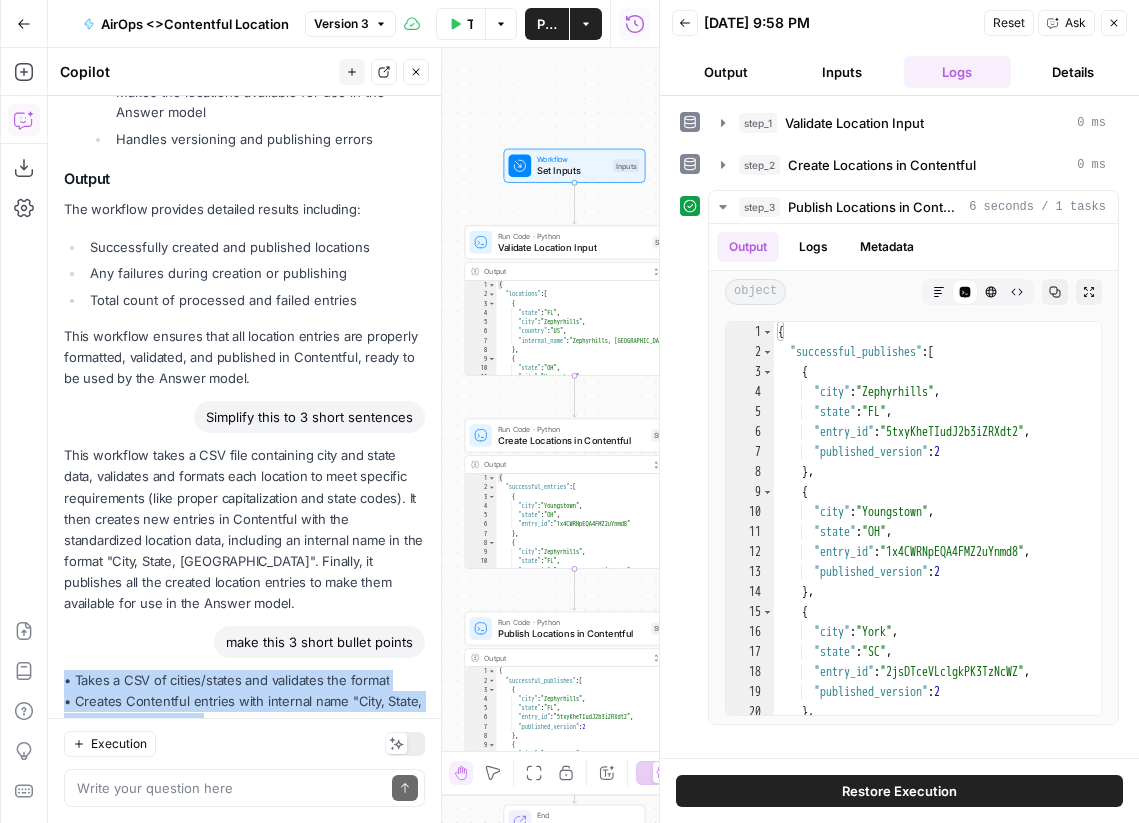 drag, startPoint x: 420, startPoint y: 659, endPoint x: 59, endPoint y: 593, distance: 366.98364 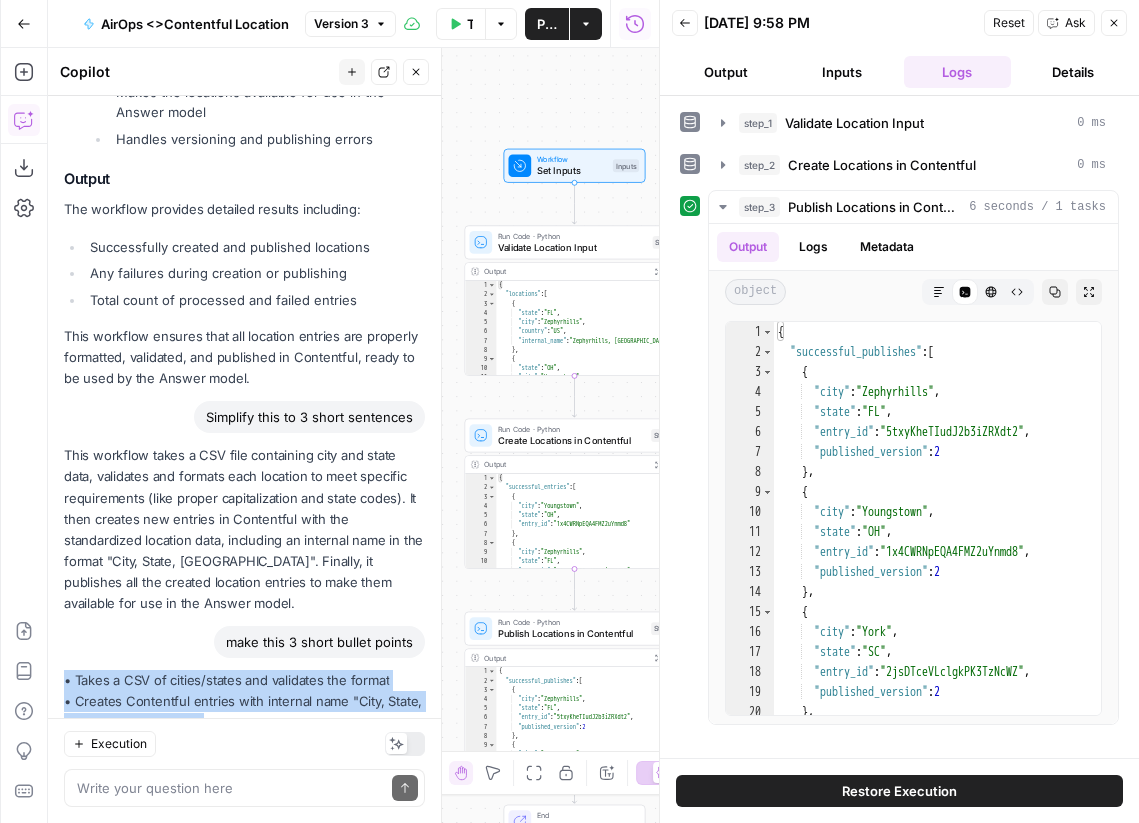 copy on "• Takes a CSV of cities/states and validates the format
• Creates Contentful entries with internal name "City, State, US"
• Publishes entries to make them available in Answer model" 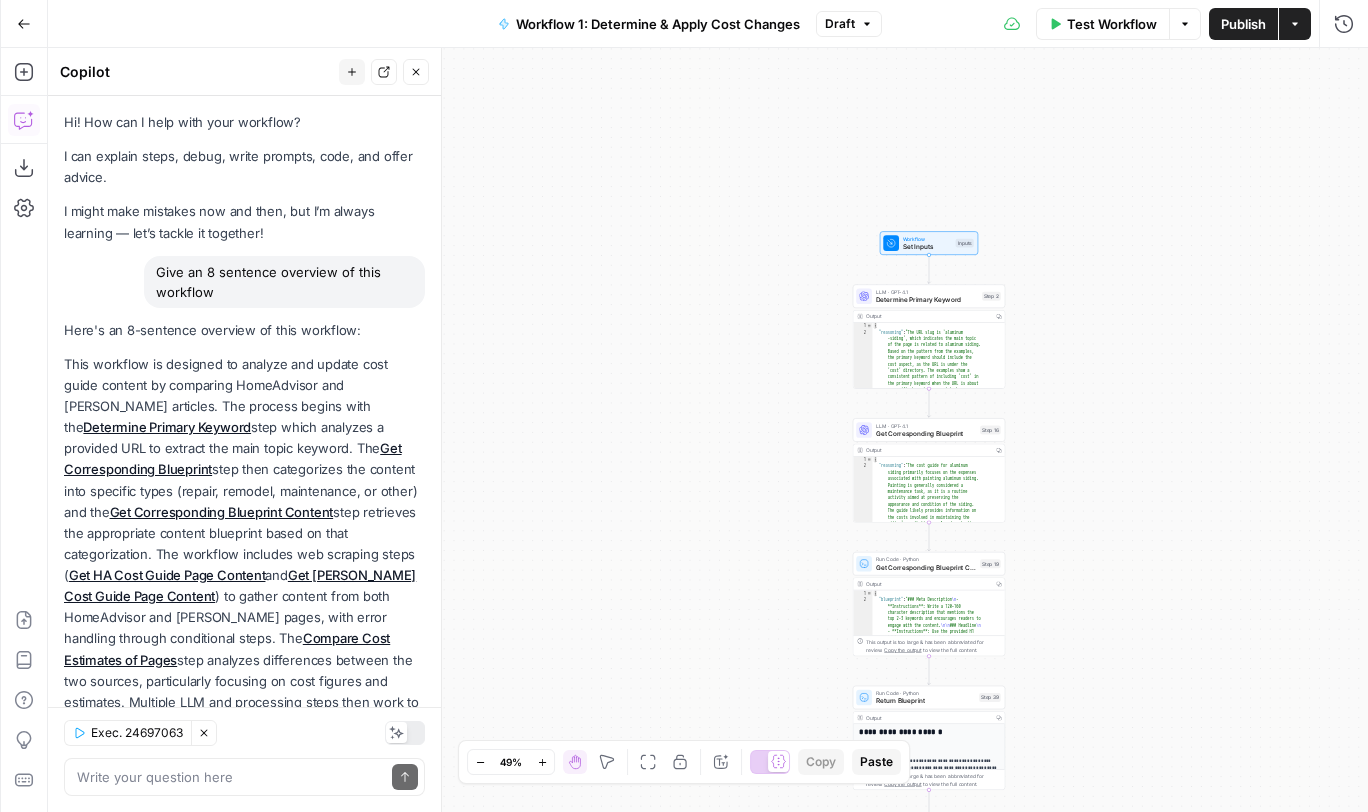 scroll, scrollTop: 0, scrollLeft: 0, axis: both 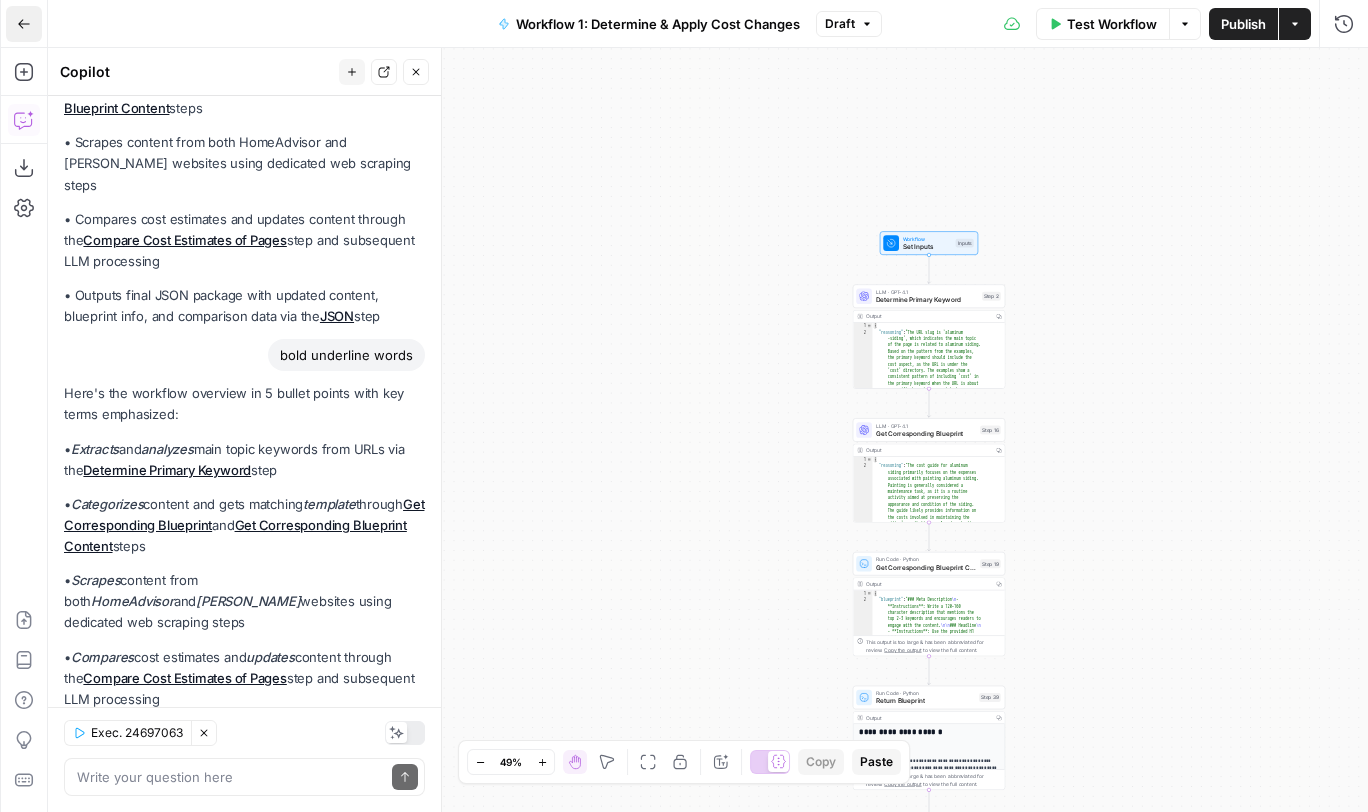 click on "Go Back" at bounding box center (24, 24) 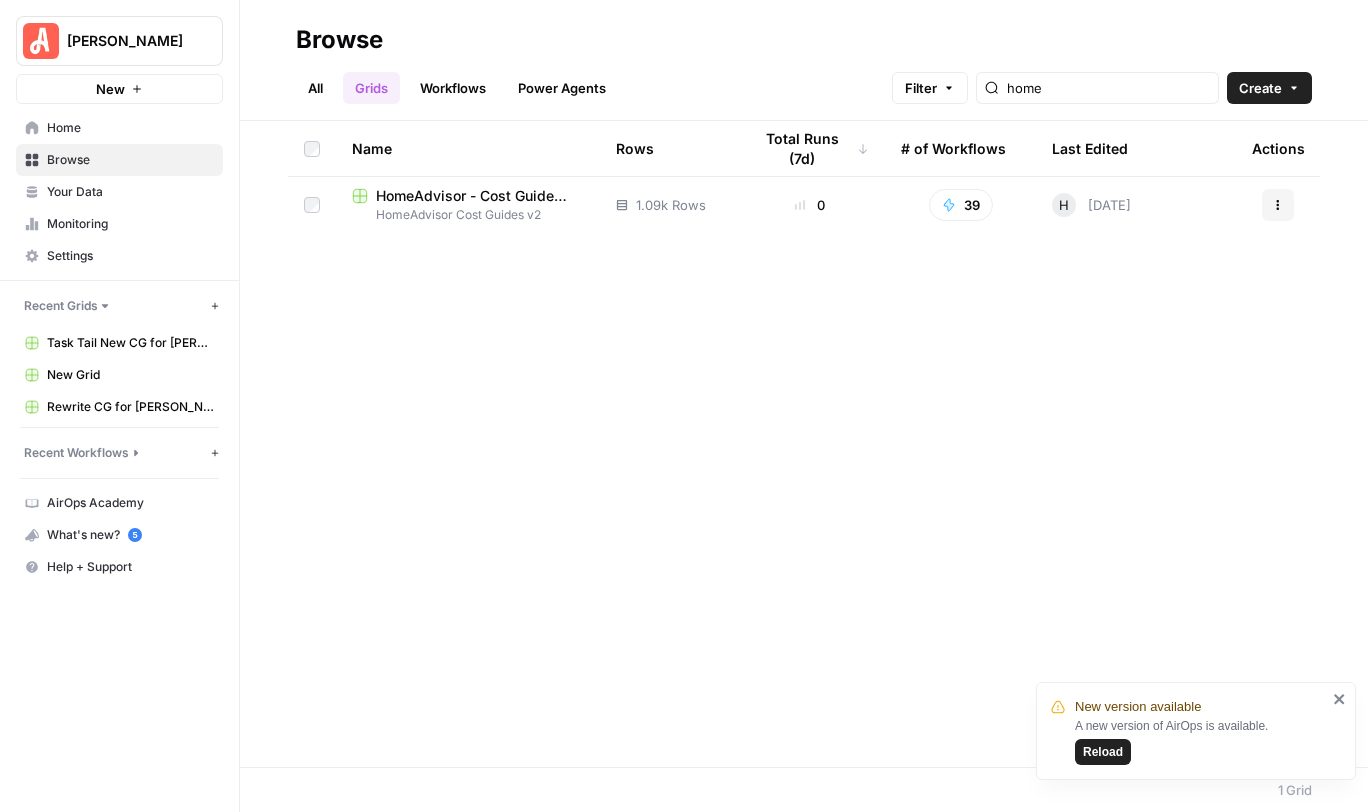 click on "HomeAdvisor - Cost Guide Updates" at bounding box center (480, 196) 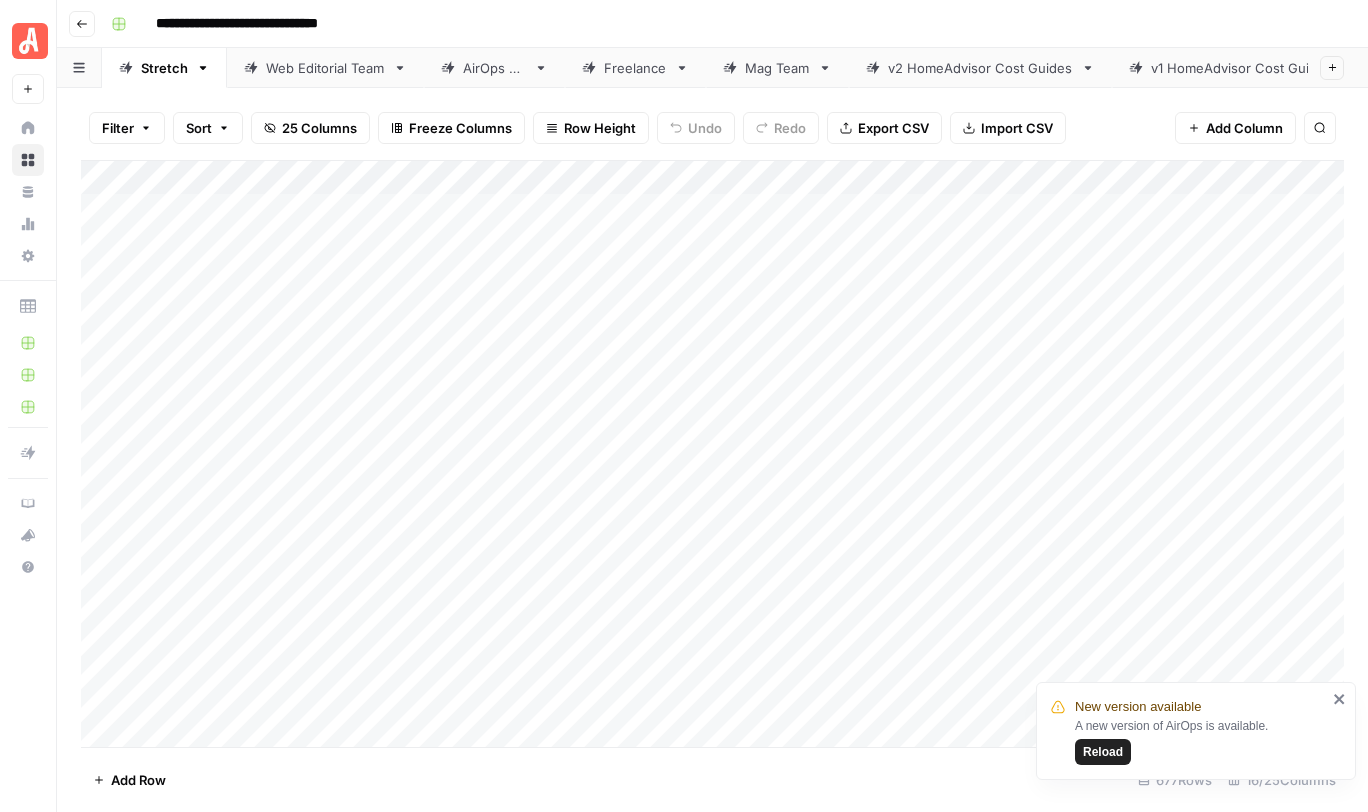 click on "v2 HomeAdvisor Cost Guides" at bounding box center (980, 68) 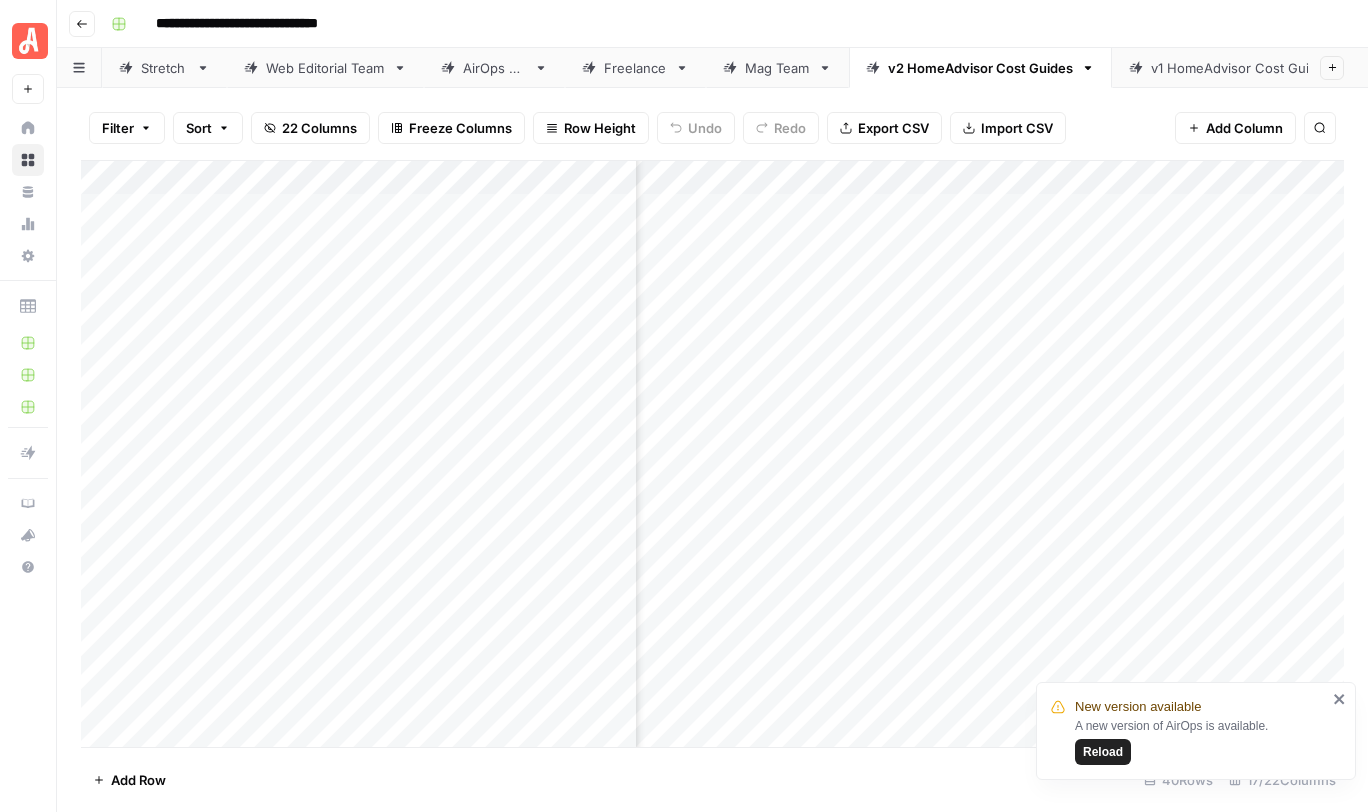 scroll, scrollTop: 0, scrollLeft: 0, axis: both 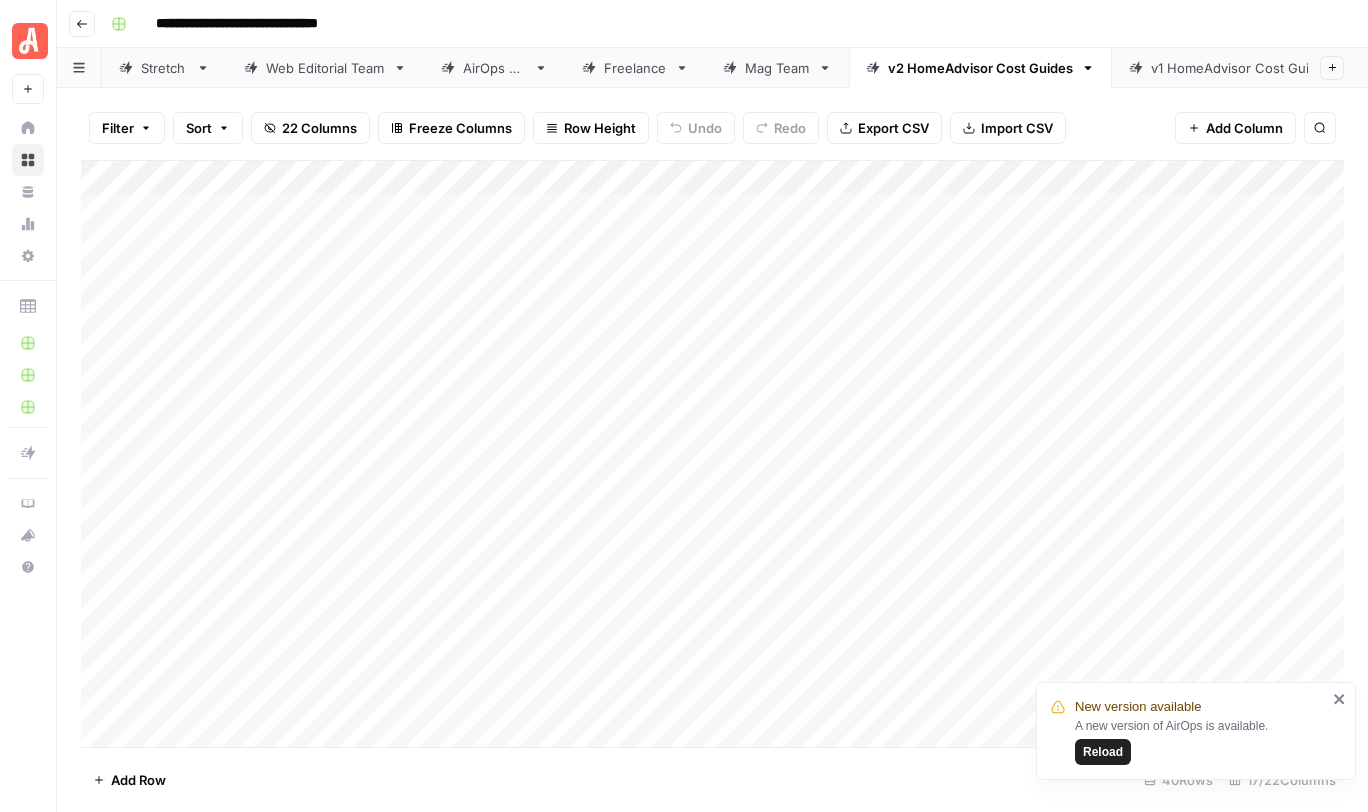 click on "v1 HomeAdvisor Cost Guides" at bounding box center (1242, 68) 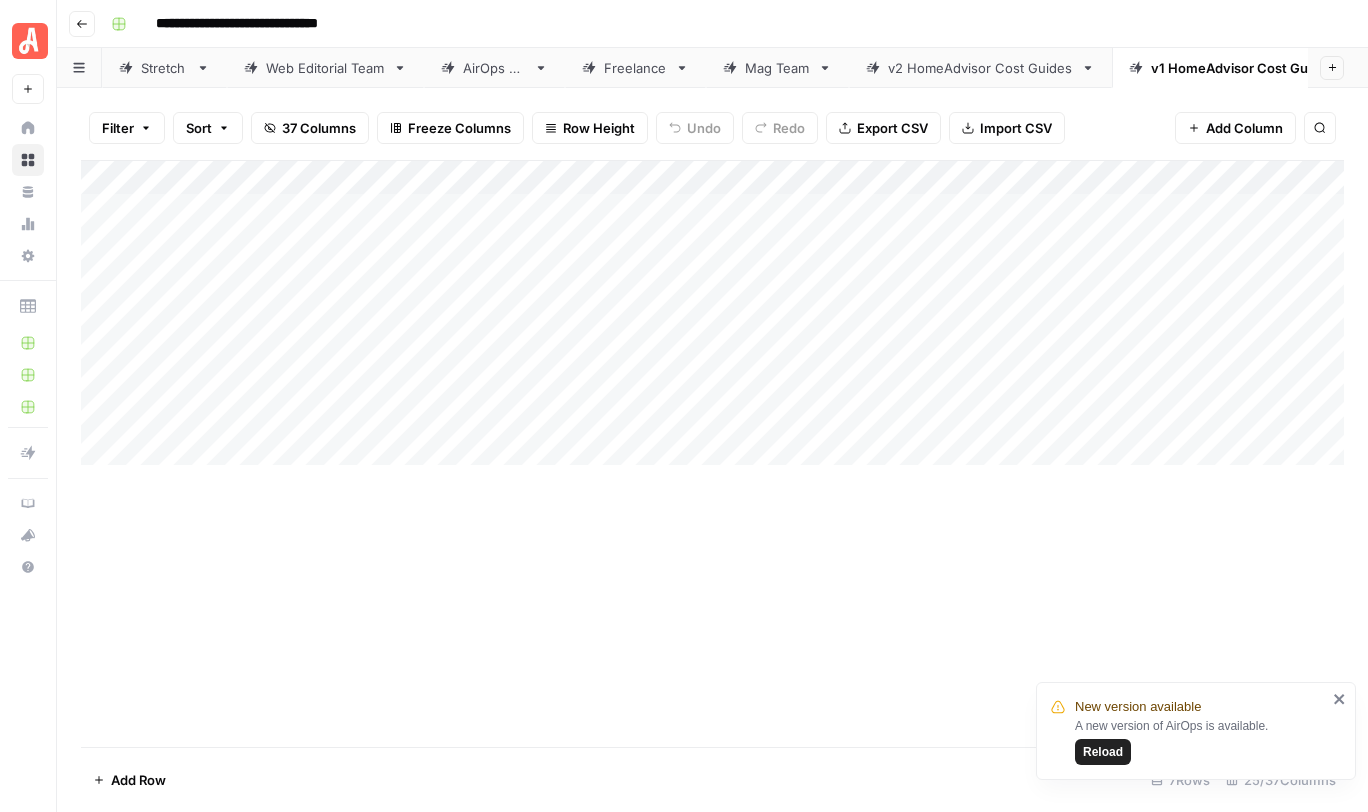 scroll, scrollTop: 0, scrollLeft: 0, axis: both 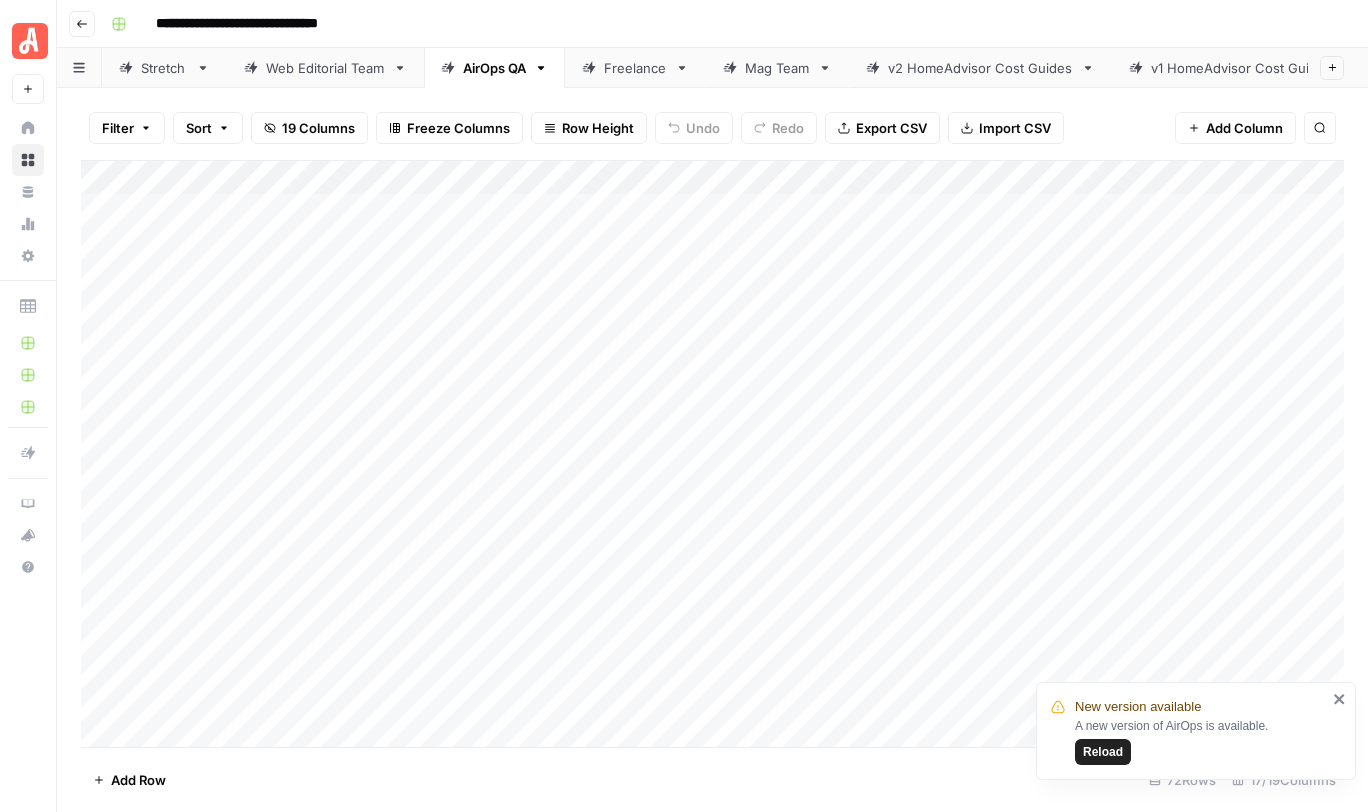 click on "Stretch" at bounding box center (164, 68) 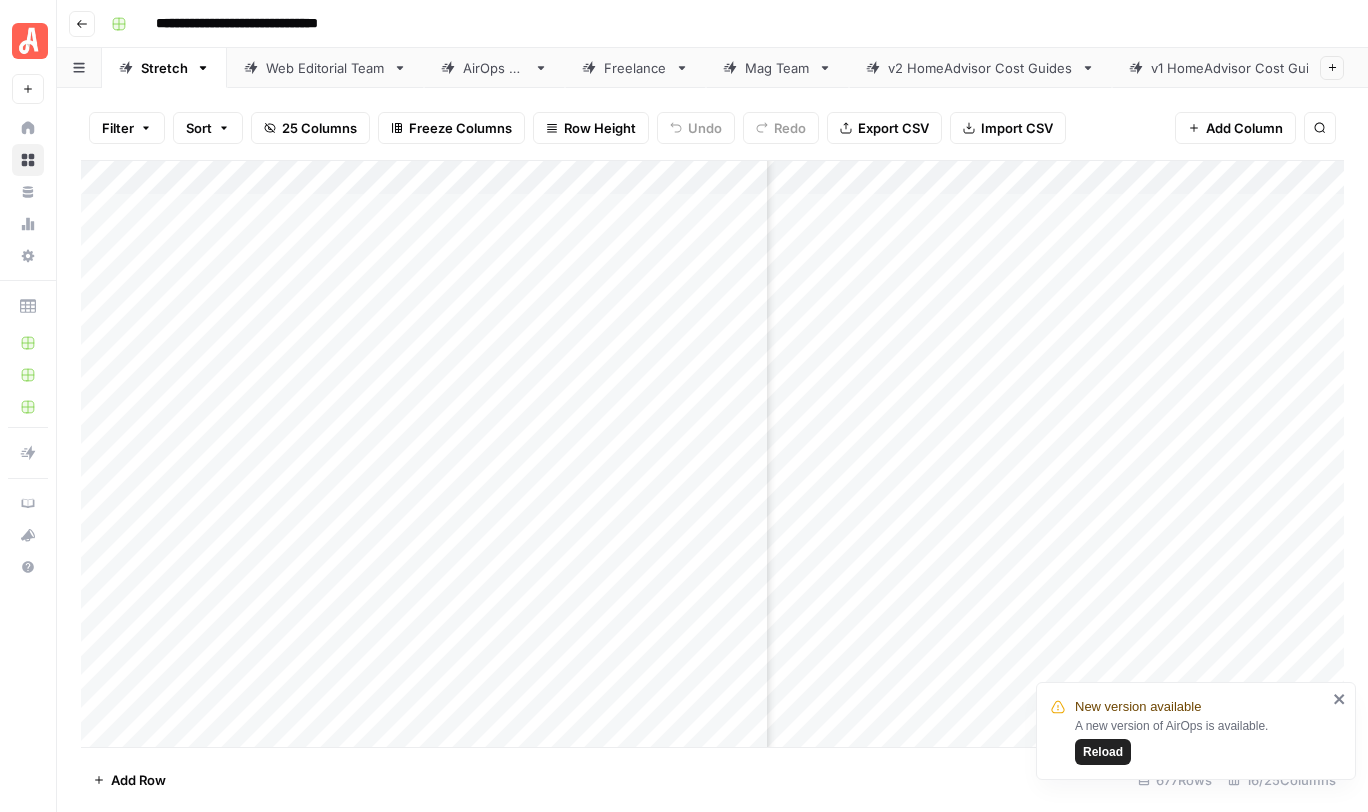 scroll, scrollTop: 0, scrollLeft: 678, axis: horizontal 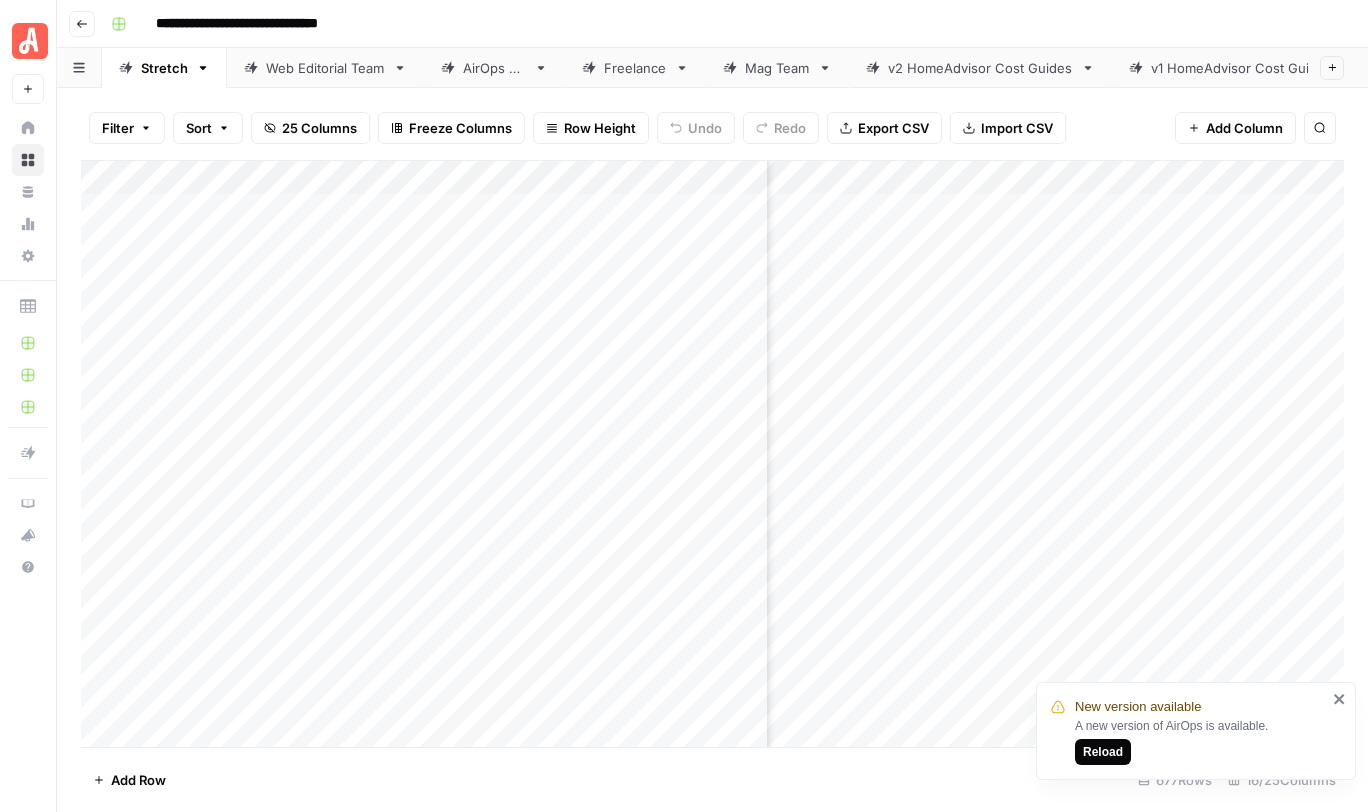 click on "Reload" at bounding box center [1103, 752] 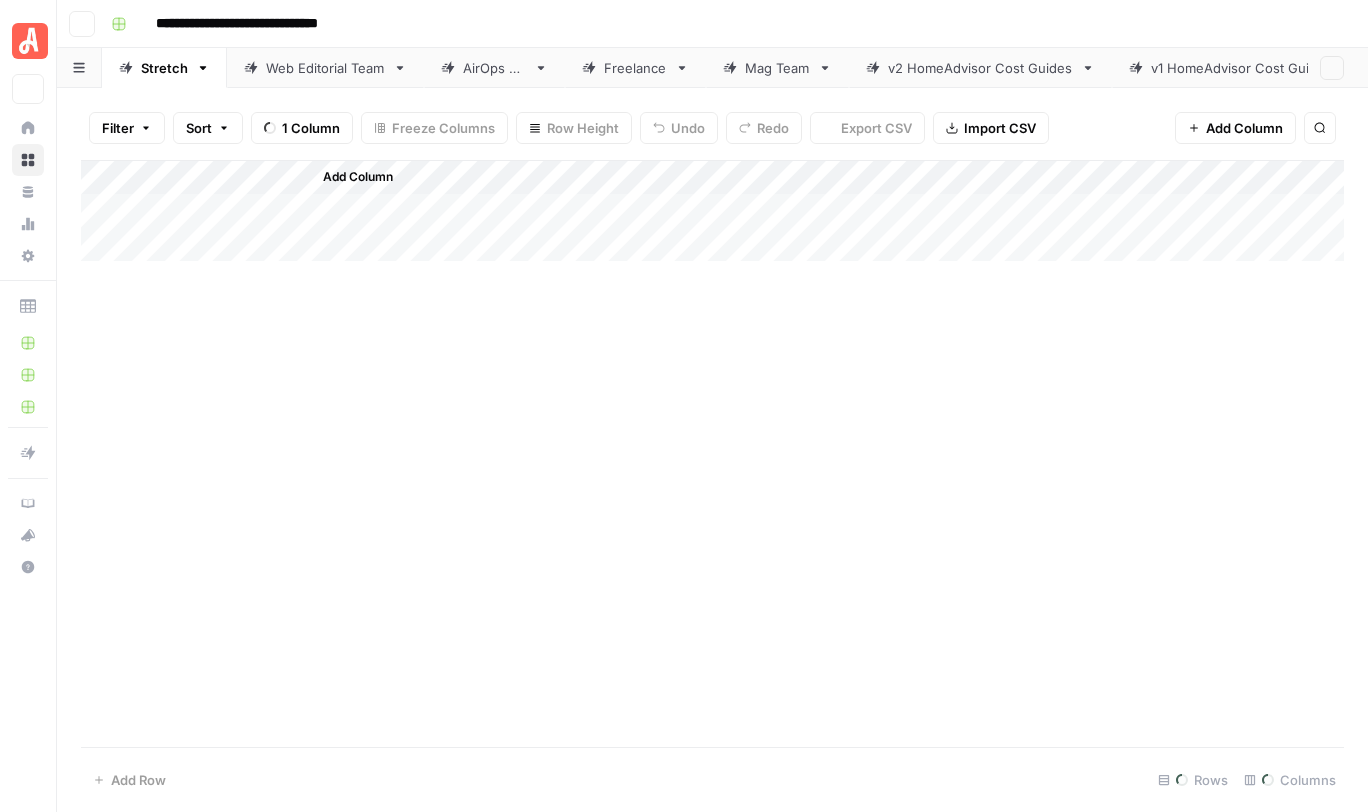 scroll, scrollTop: 0, scrollLeft: 0, axis: both 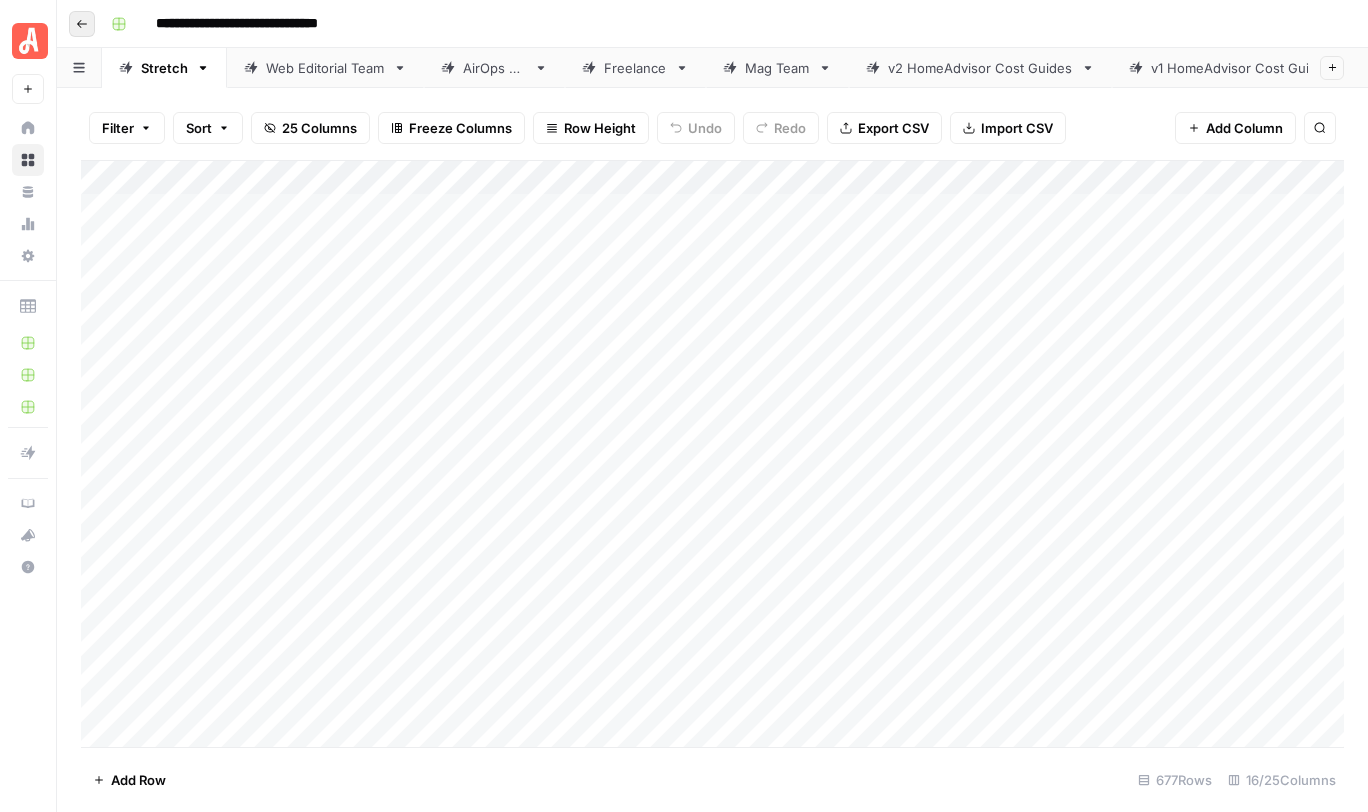 click 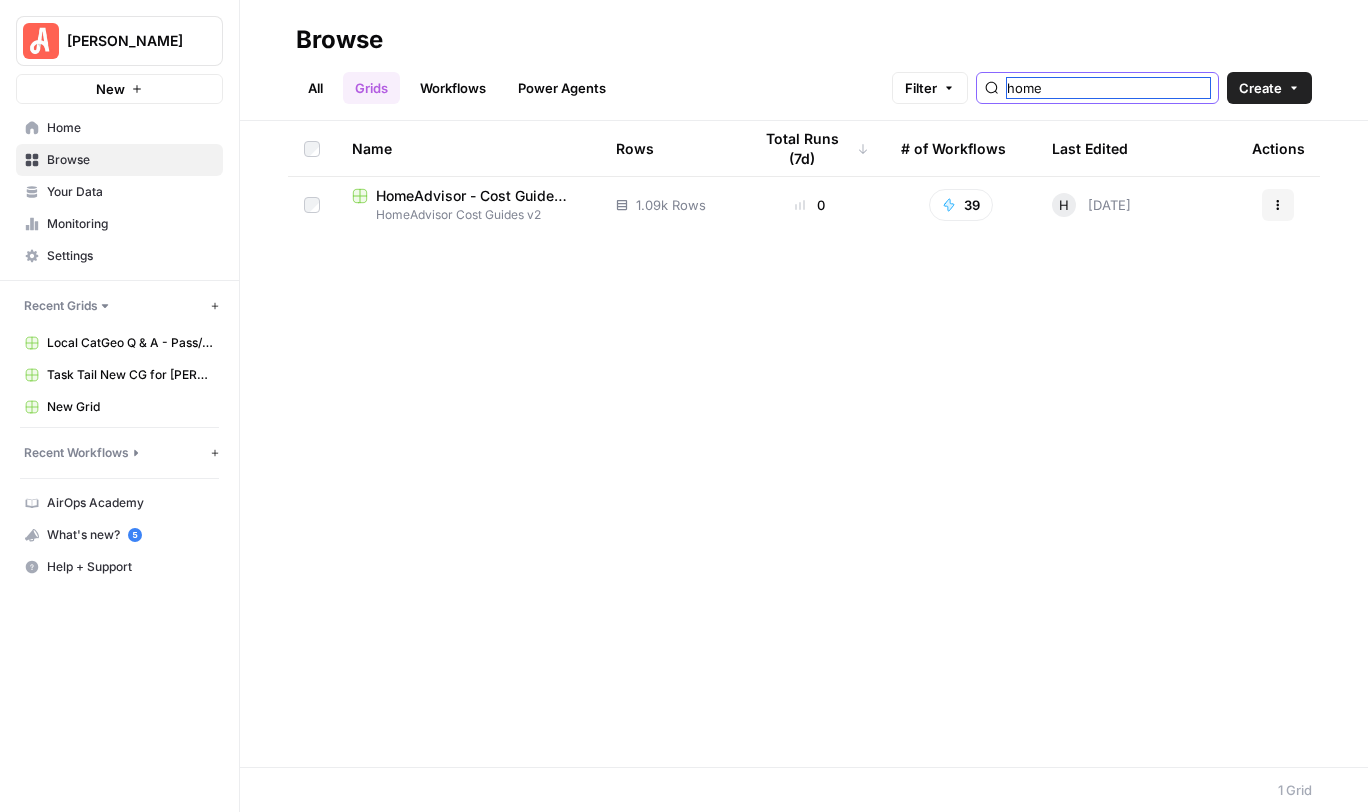 click on "home" at bounding box center [1108, 88] 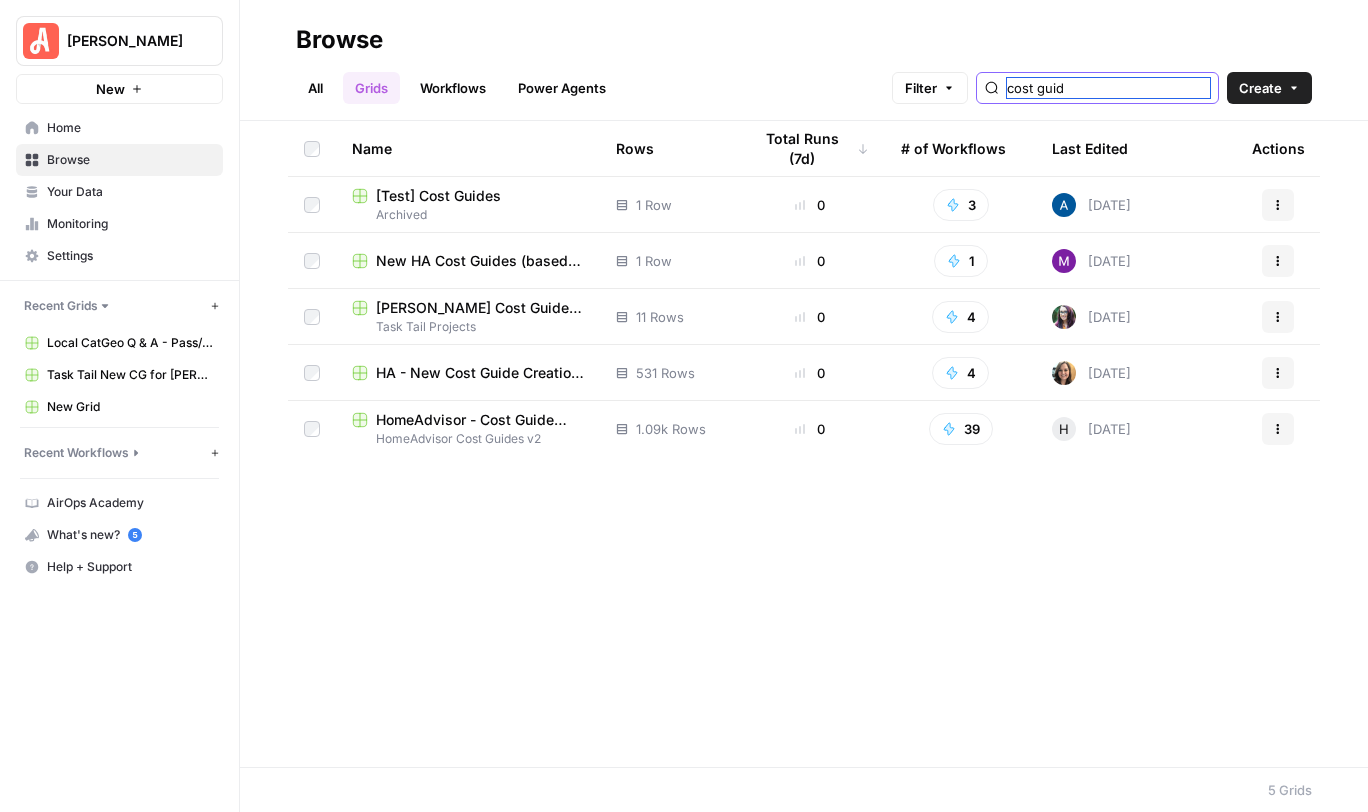 type on "cost guid" 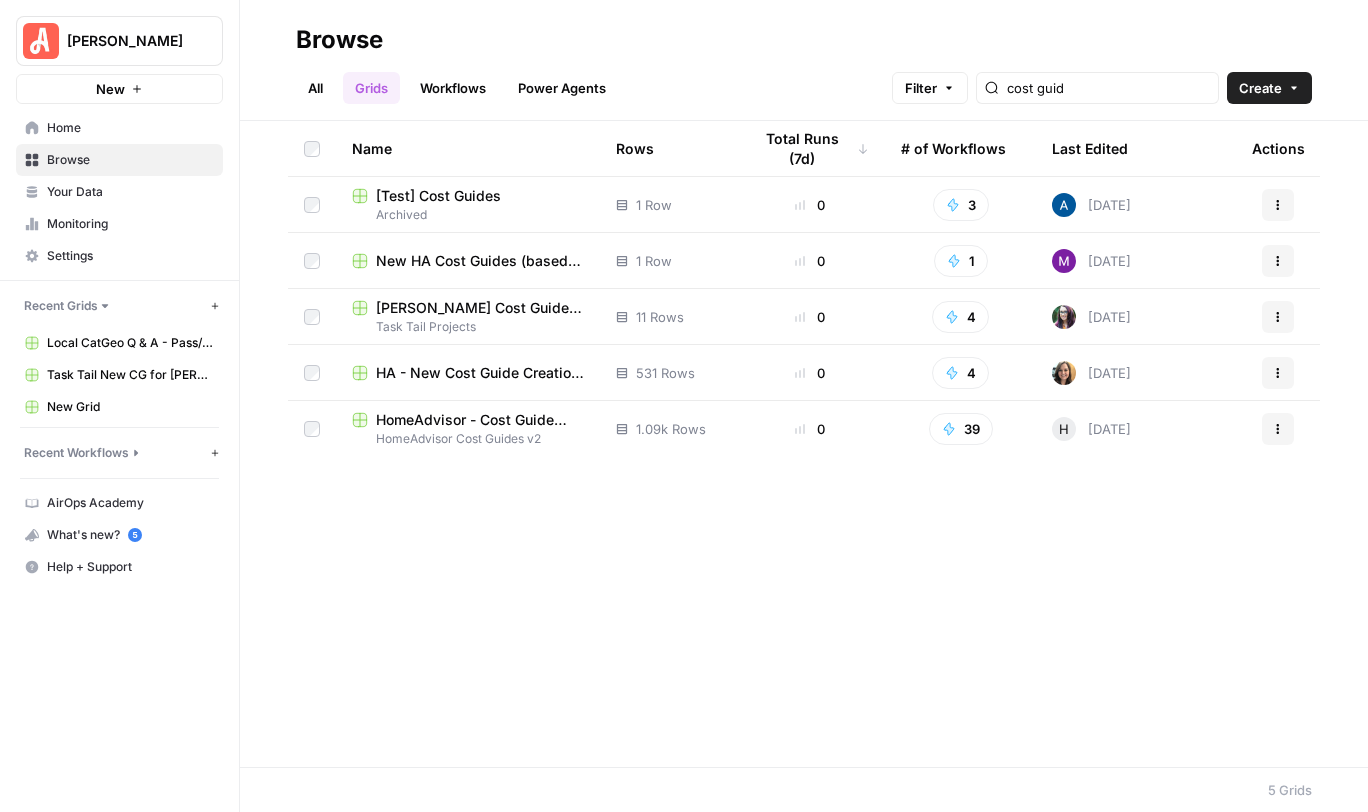 click on "HomeAdvisor - Cost Guide Updates" at bounding box center (480, 420) 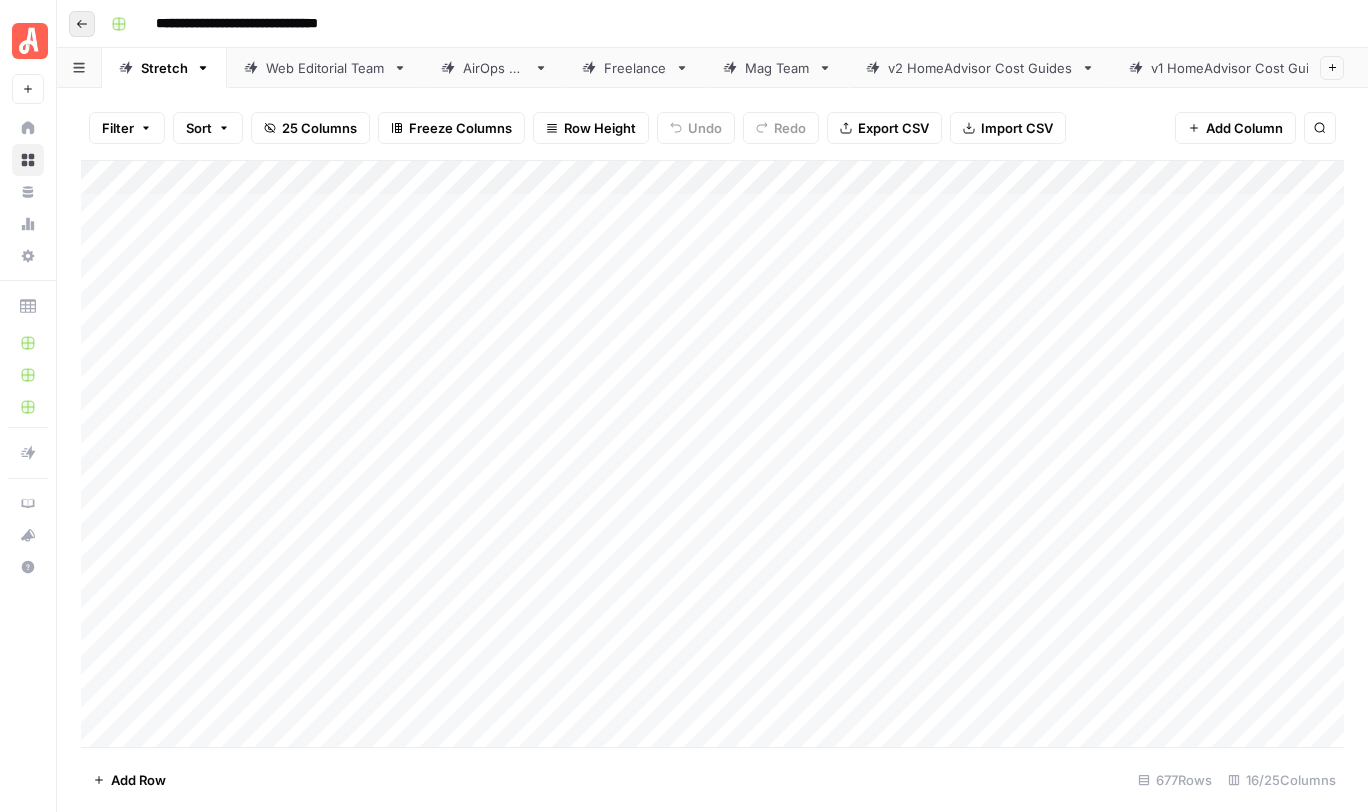 click 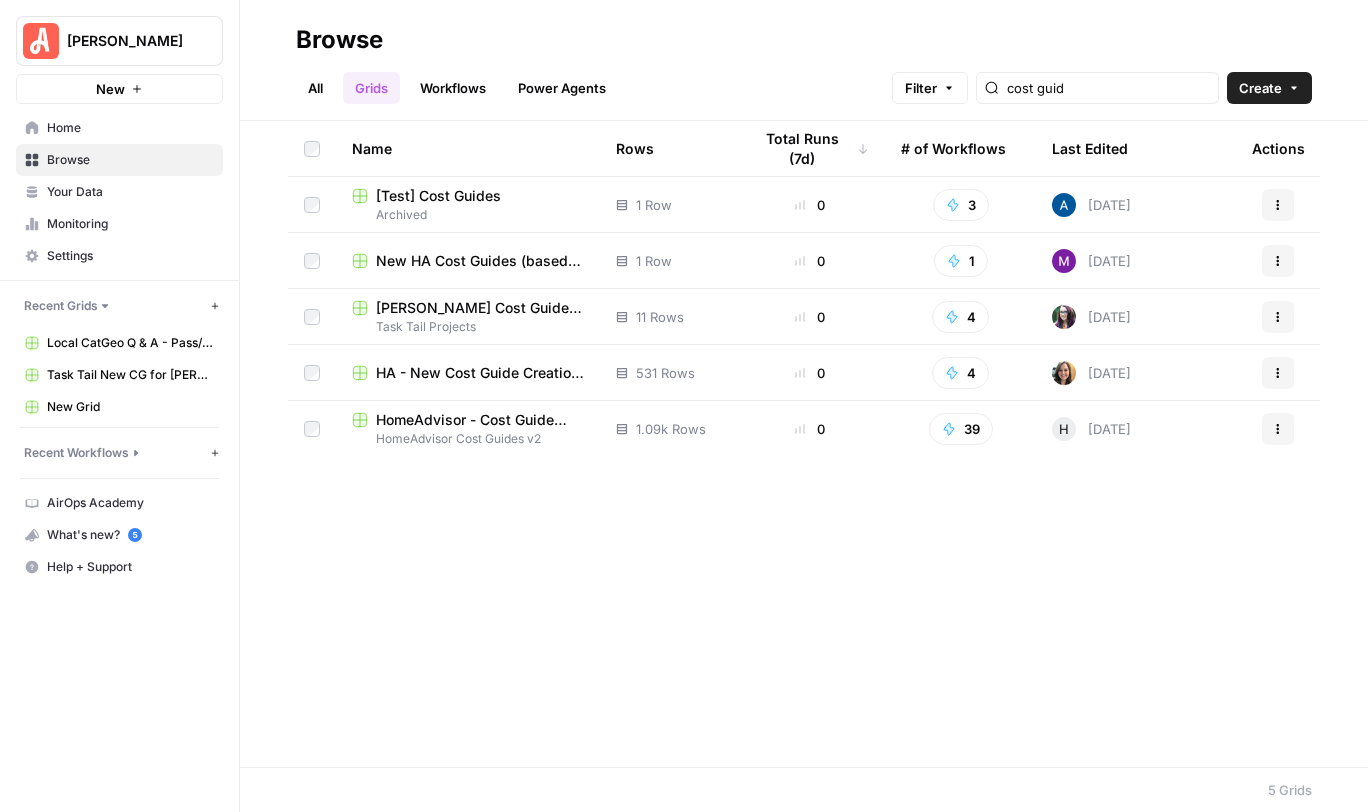 click on "HA - New Cost Guide Creation Grid" at bounding box center (480, 373) 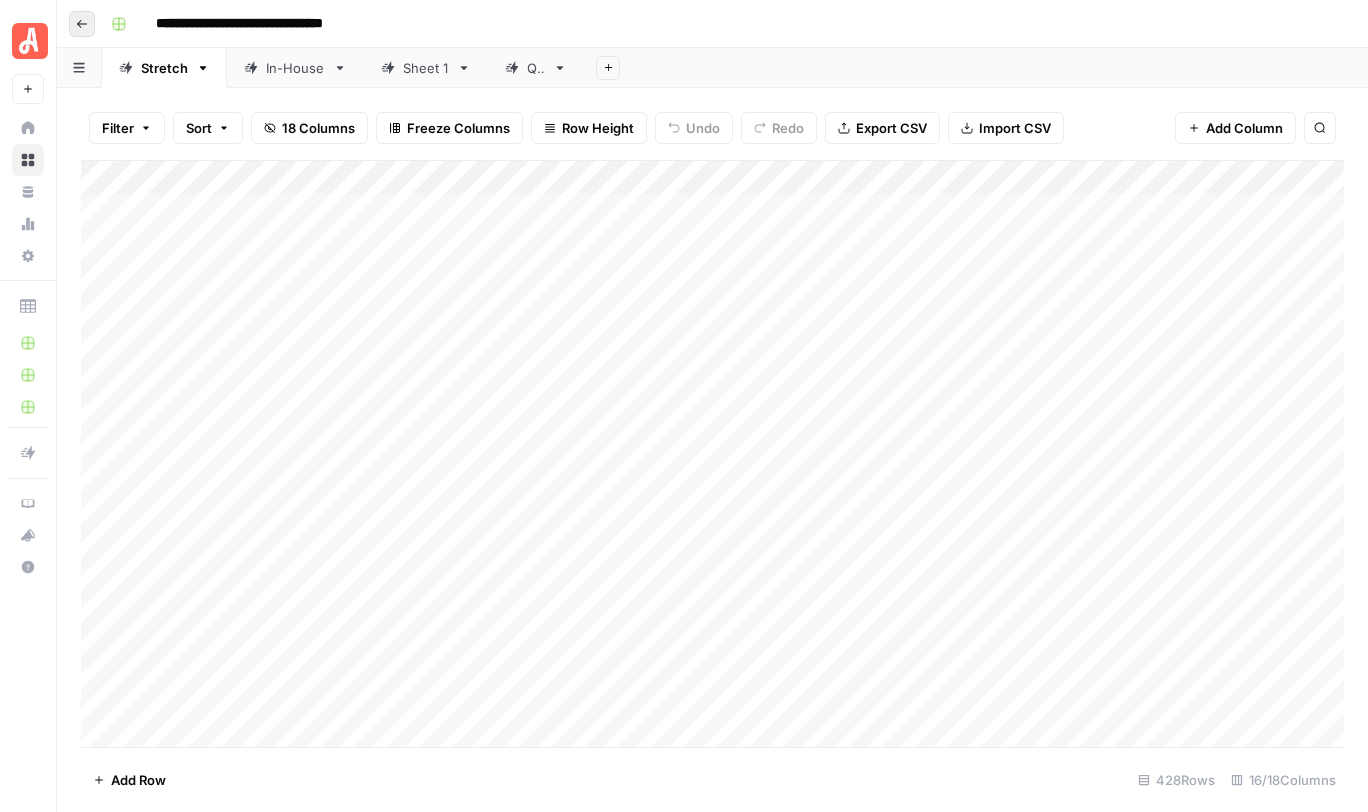 click on "Go back" at bounding box center [82, 24] 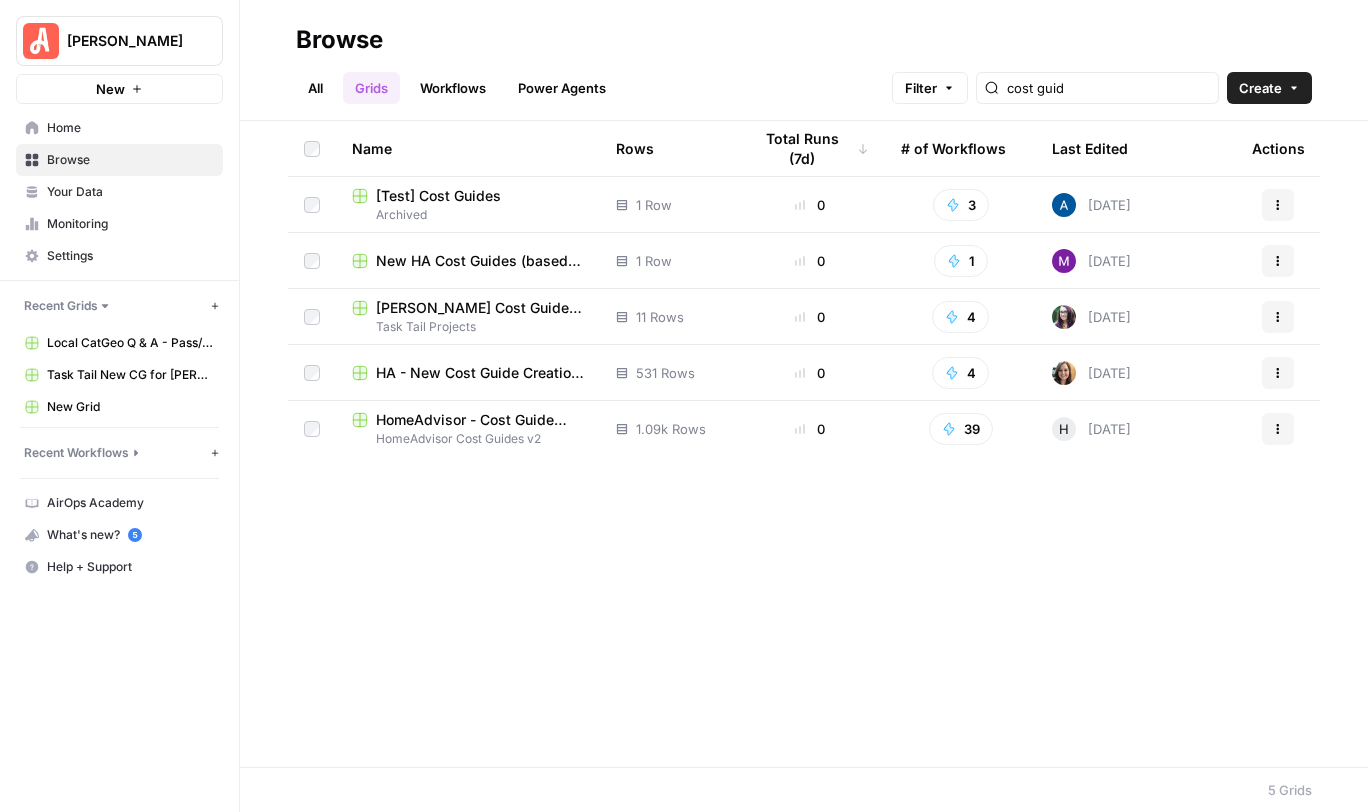 click on "New HA Cost Guides (based on Angi Cost Guides)" at bounding box center (480, 261) 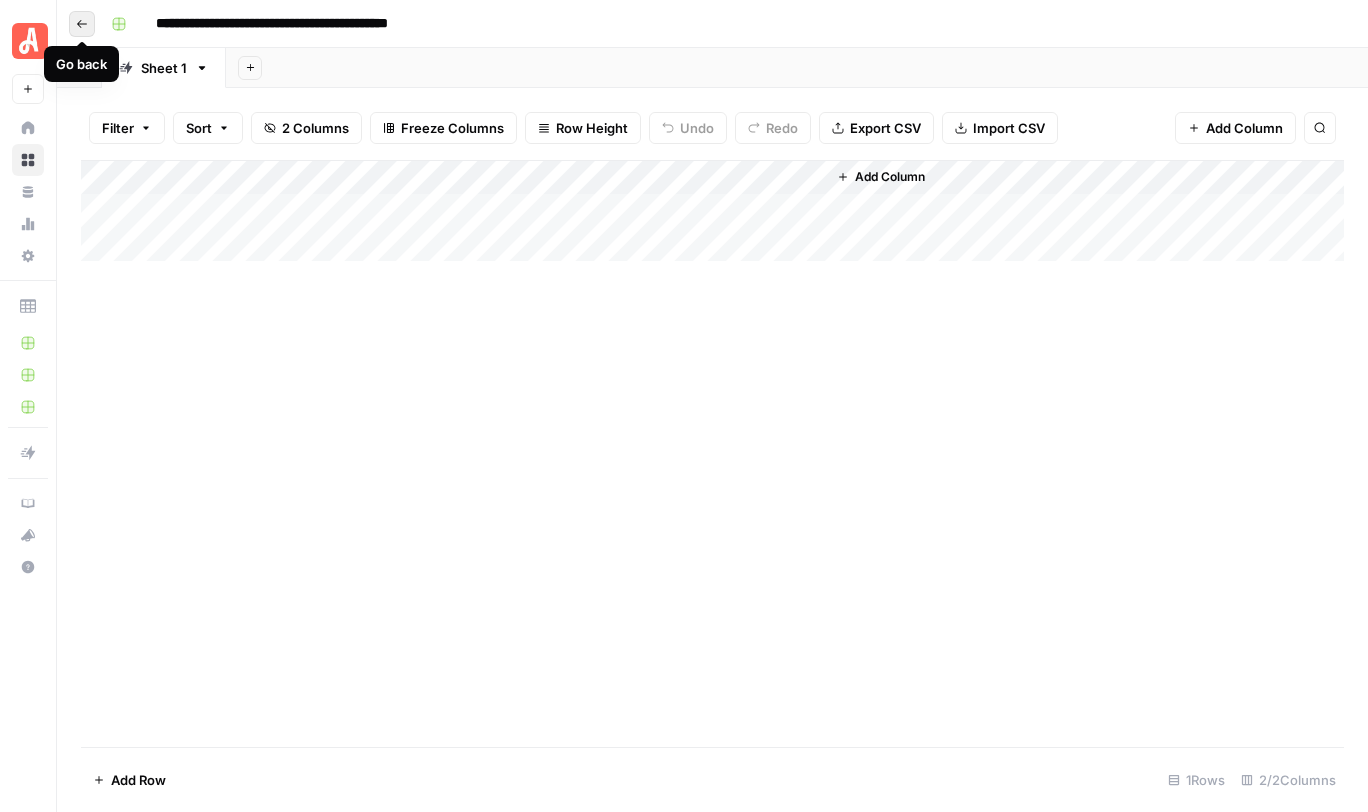 click 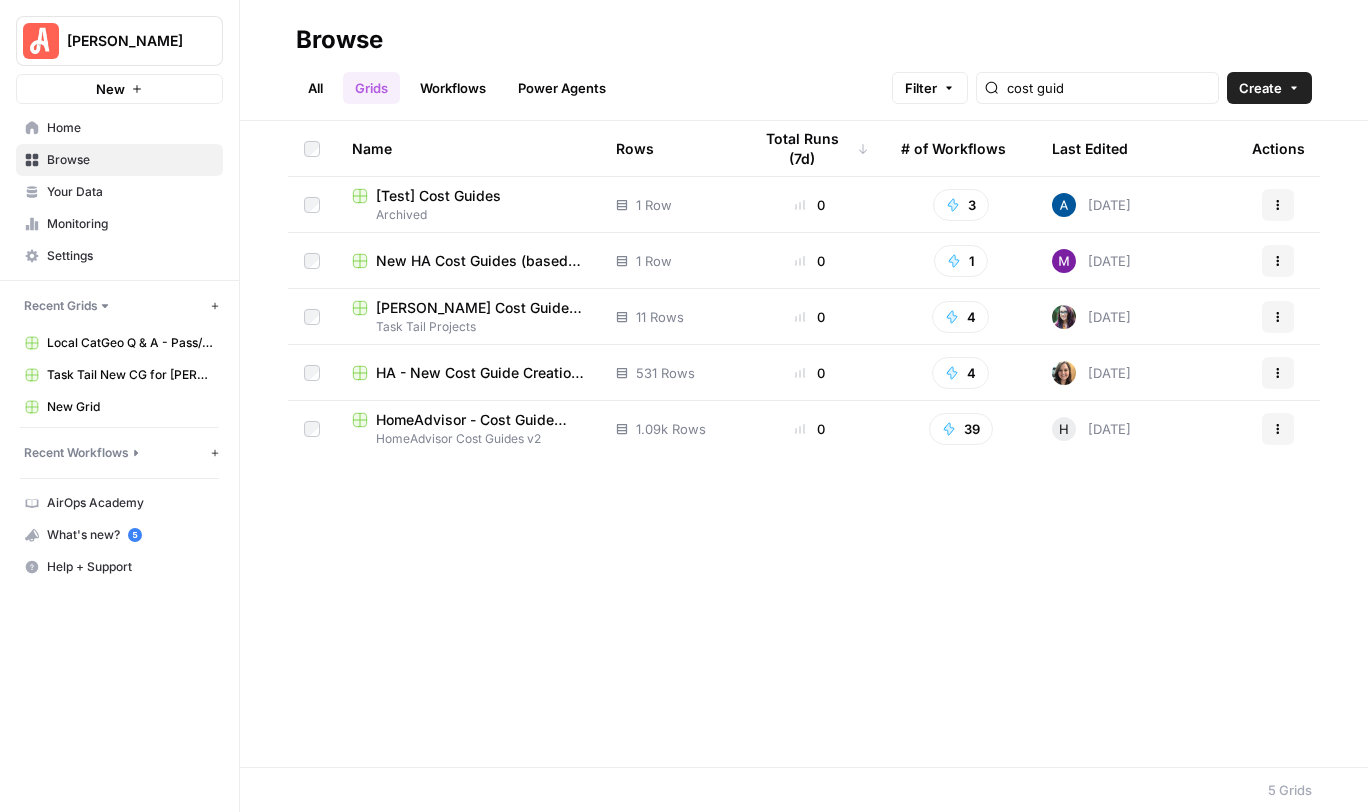 click on "HomeAdvisor - Cost Guide Updates" at bounding box center [480, 420] 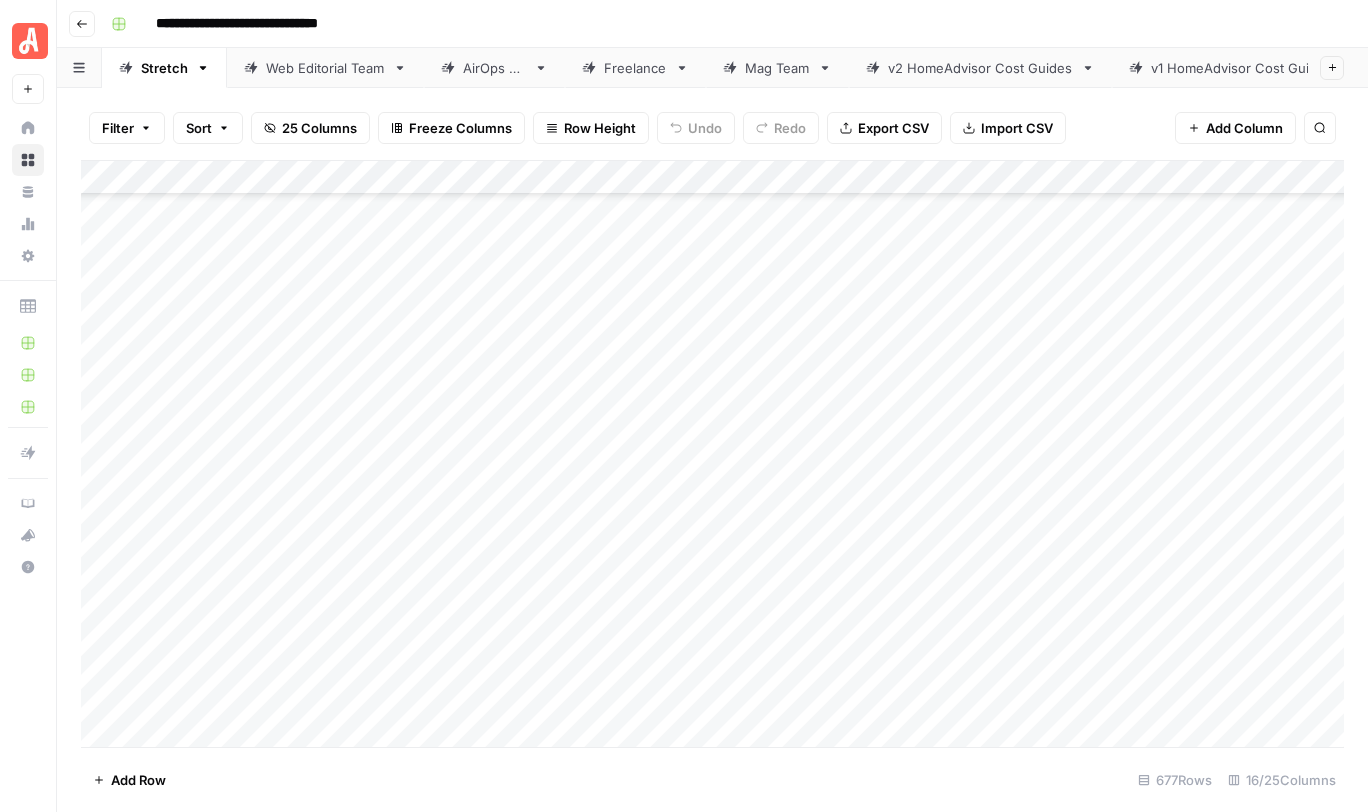 scroll, scrollTop: 3820, scrollLeft: 0, axis: vertical 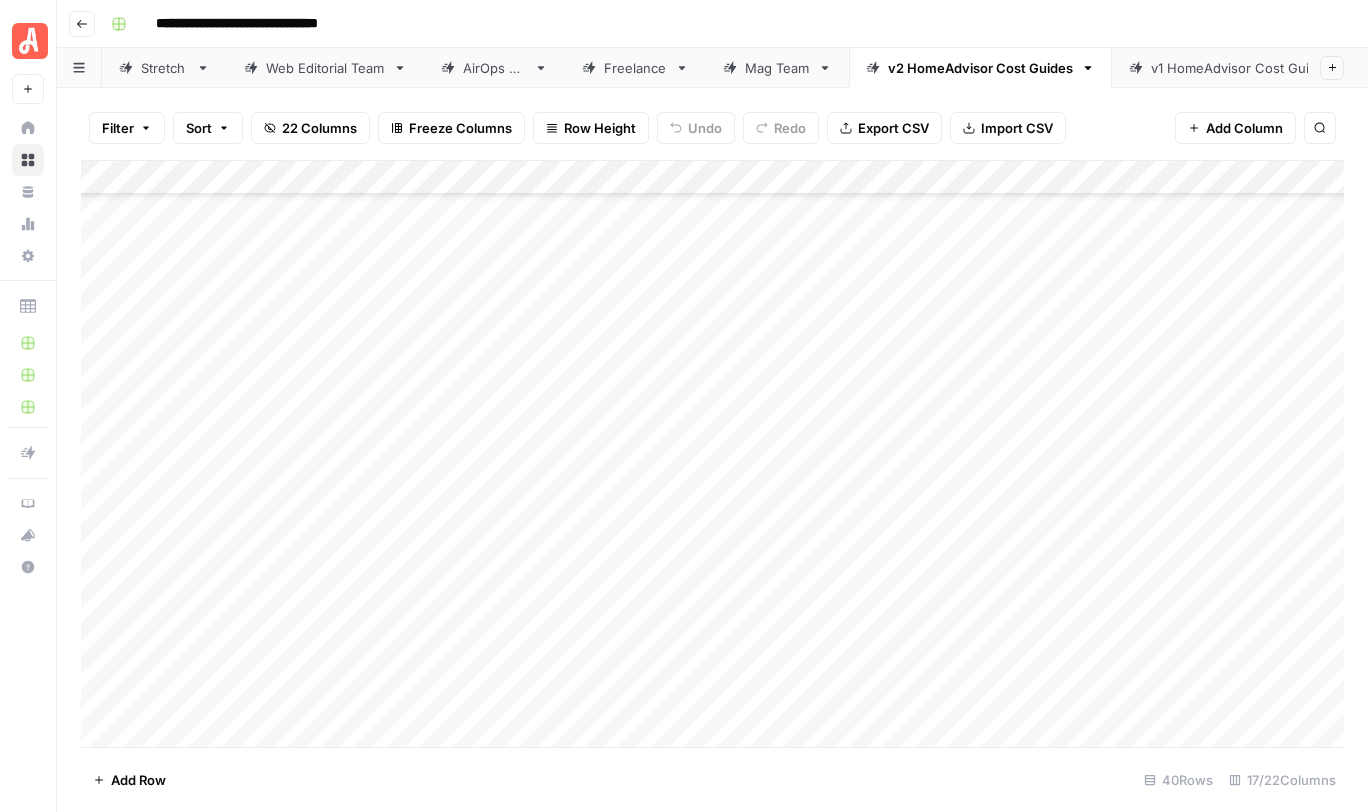 click on "v1 HomeAdvisor Cost Guides" at bounding box center [1242, 68] 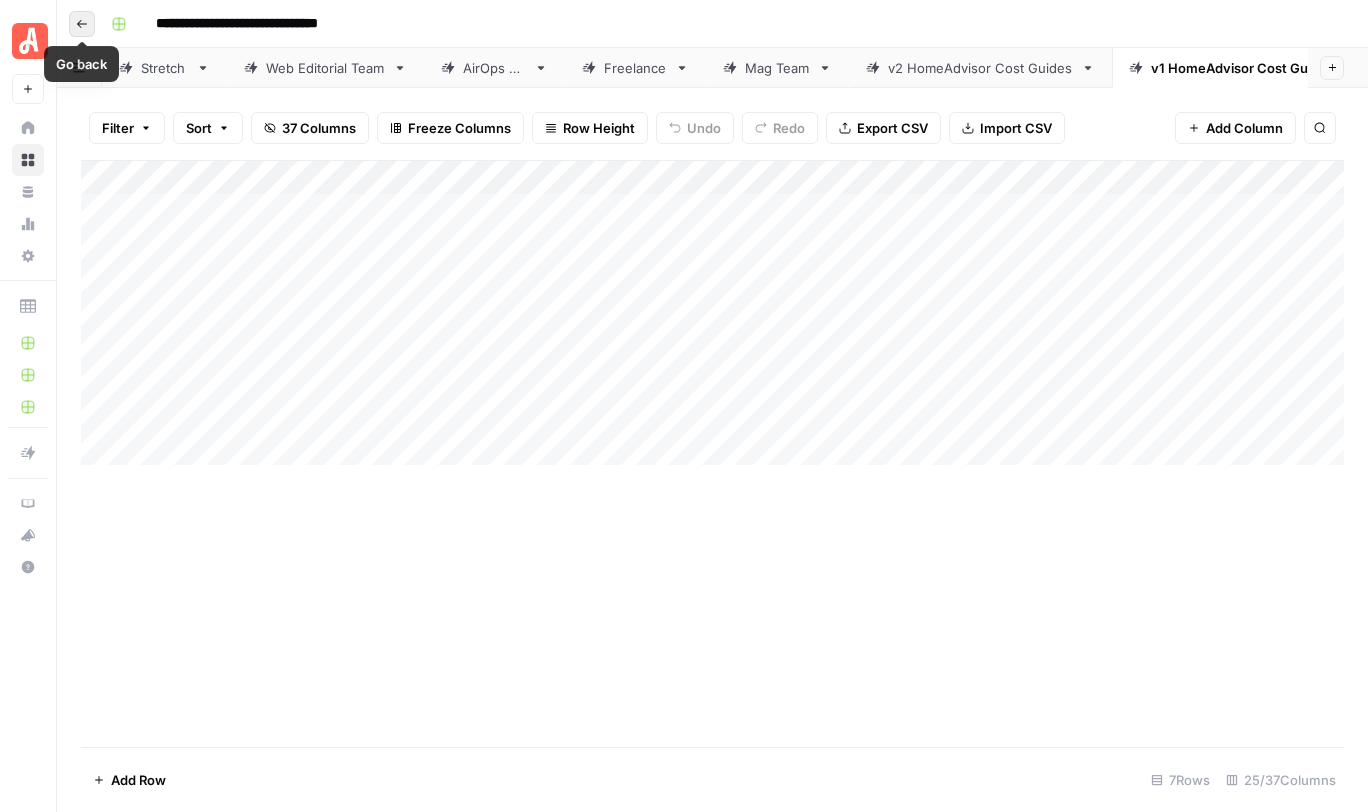 click 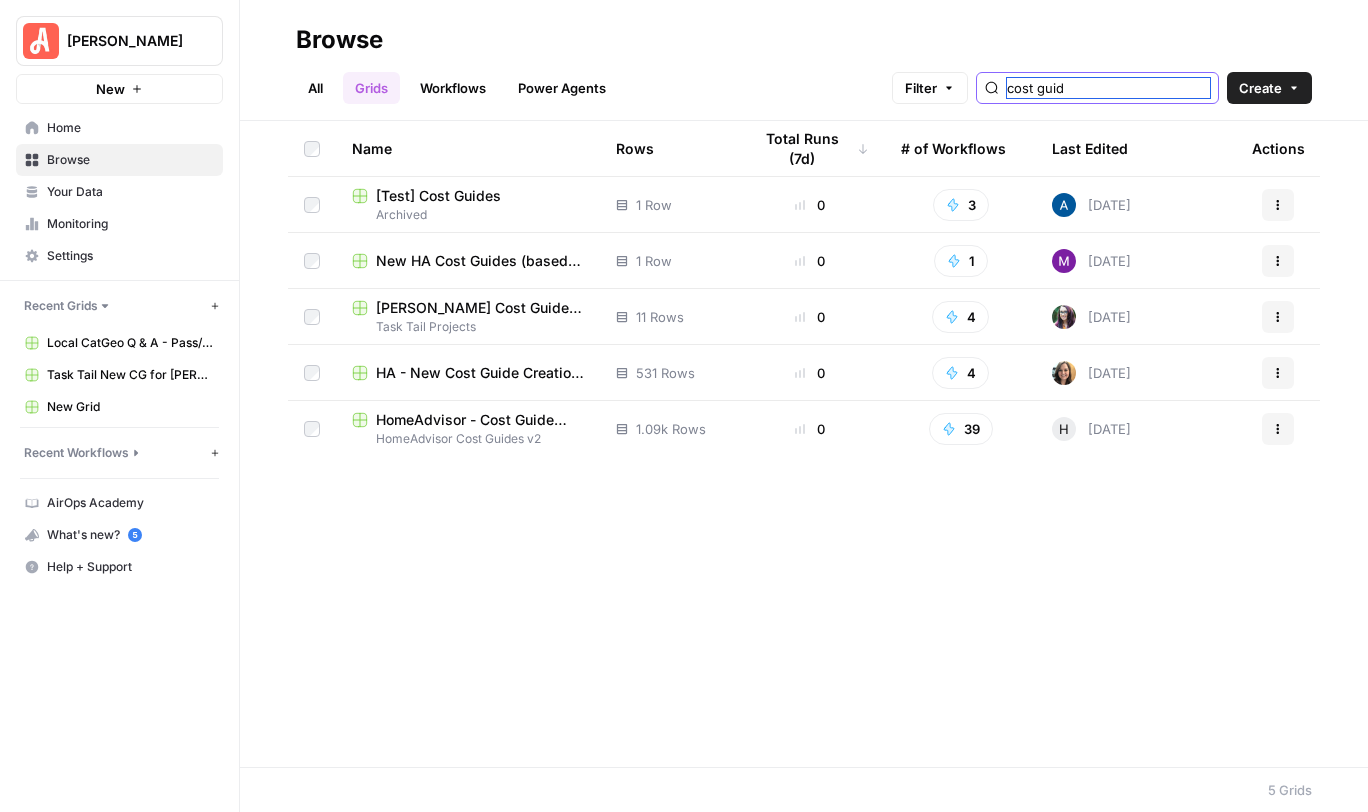 drag, startPoint x: 1124, startPoint y: 86, endPoint x: 1044, endPoint y: 90, distance: 80.09994 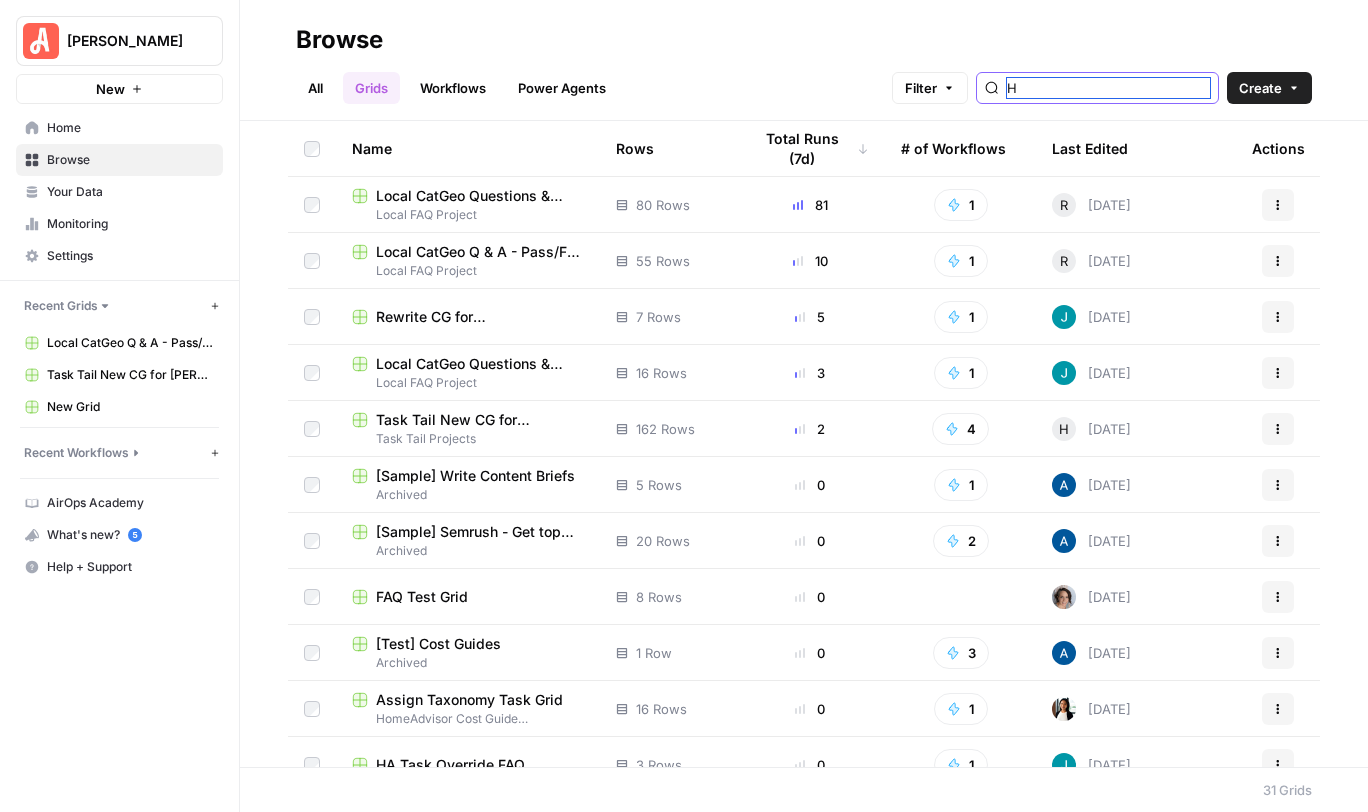 type on "HA" 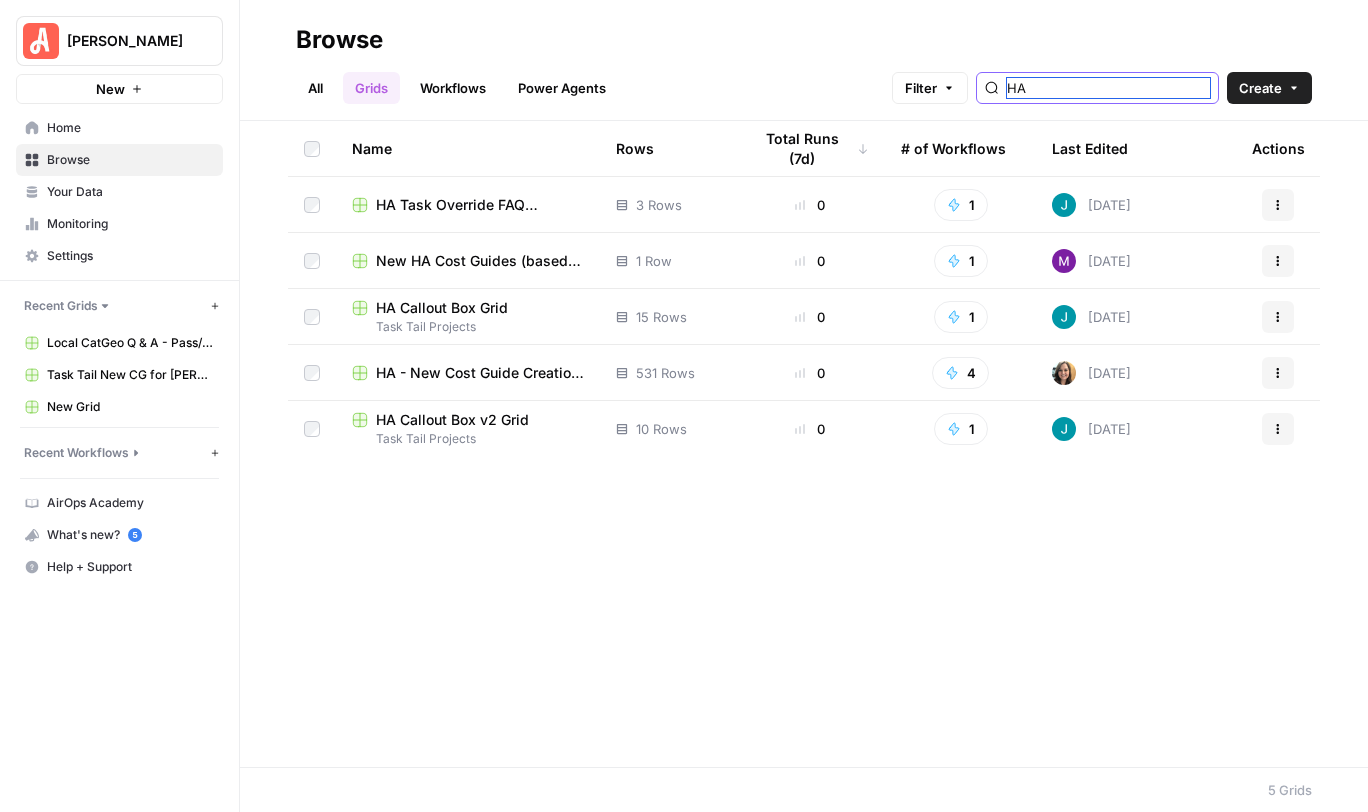 click on "HA" at bounding box center (1108, 88) 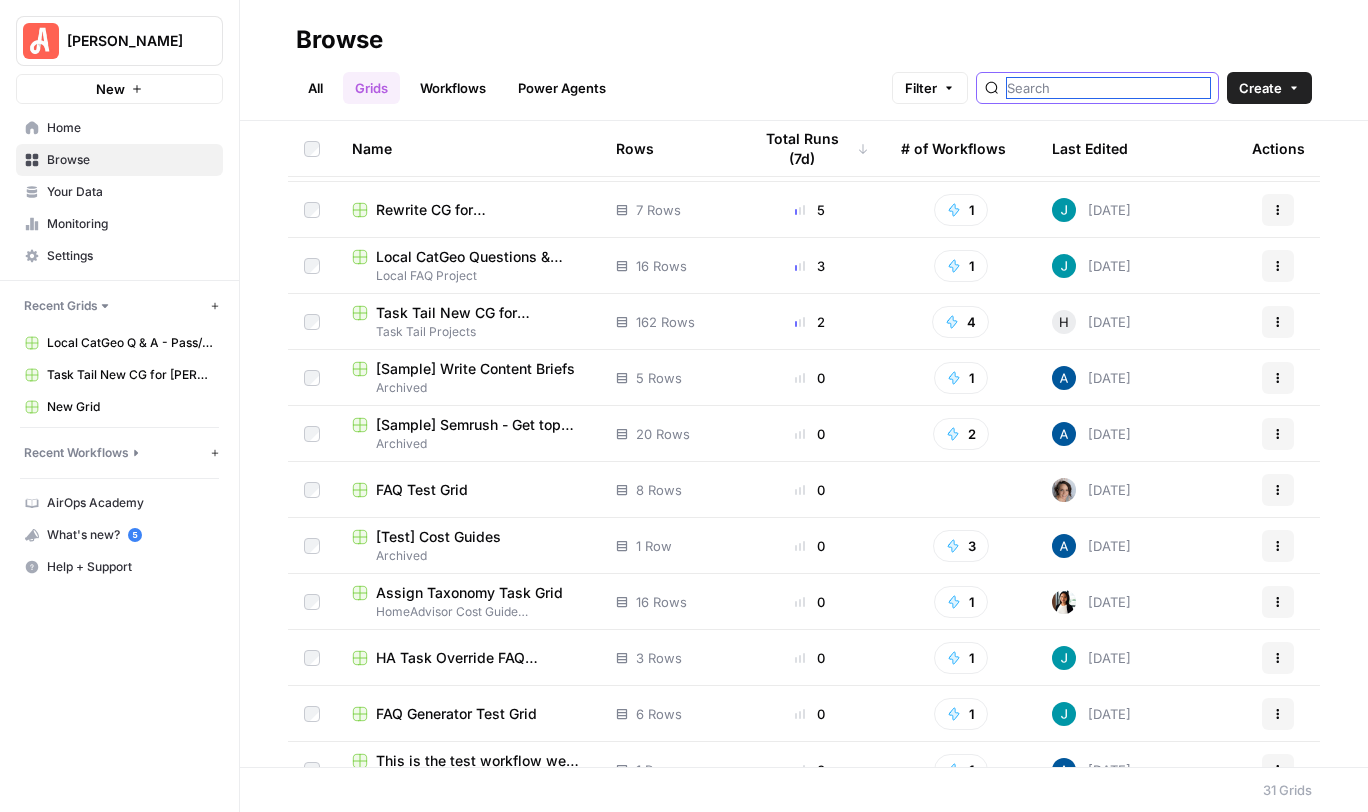 scroll, scrollTop: 104, scrollLeft: 0, axis: vertical 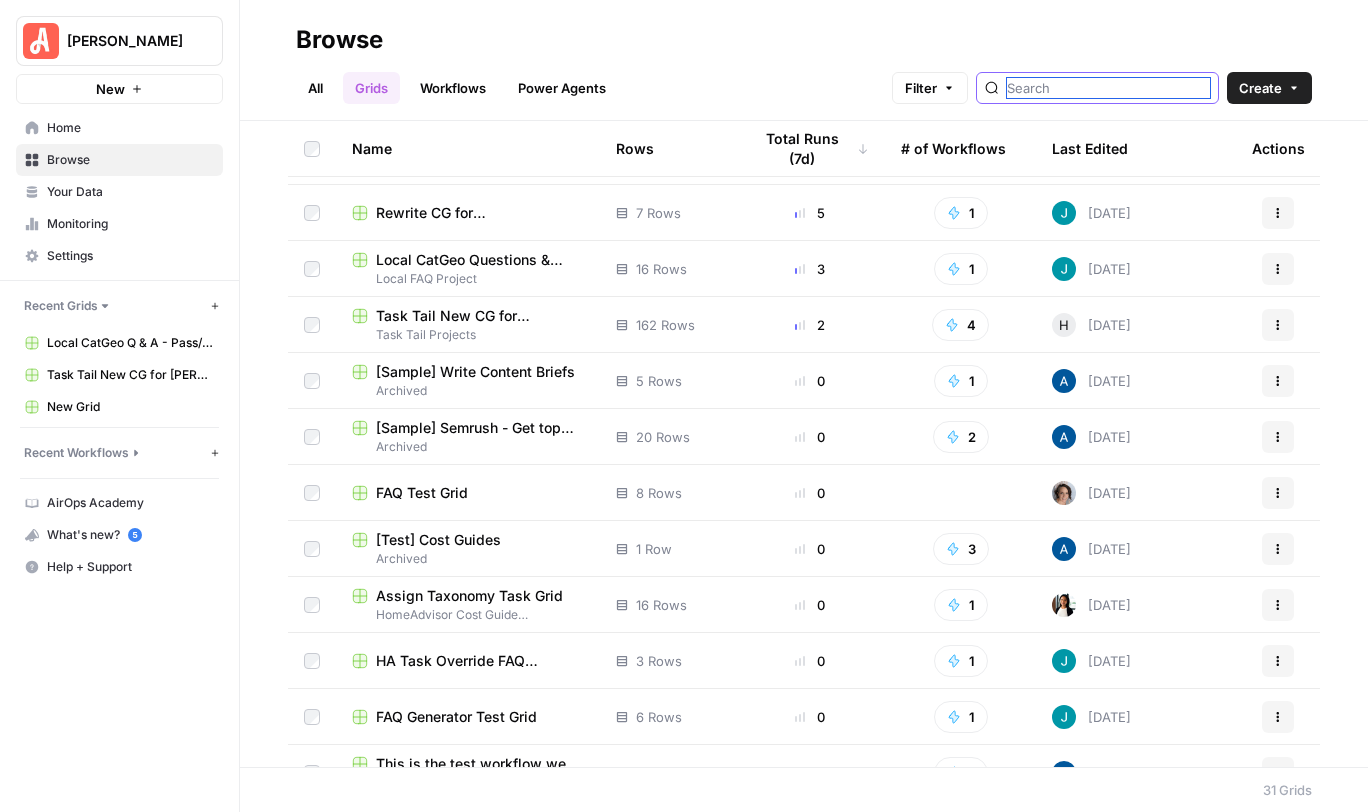 type 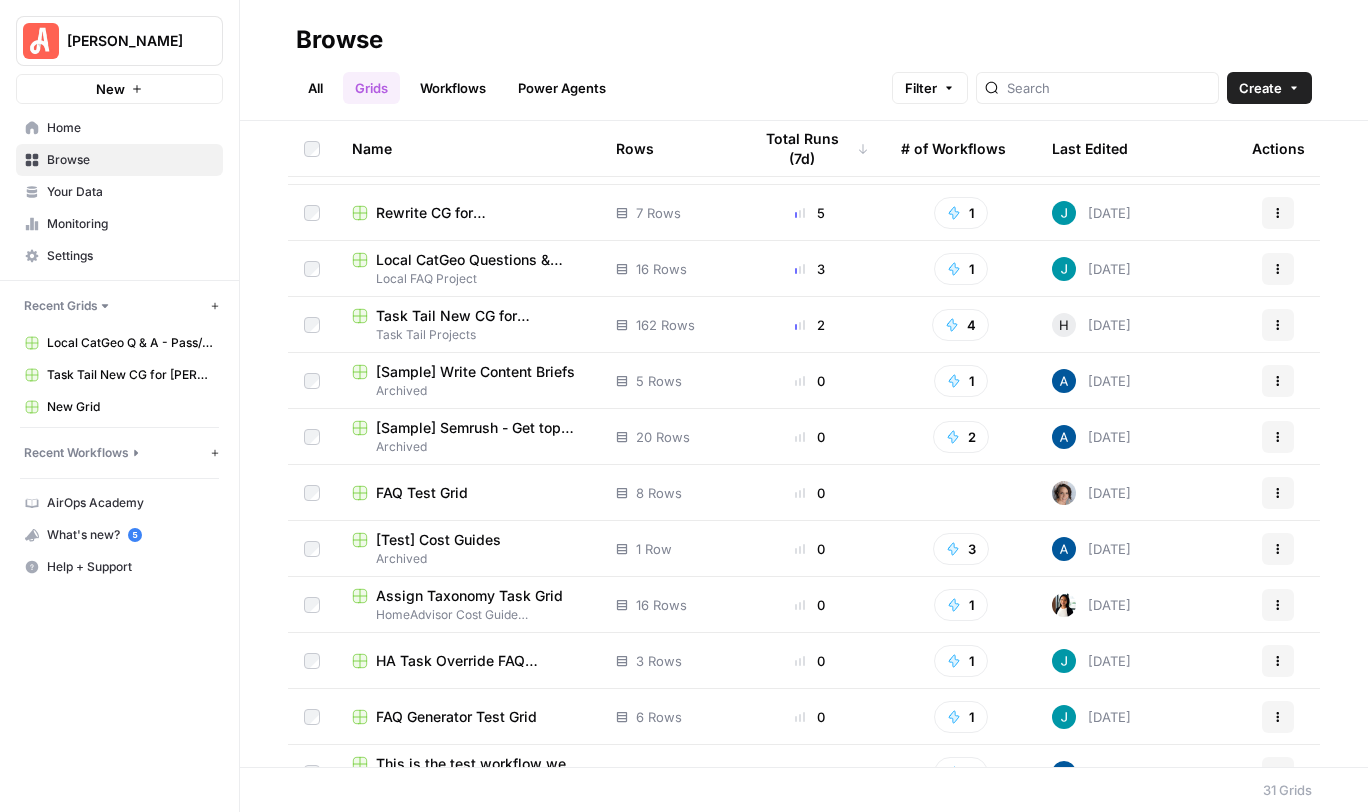 click on "Task Tail New CG for [PERSON_NAME] Grid" at bounding box center [480, 316] 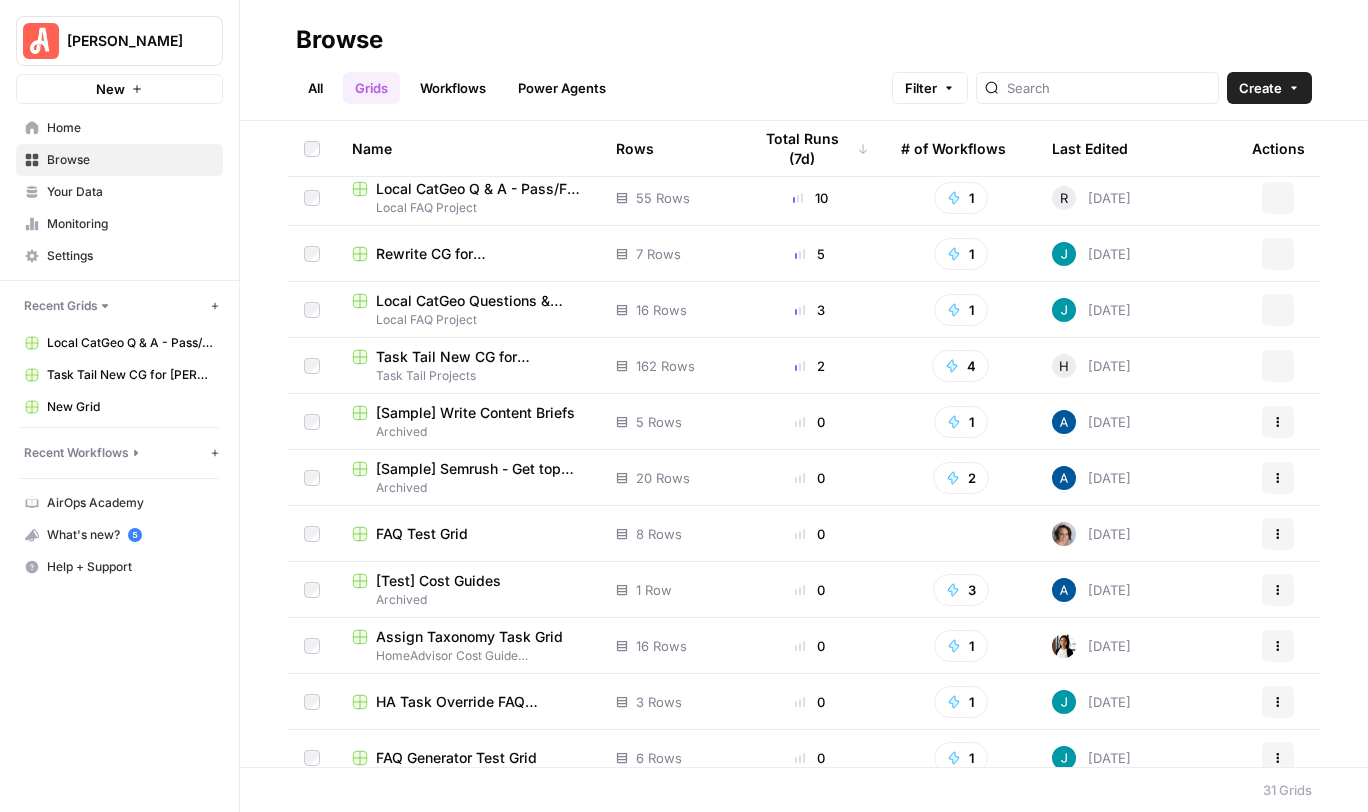 scroll, scrollTop: 0, scrollLeft: 0, axis: both 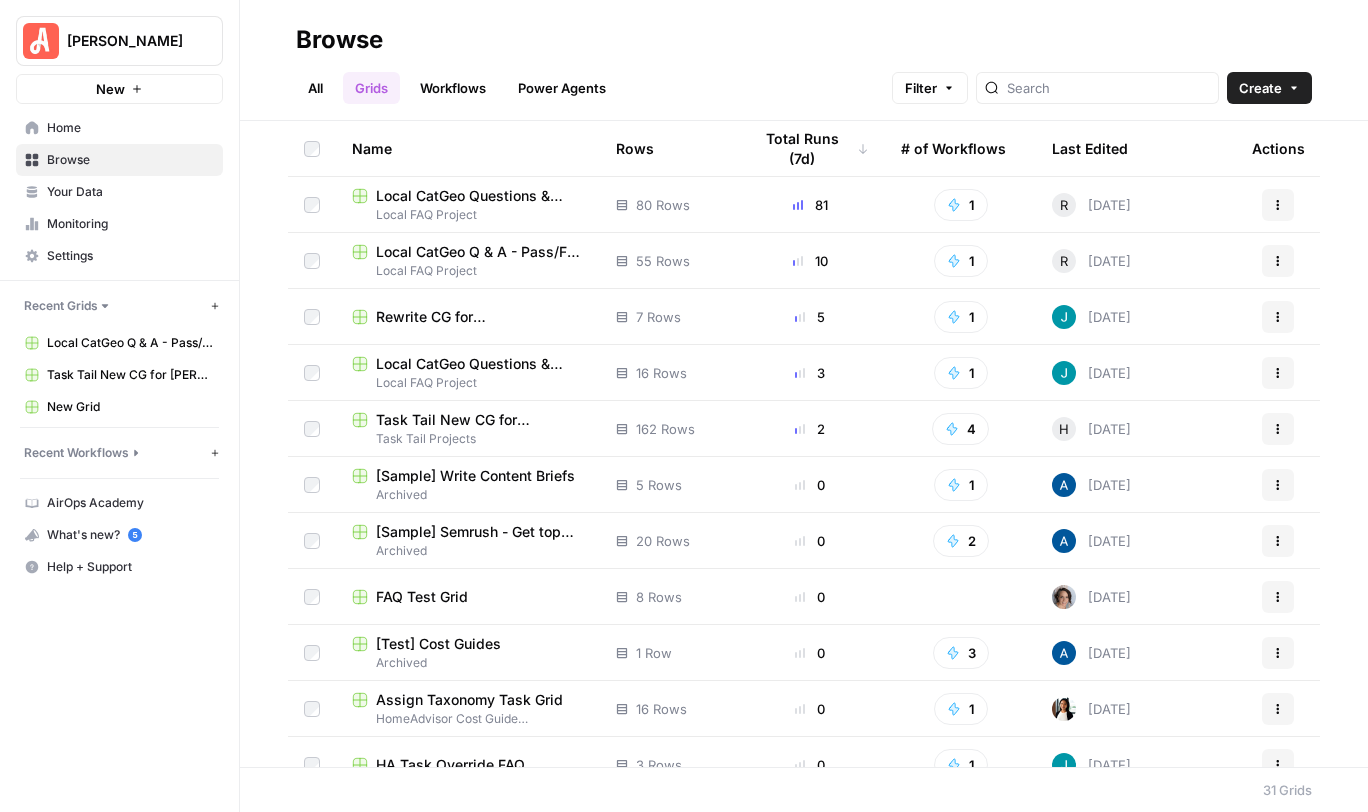 click on "Local CatGeo Questions & Answers - Fail Version Grid" at bounding box center (480, 196) 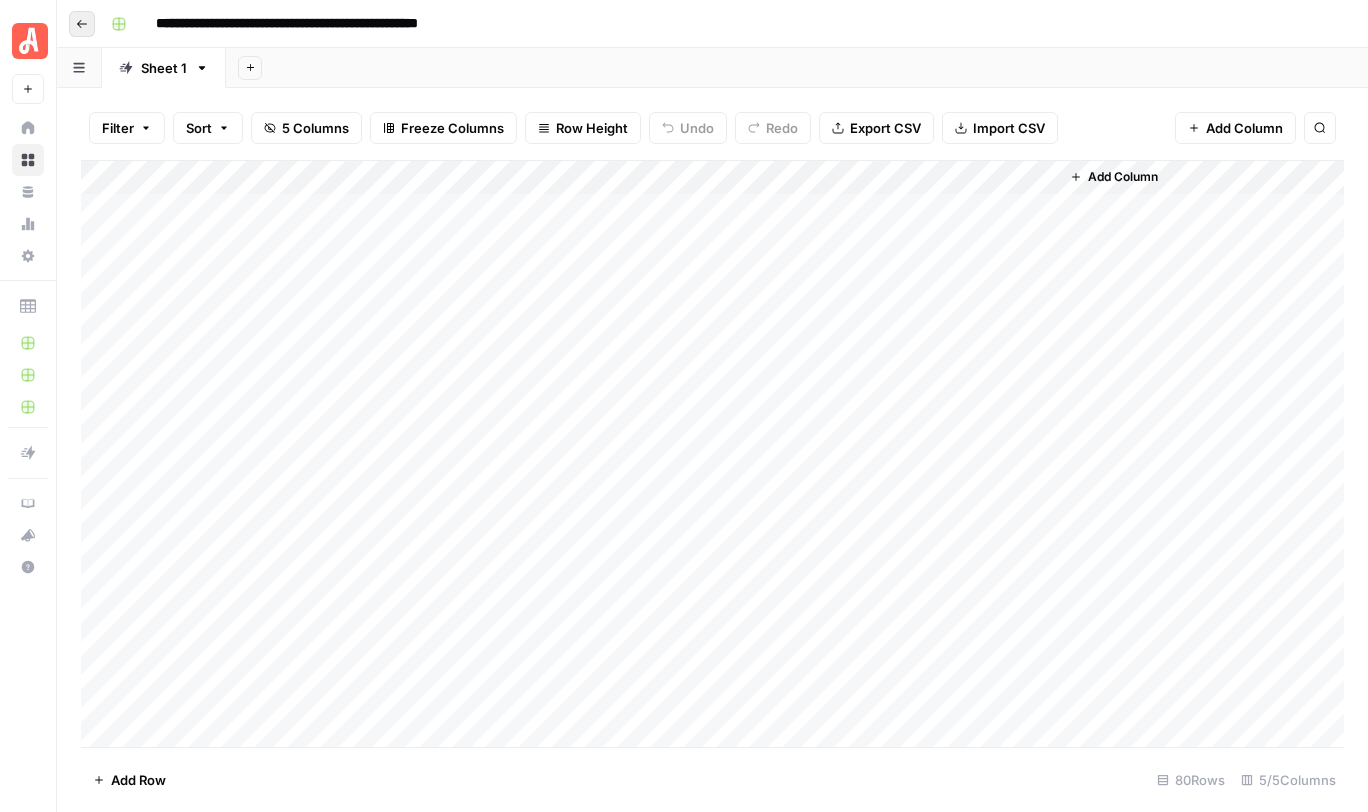 click 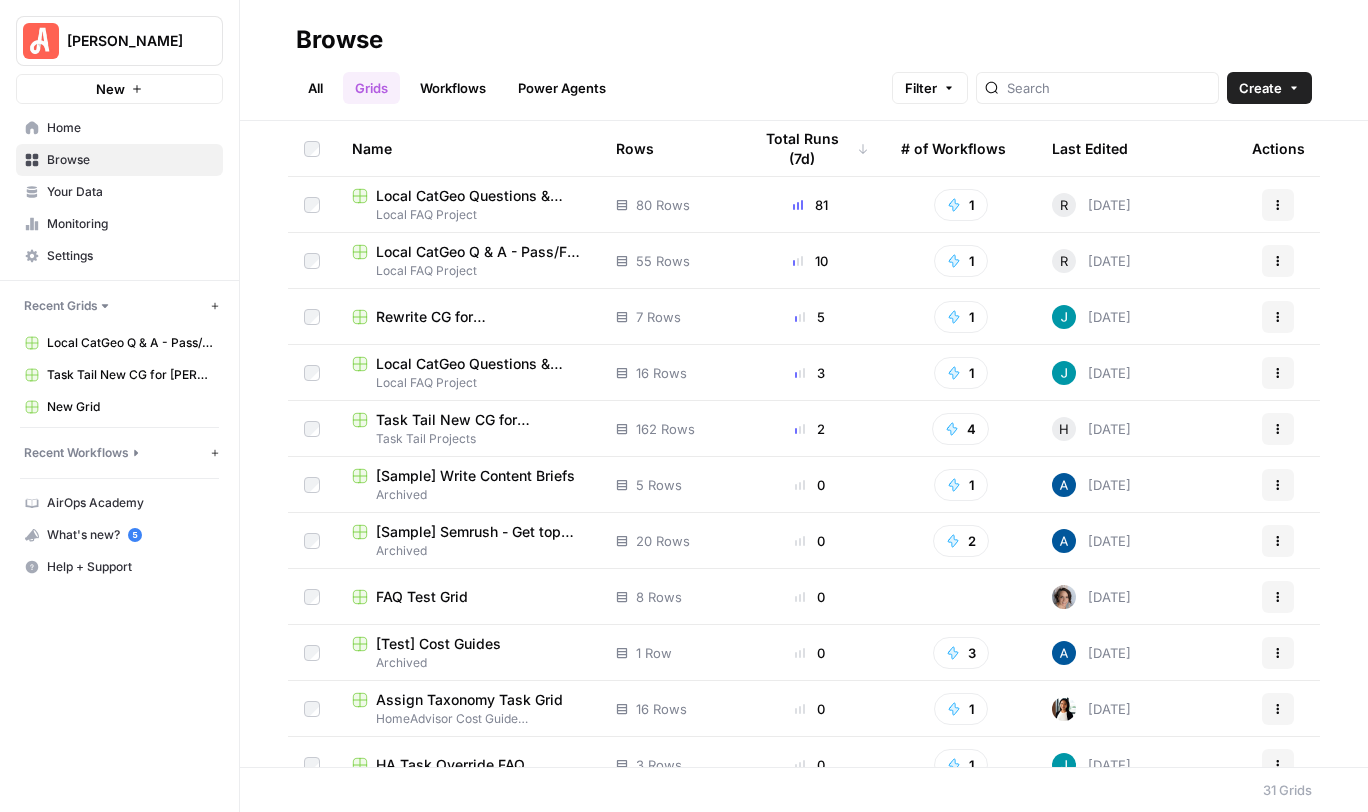 click on "Local CatGeo Q & A - Pass/Fail v2 Grid" at bounding box center (480, 252) 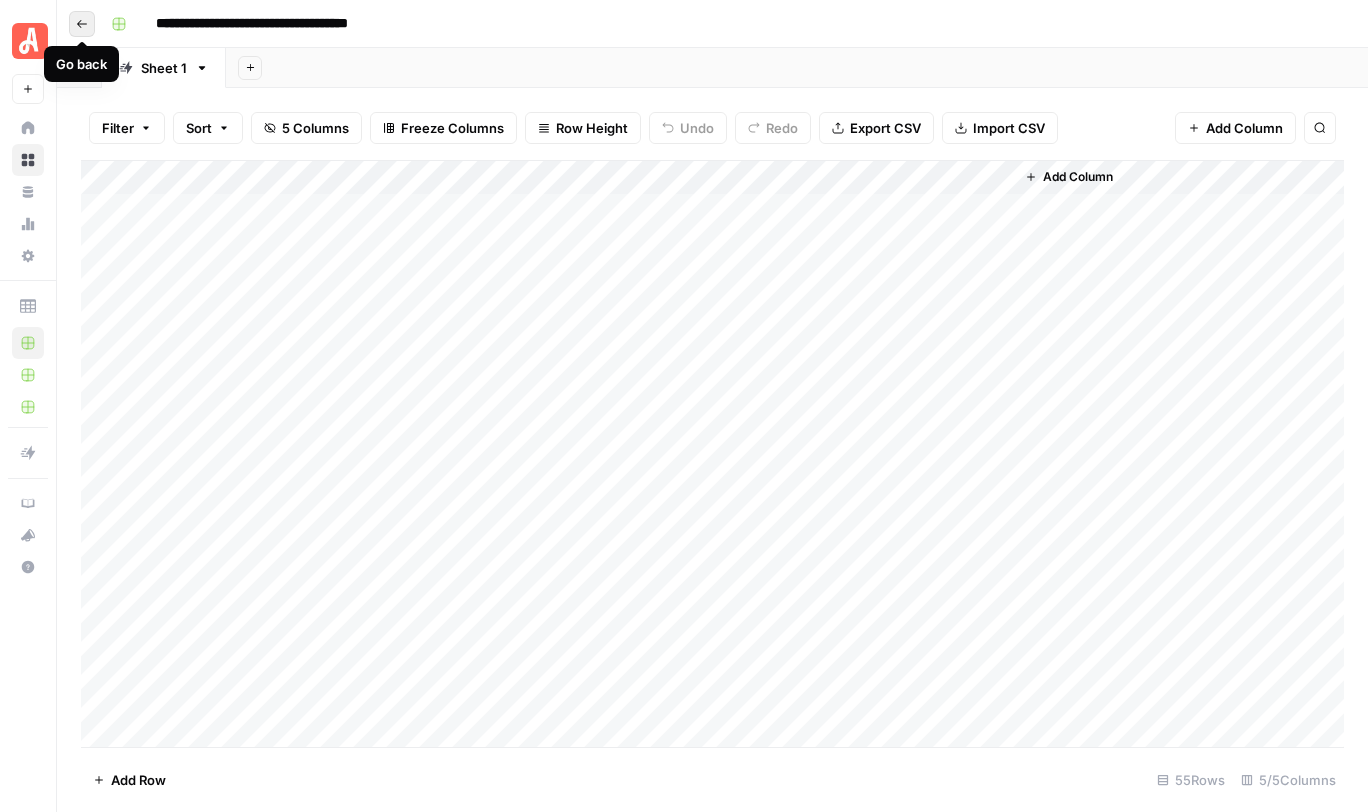 click 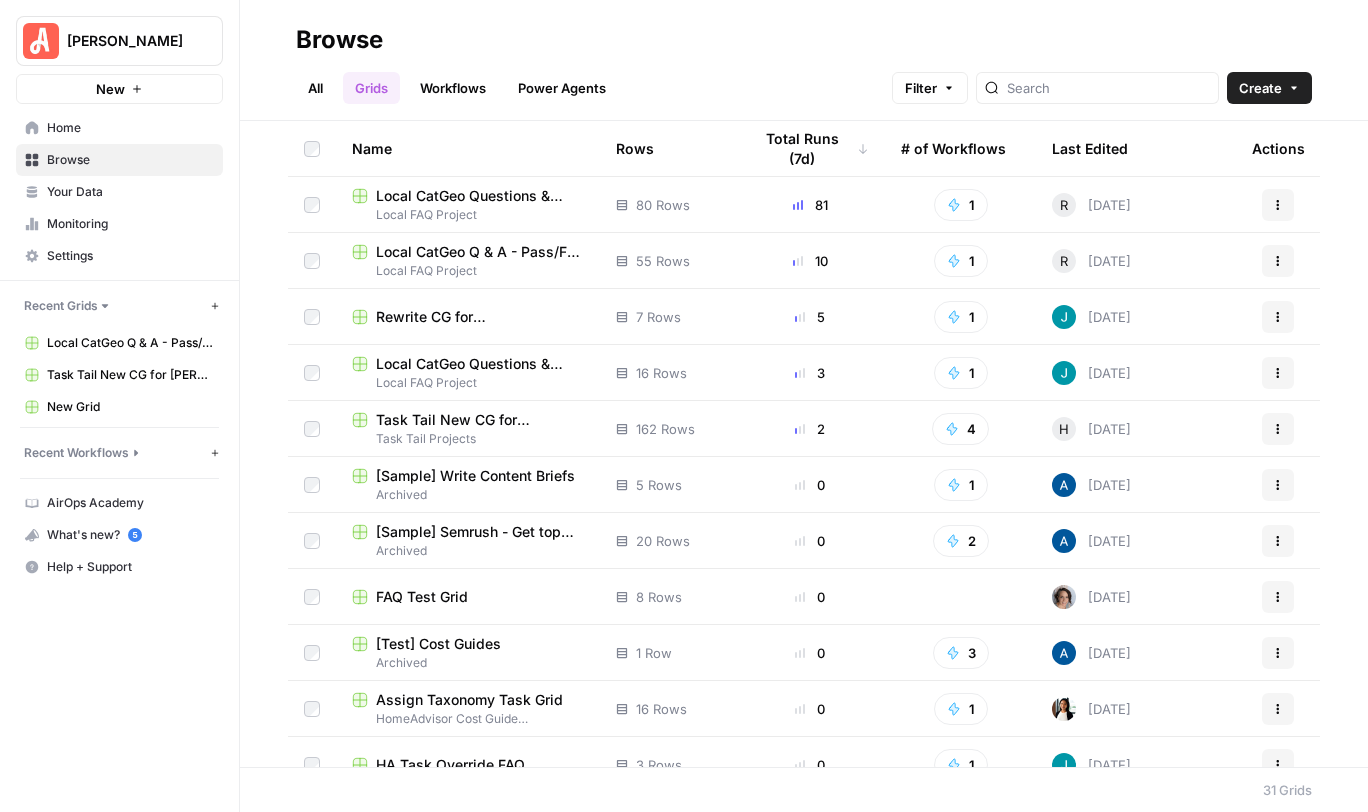 click on "Rewrite CG for Angi Grid" at bounding box center [480, 317] 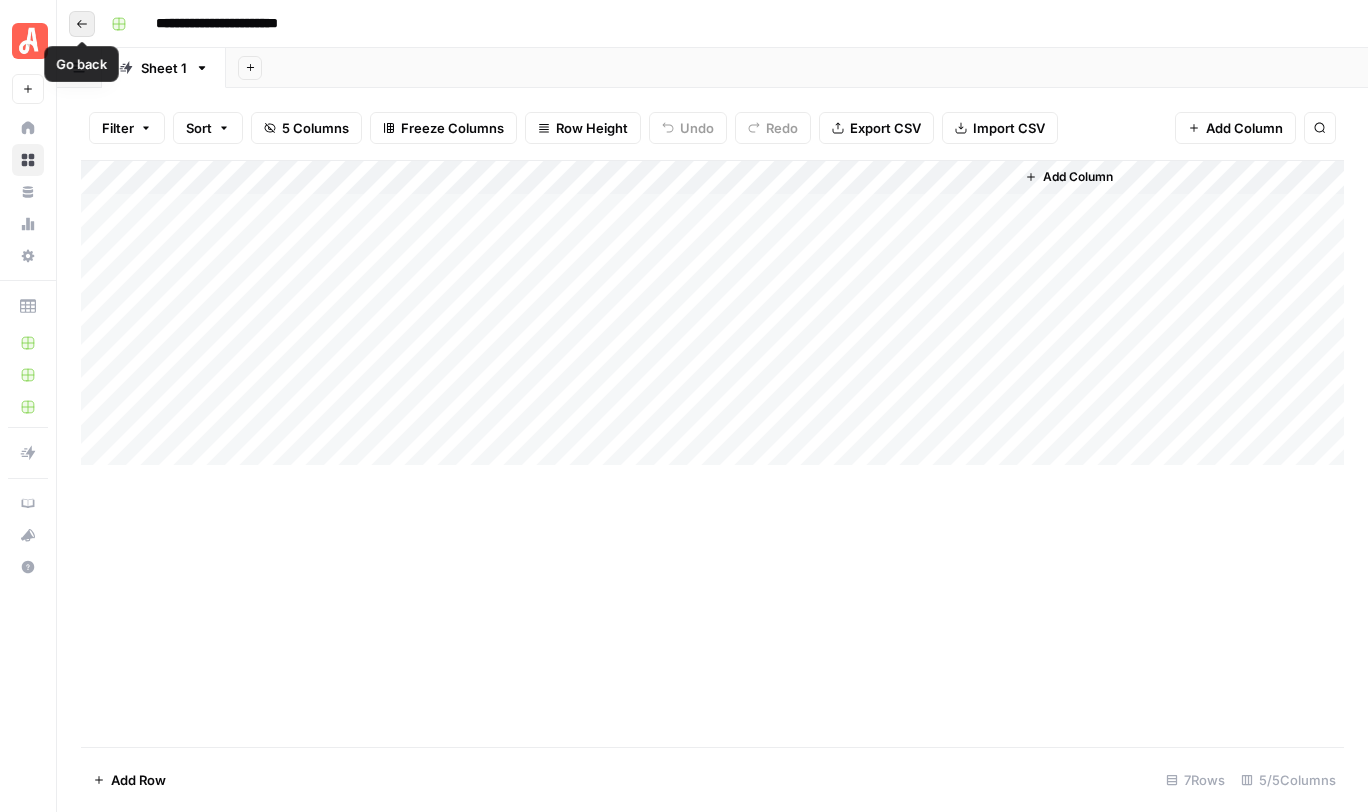 click 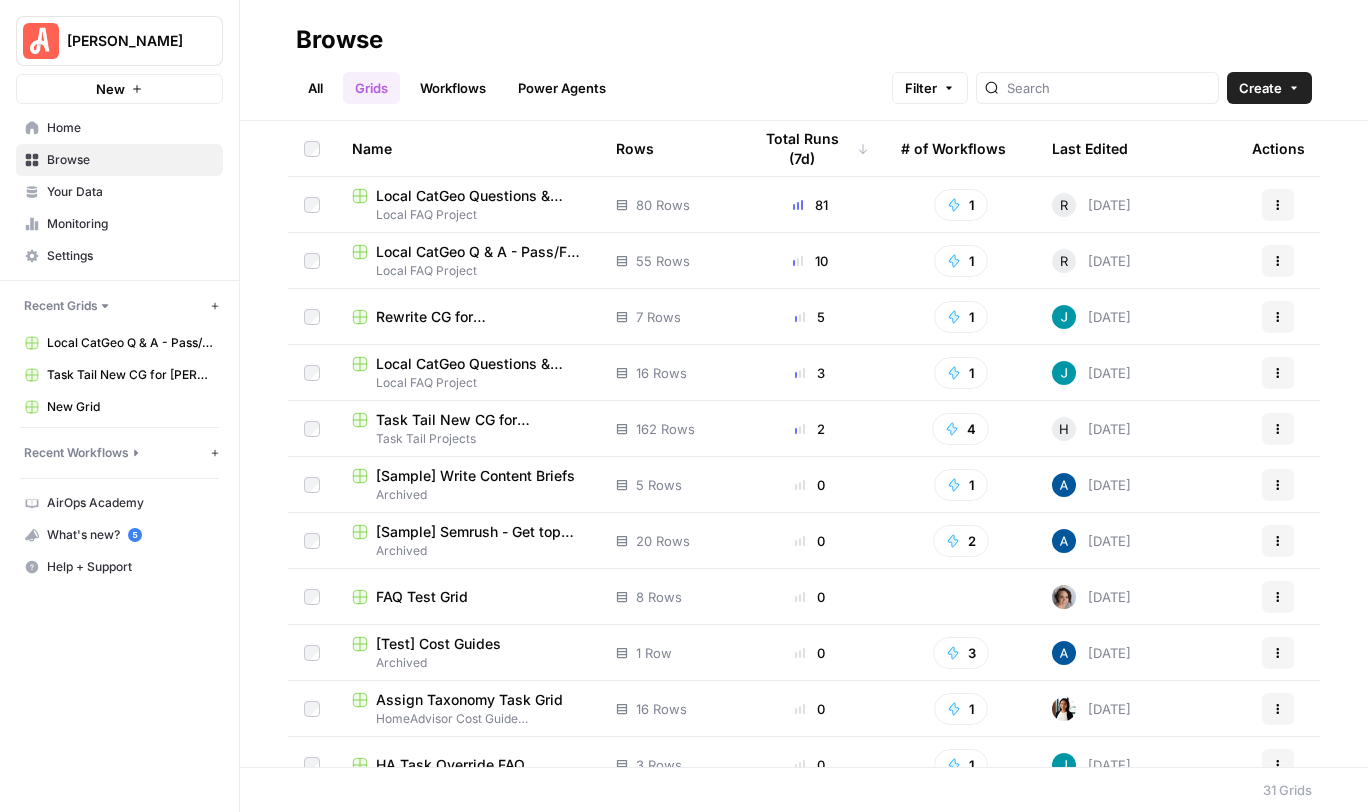 click on "Local CatGeo Q & A - Pass/Fail v2 Grid" at bounding box center (480, 252) 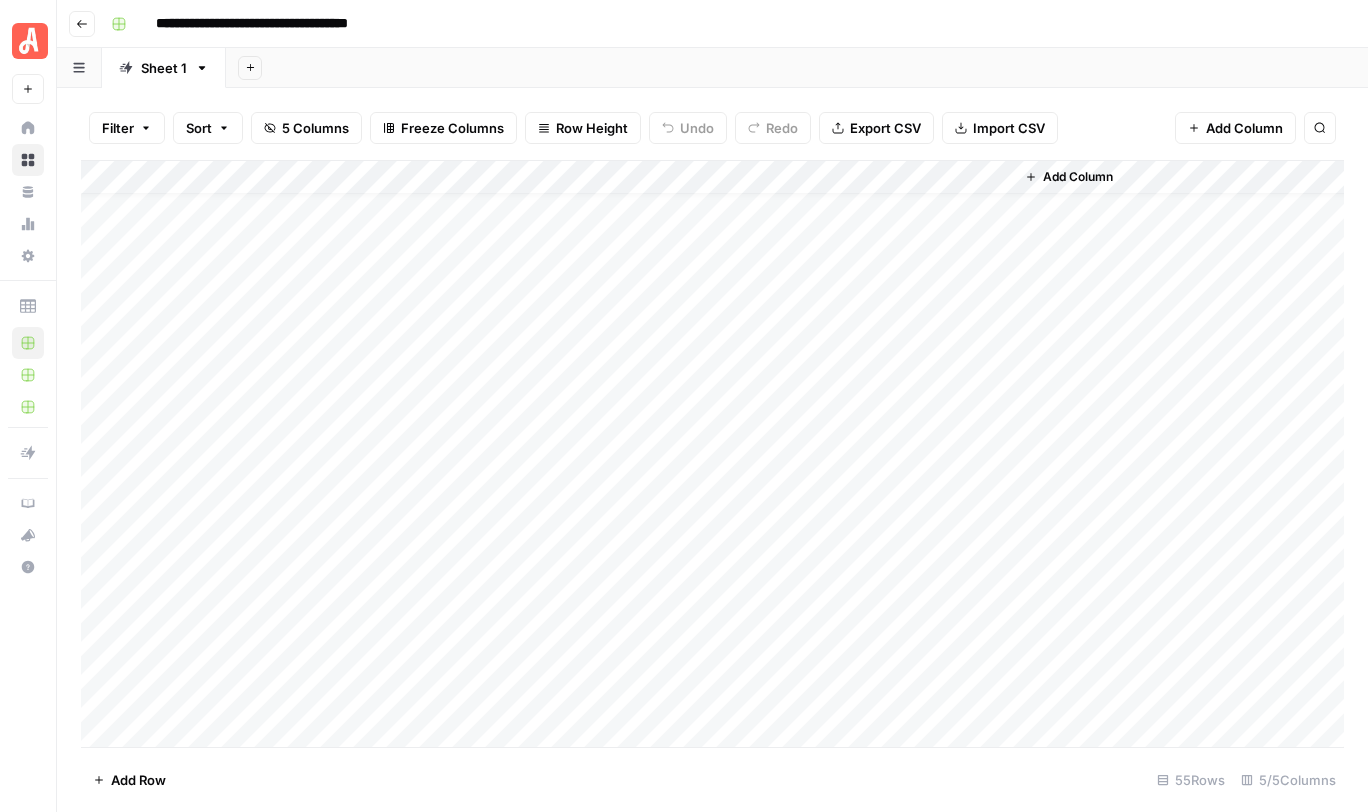 scroll, scrollTop: 0, scrollLeft: 0, axis: both 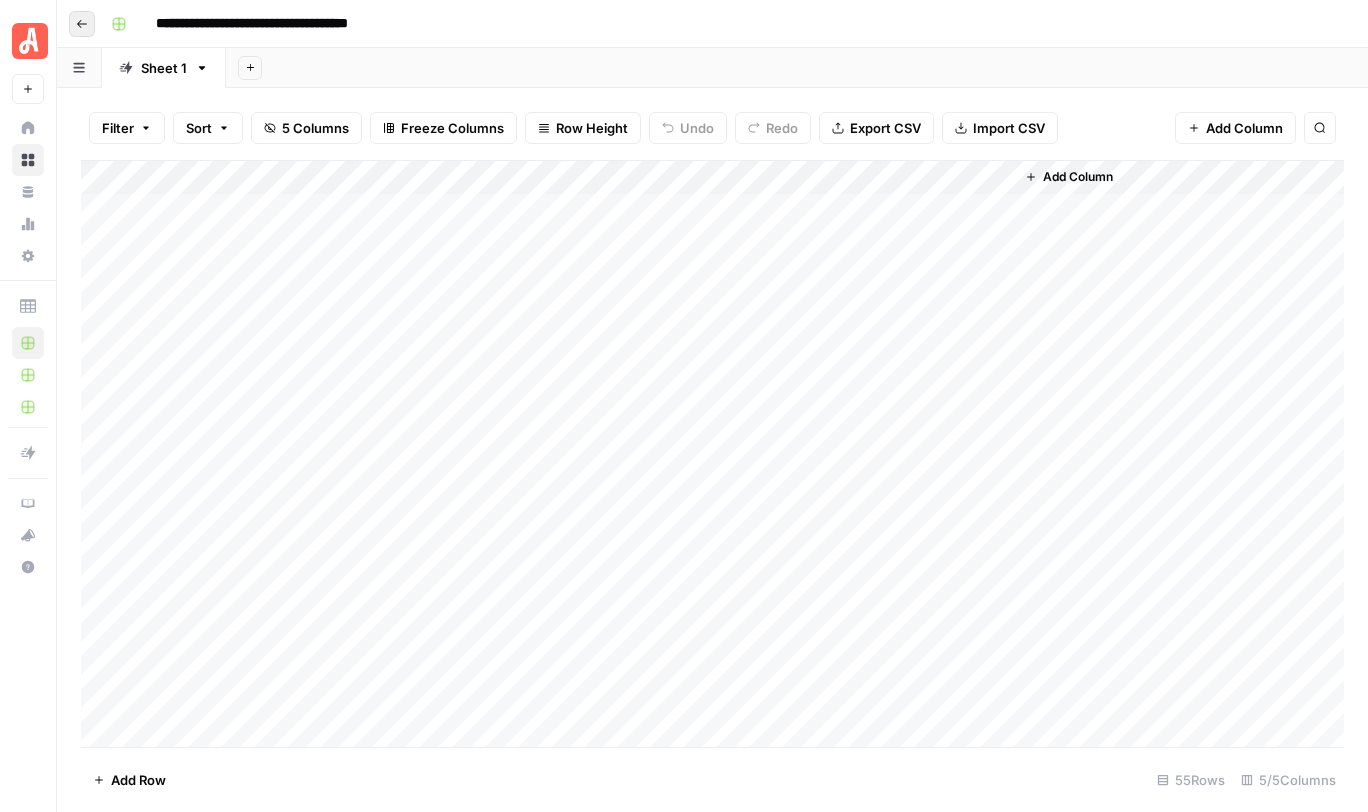 click 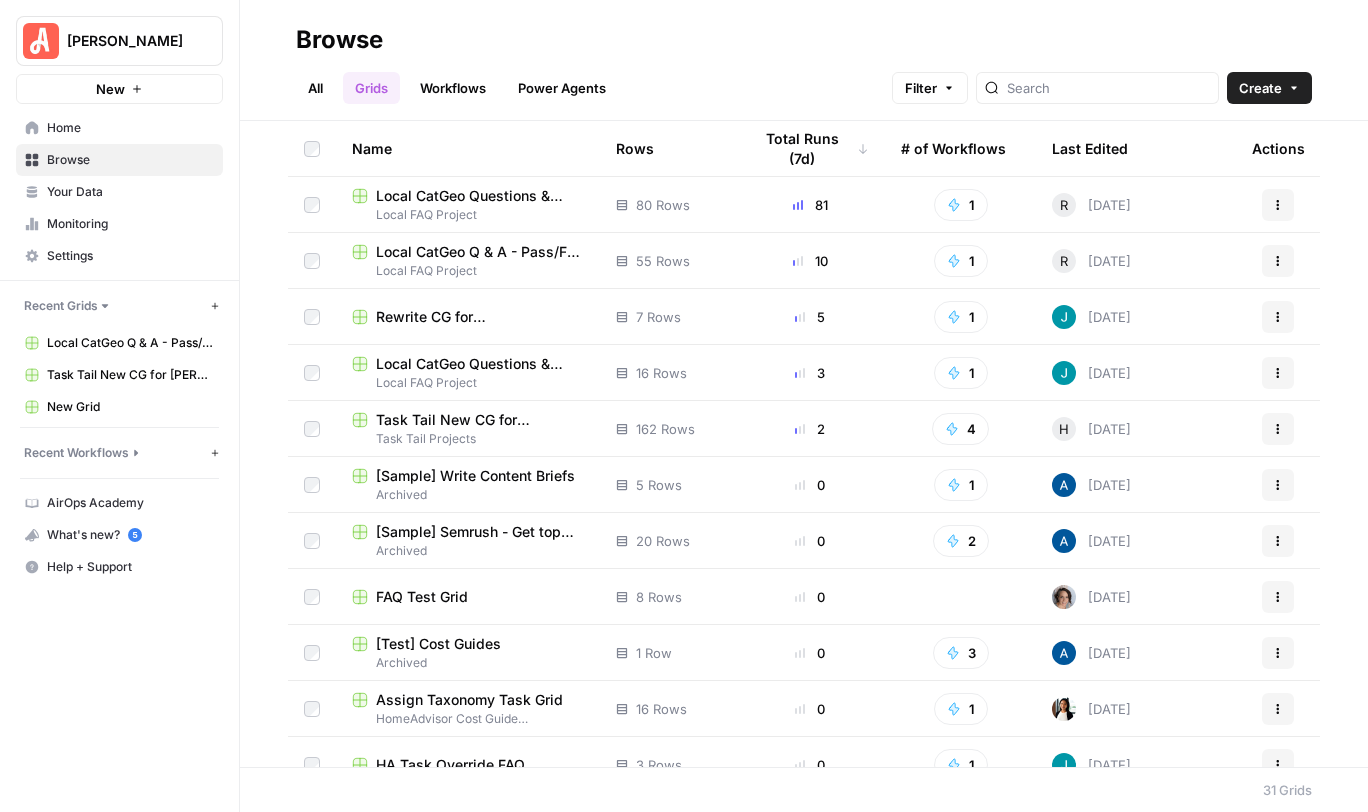 click on "Local CatGeo Questions & Answers - Fail Version Grid" at bounding box center (480, 196) 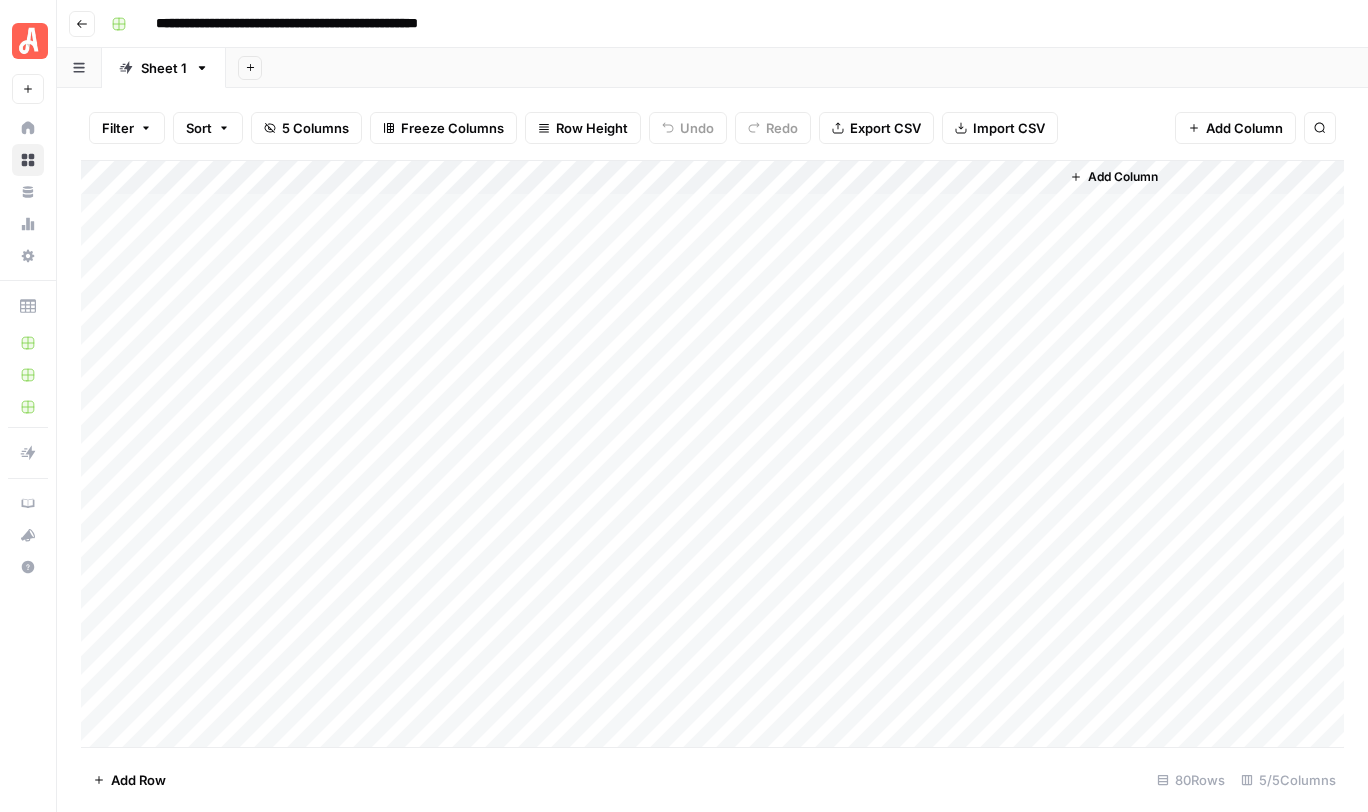 scroll, scrollTop: 0, scrollLeft: 0, axis: both 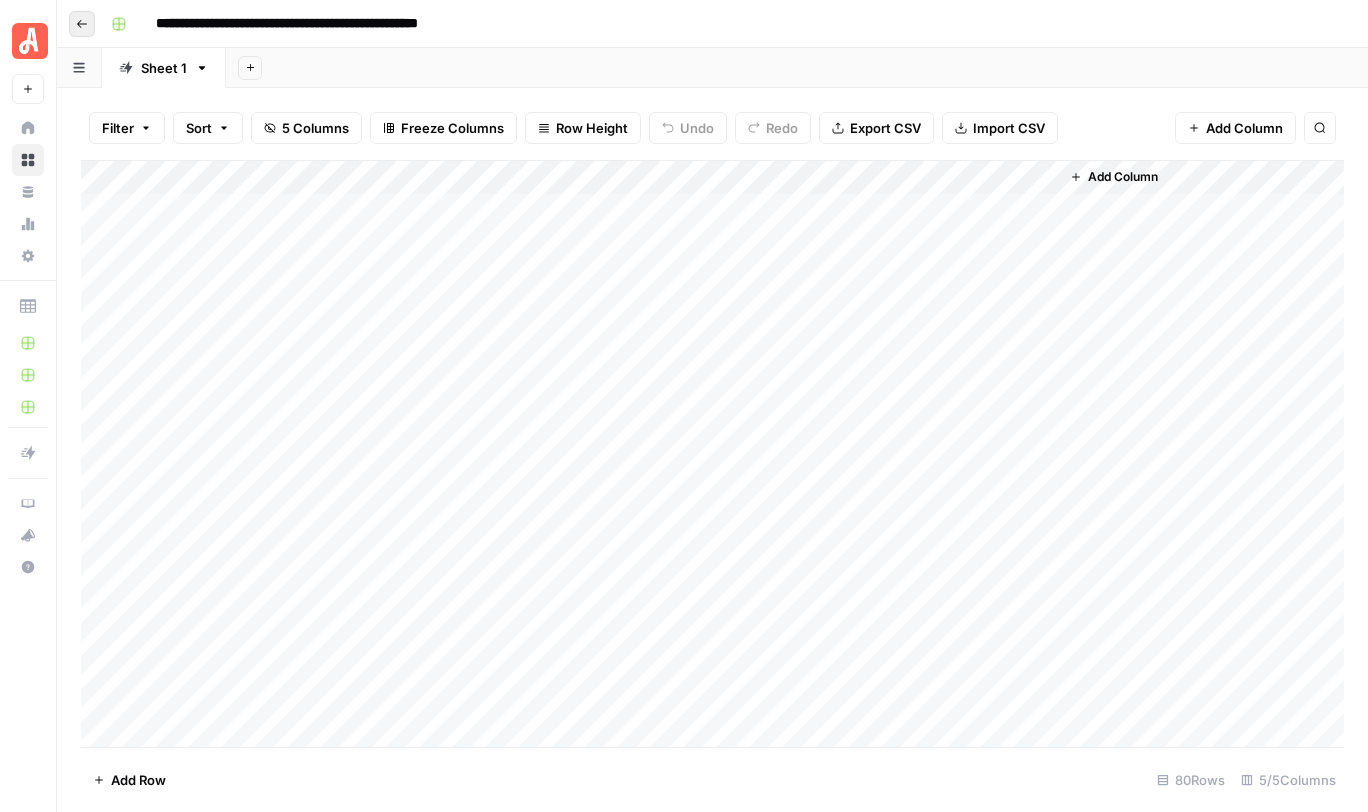 click 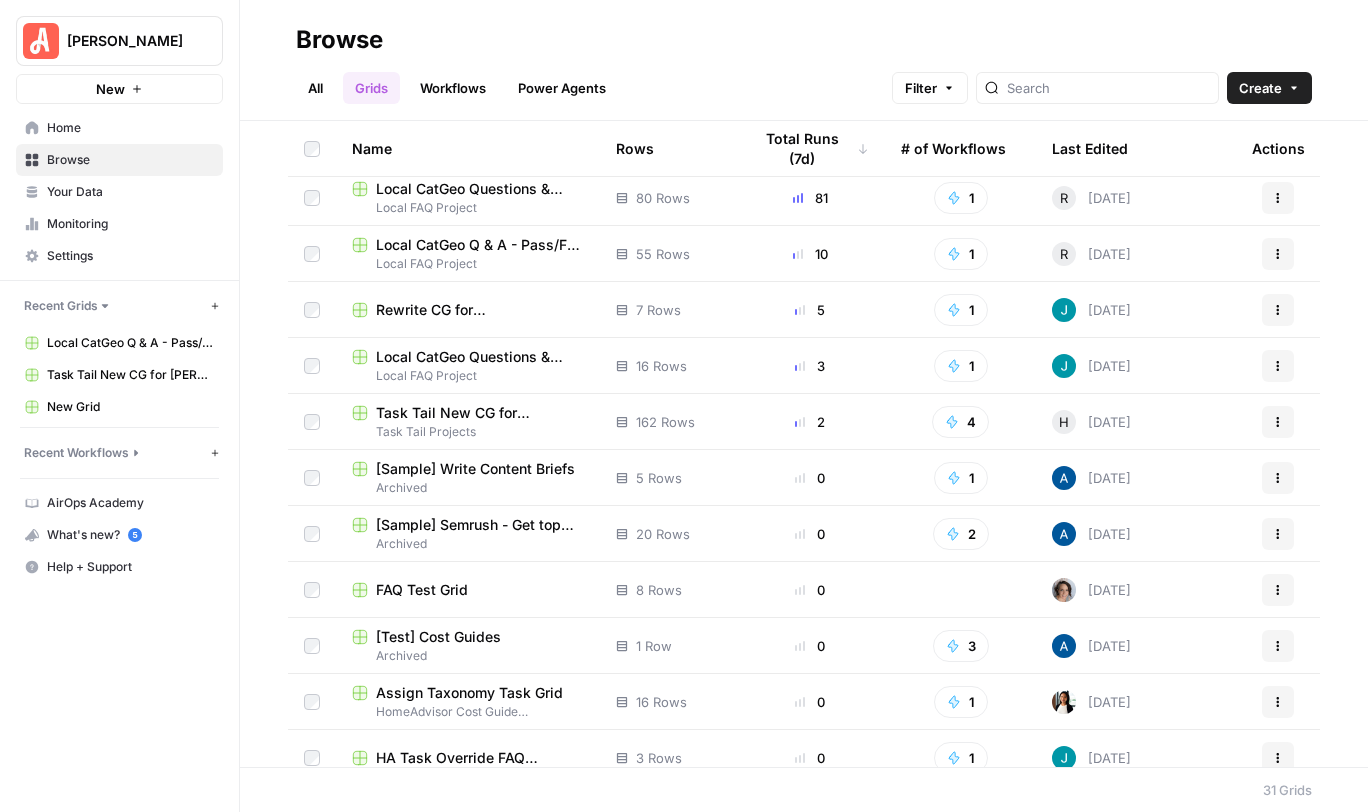scroll, scrollTop: 0, scrollLeft: 0, axis: both 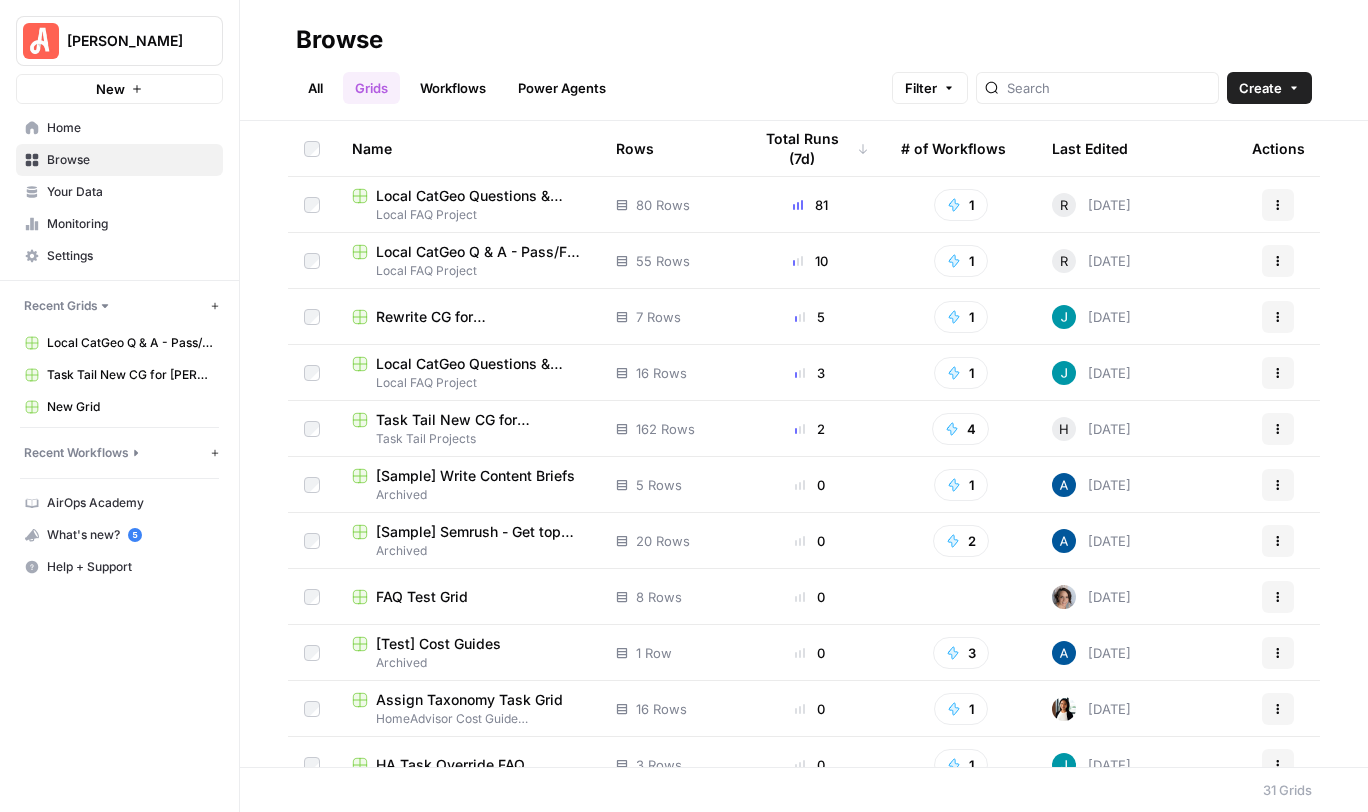 click on "Local FAQ Project" at bounding box center [468, 271] 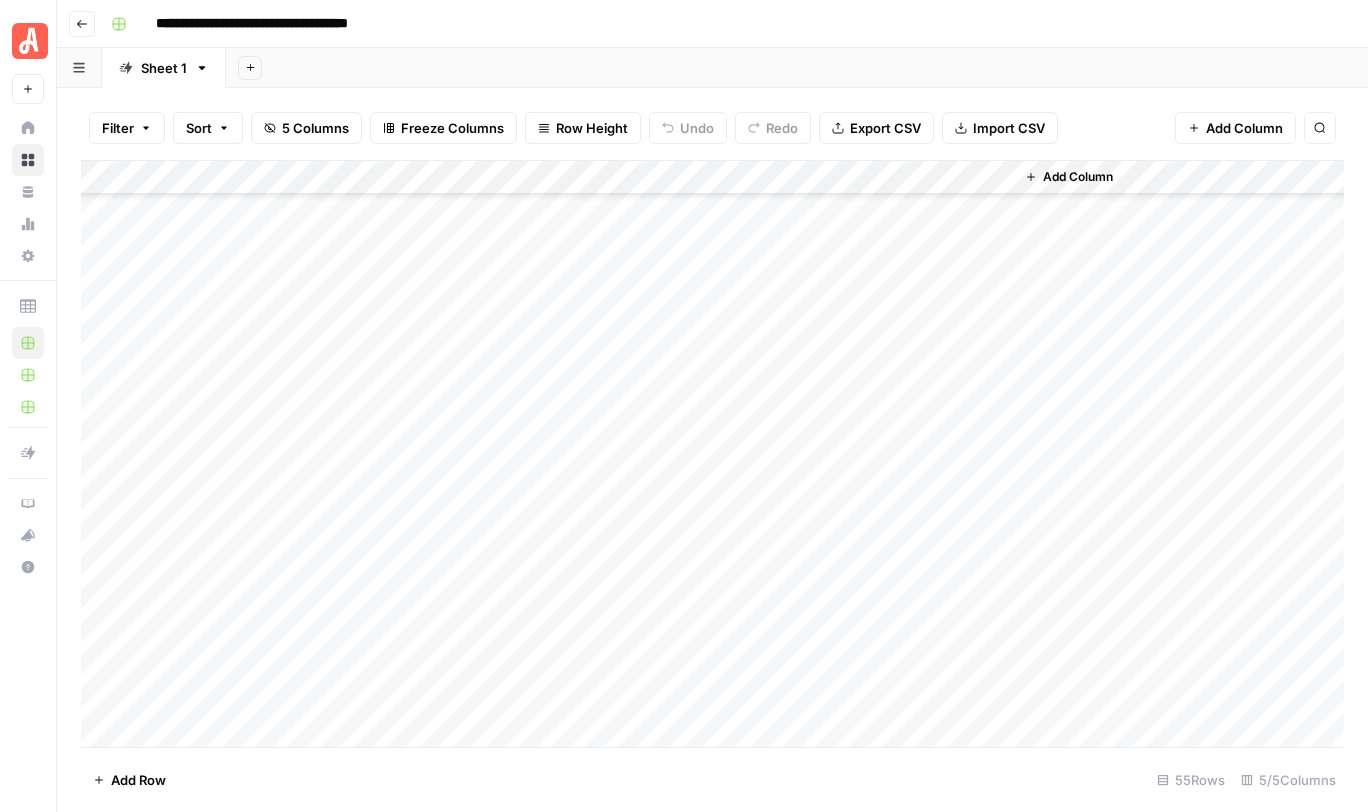 scroll, scrollTop: 0, scrollLeft: 0, axis: both 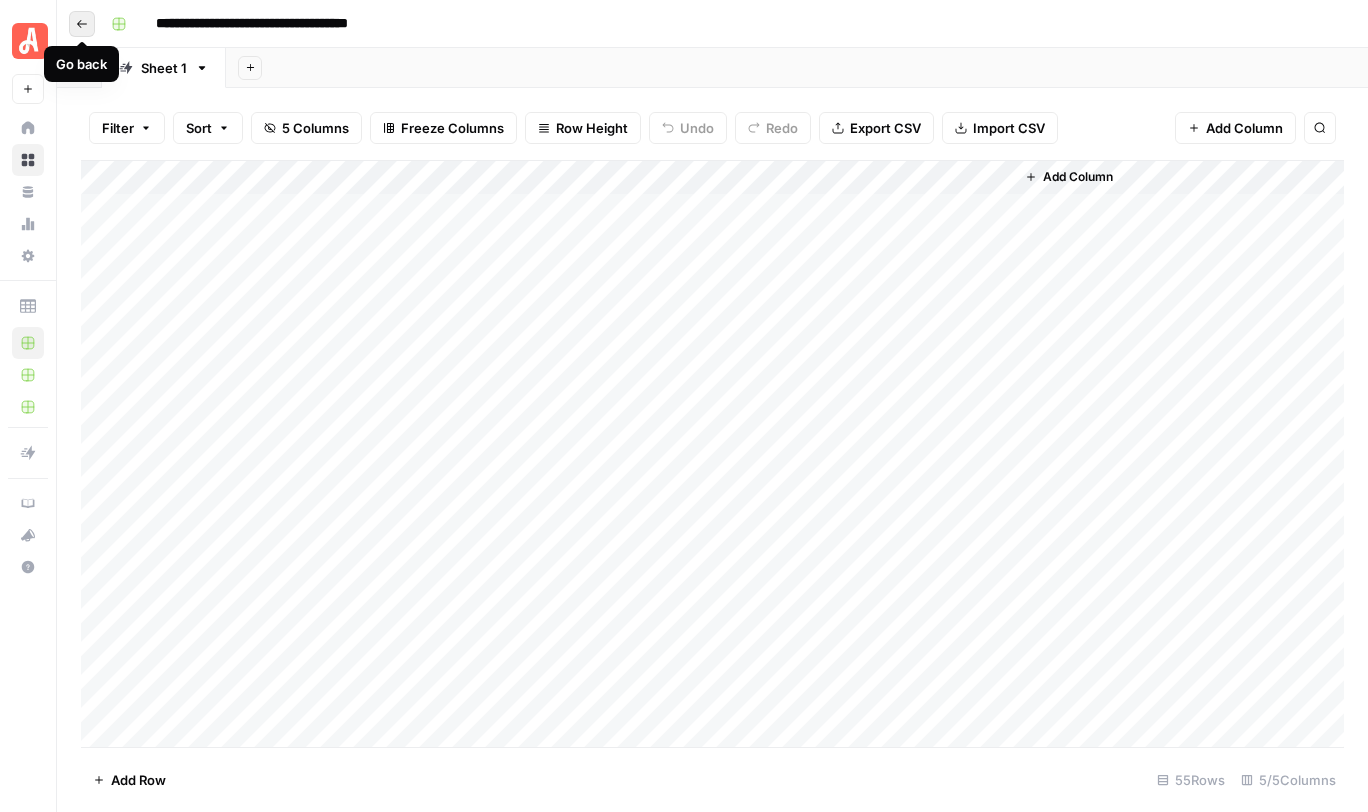 click 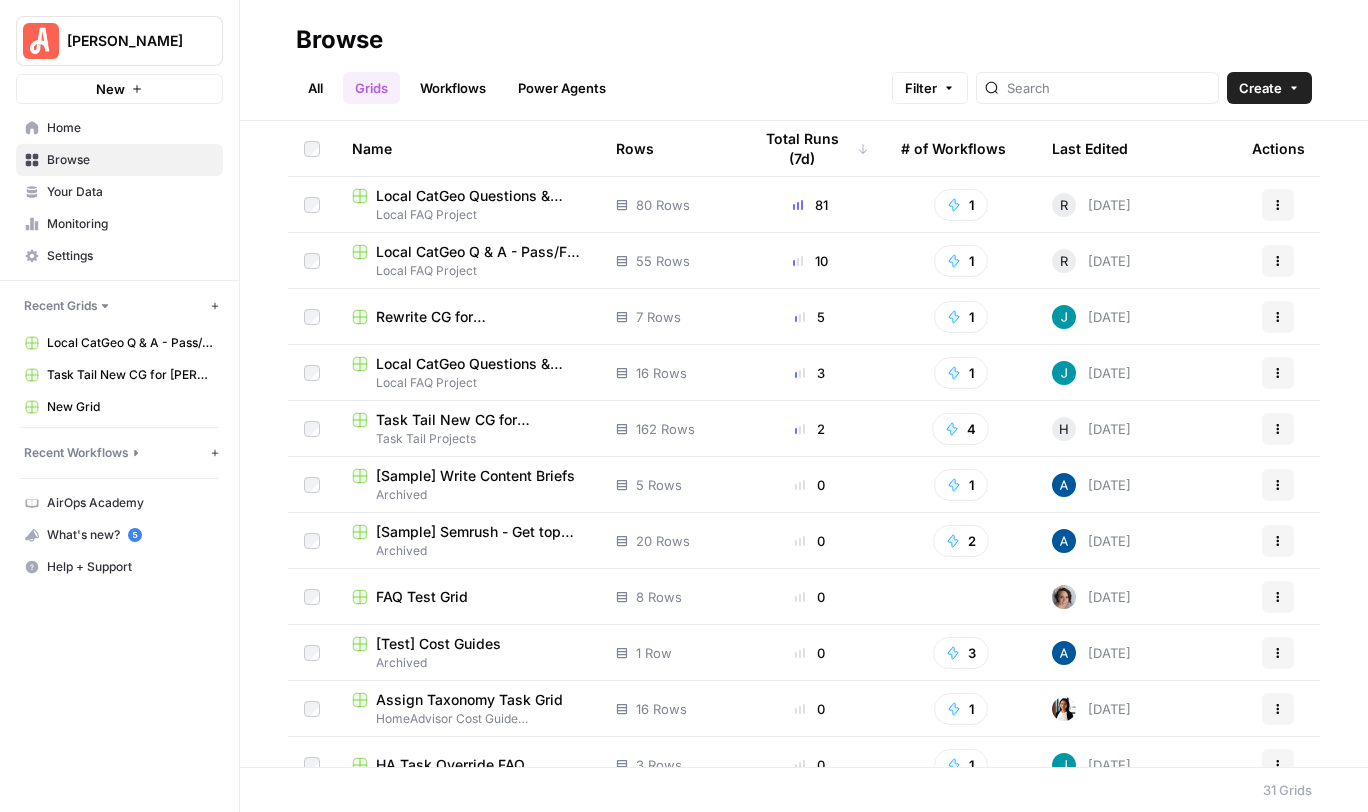 click on "Local CatGeo Questions & Answers - Fail Version Grid" at bounding box center [480, 196] 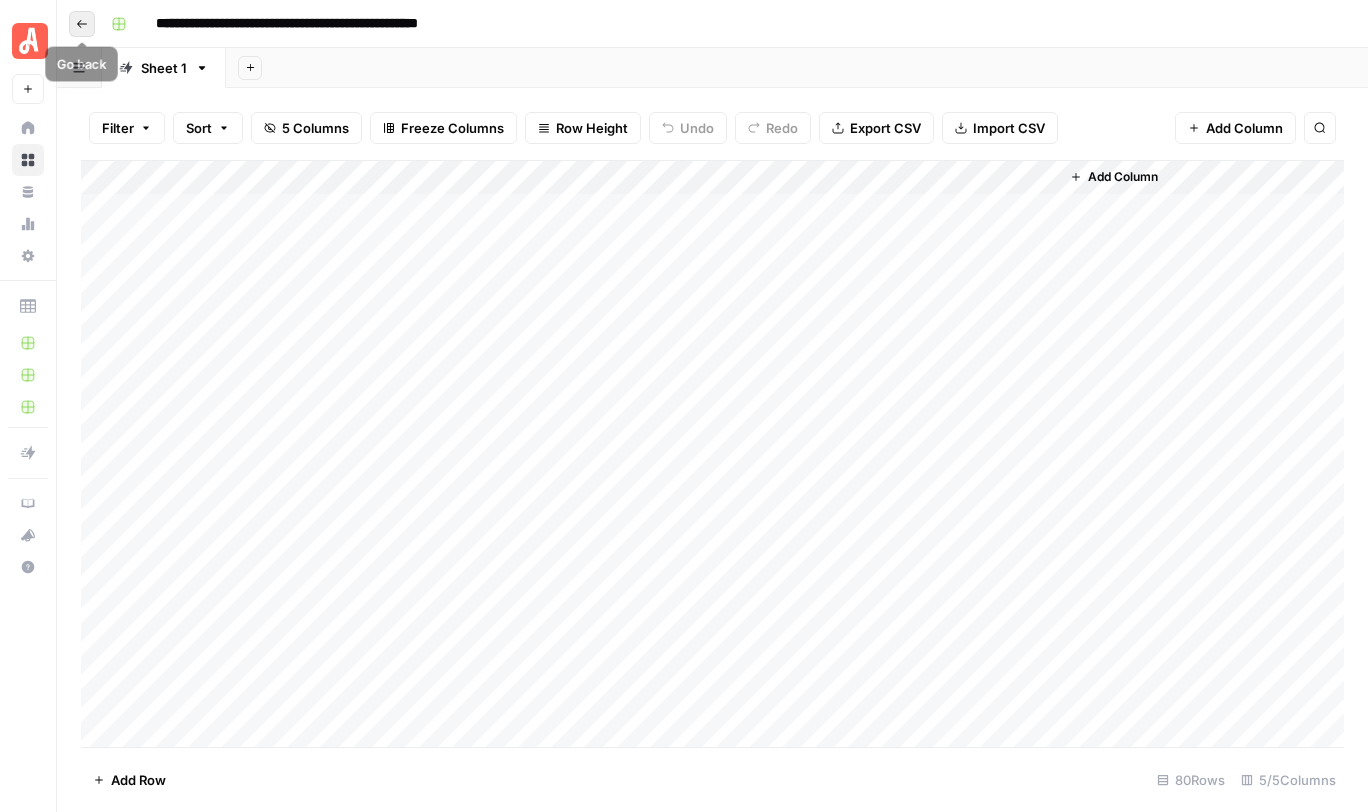 click 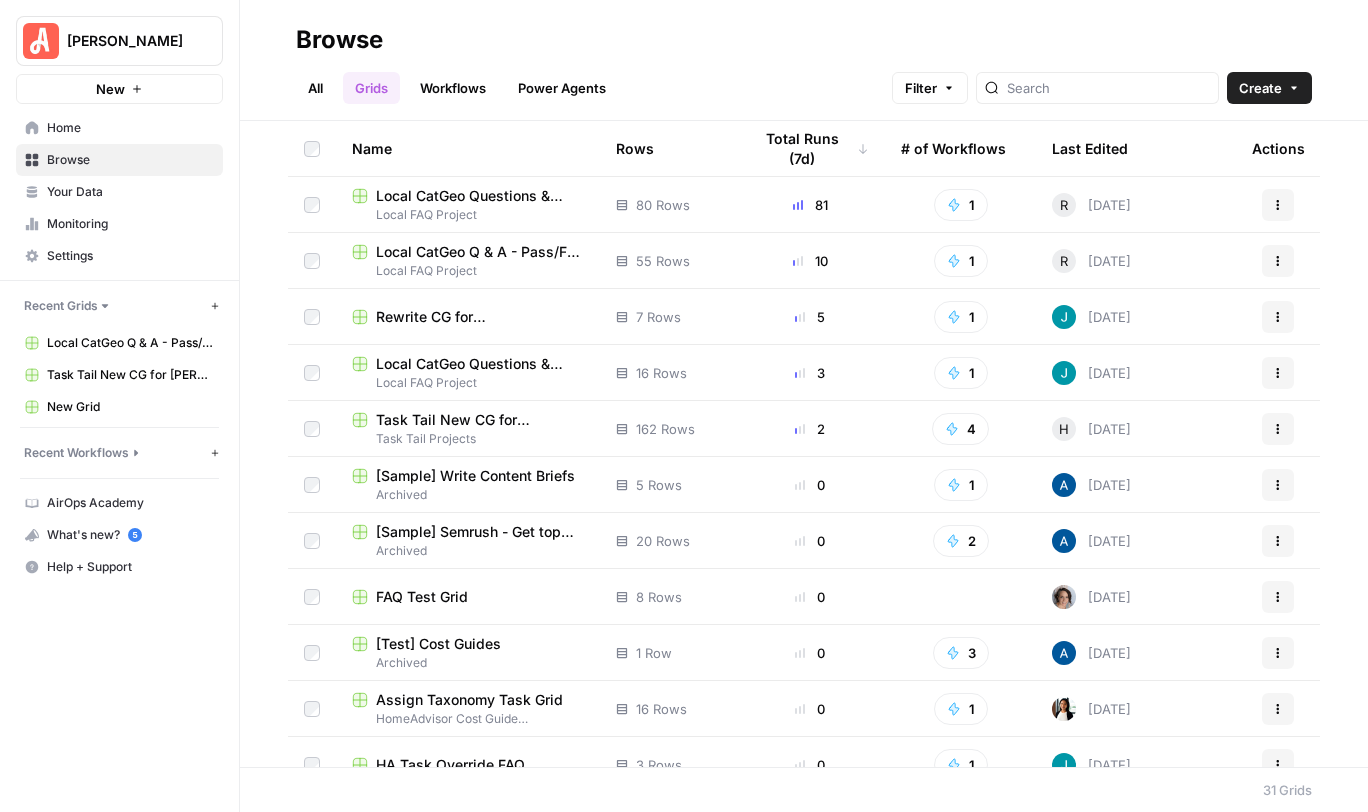 click on "Local CatGeo Q & A - Pass/Fail v2 Grid" at bounding box center (480, 252) 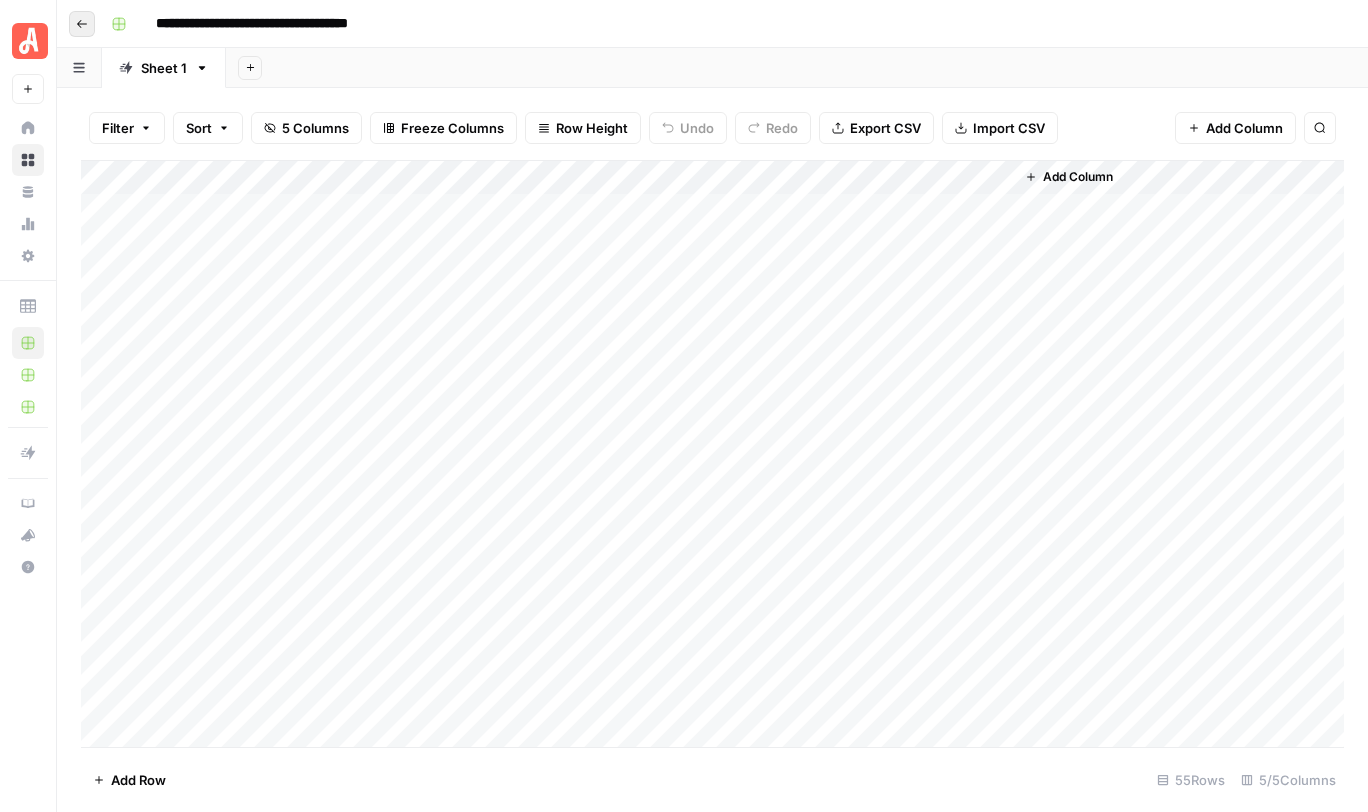 click 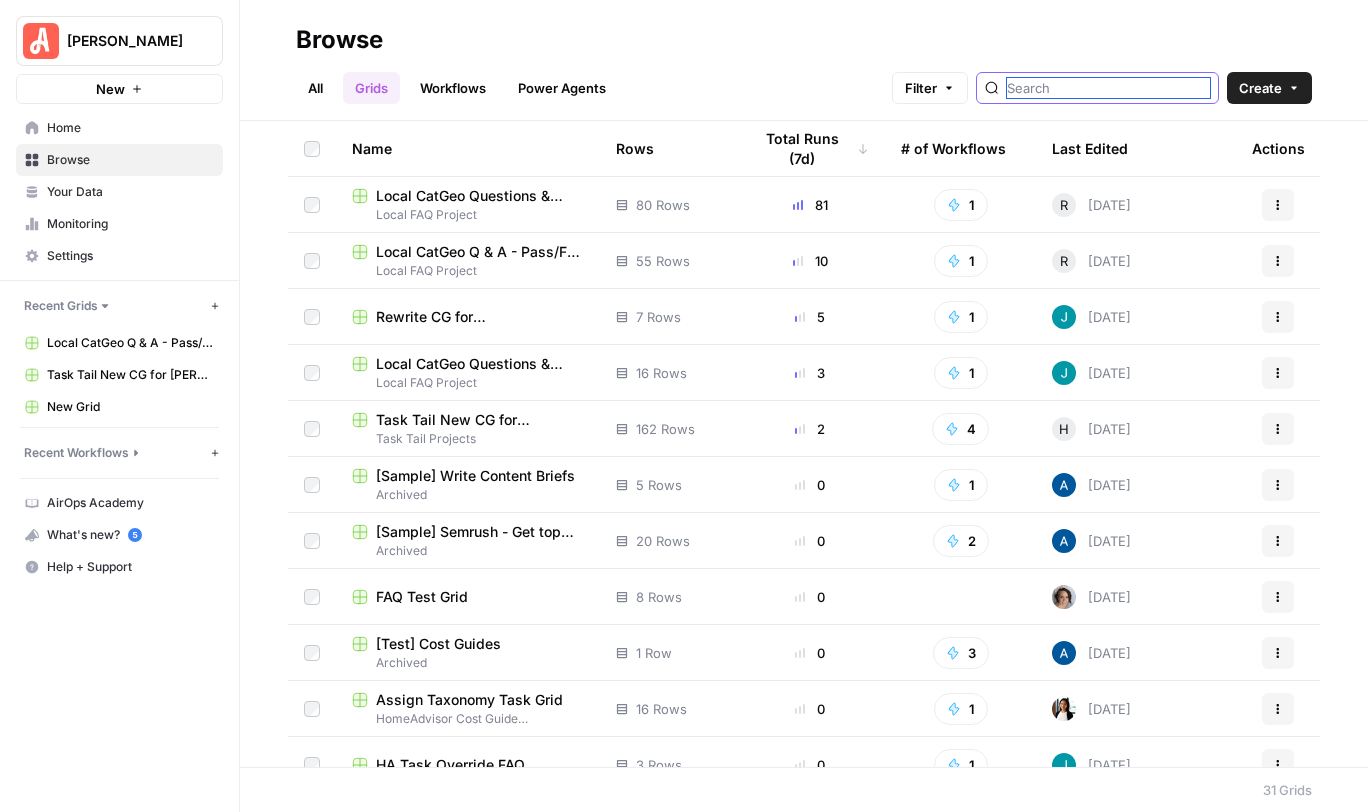 click at bounding box center (1108, 88) 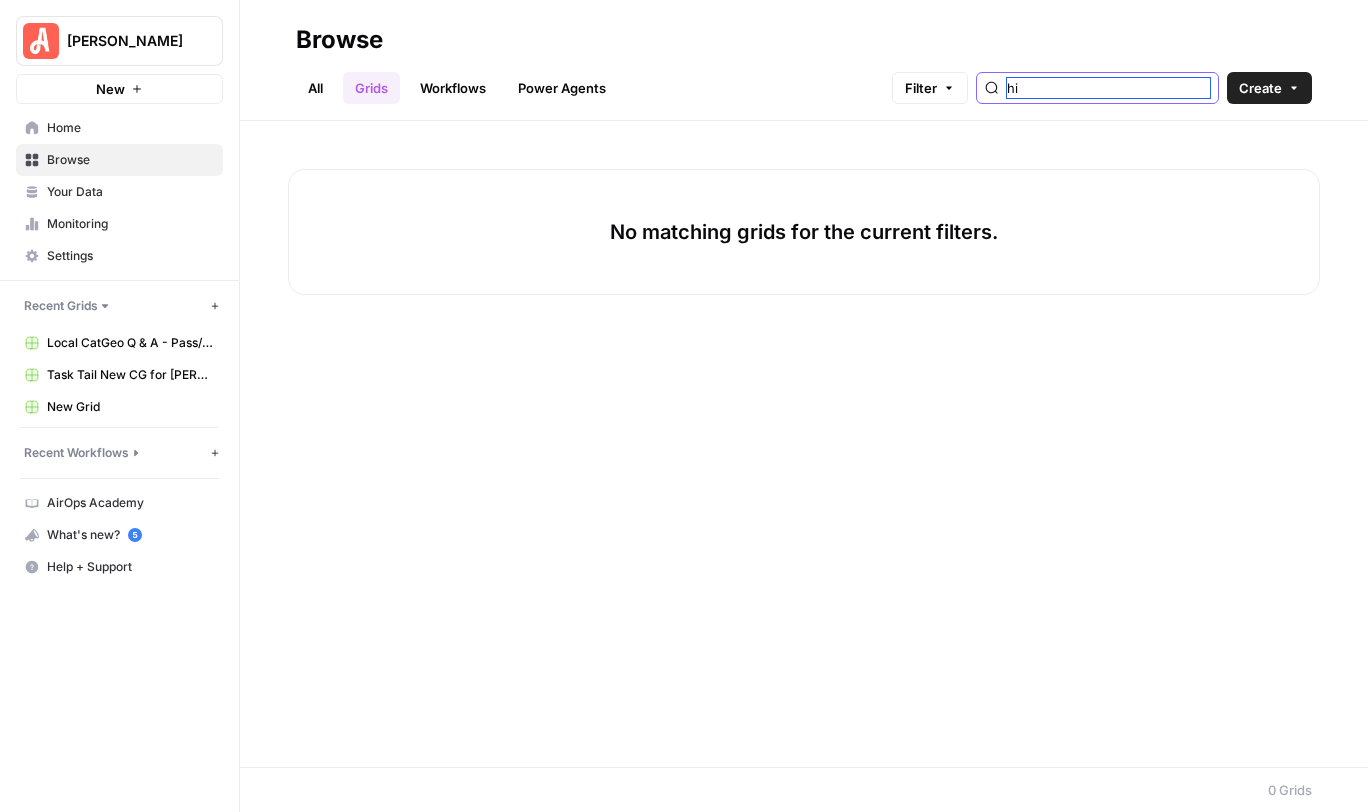 type on "h" 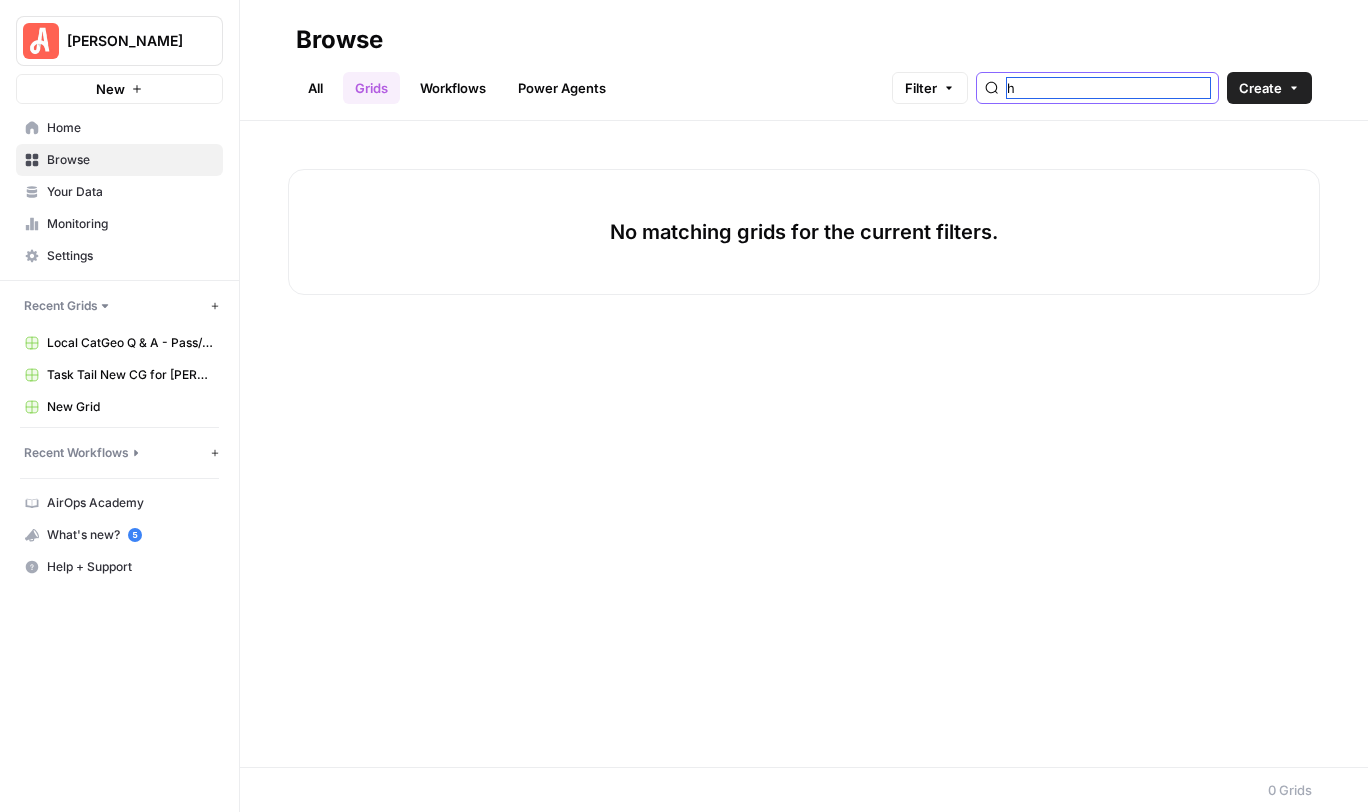 type 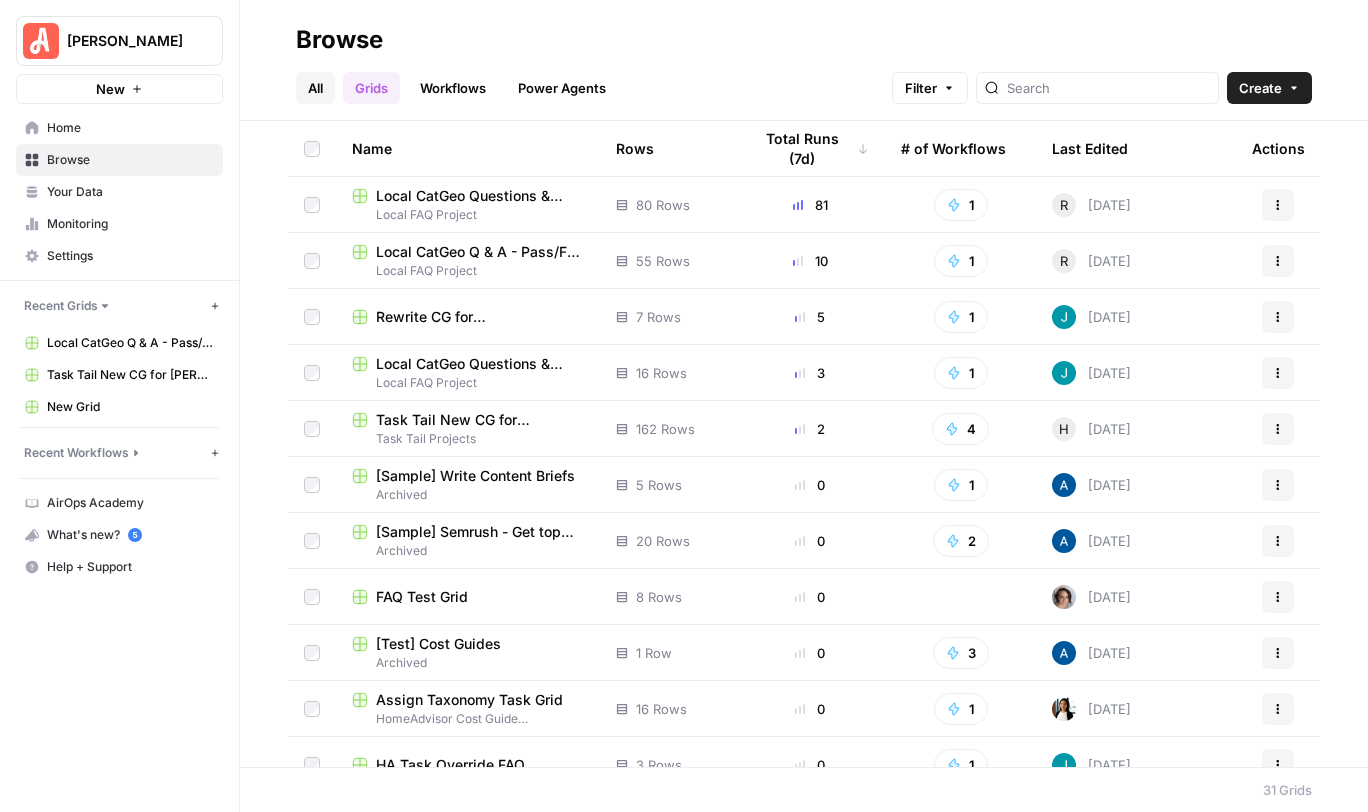 click on "All" at bounding box center (315, 88) 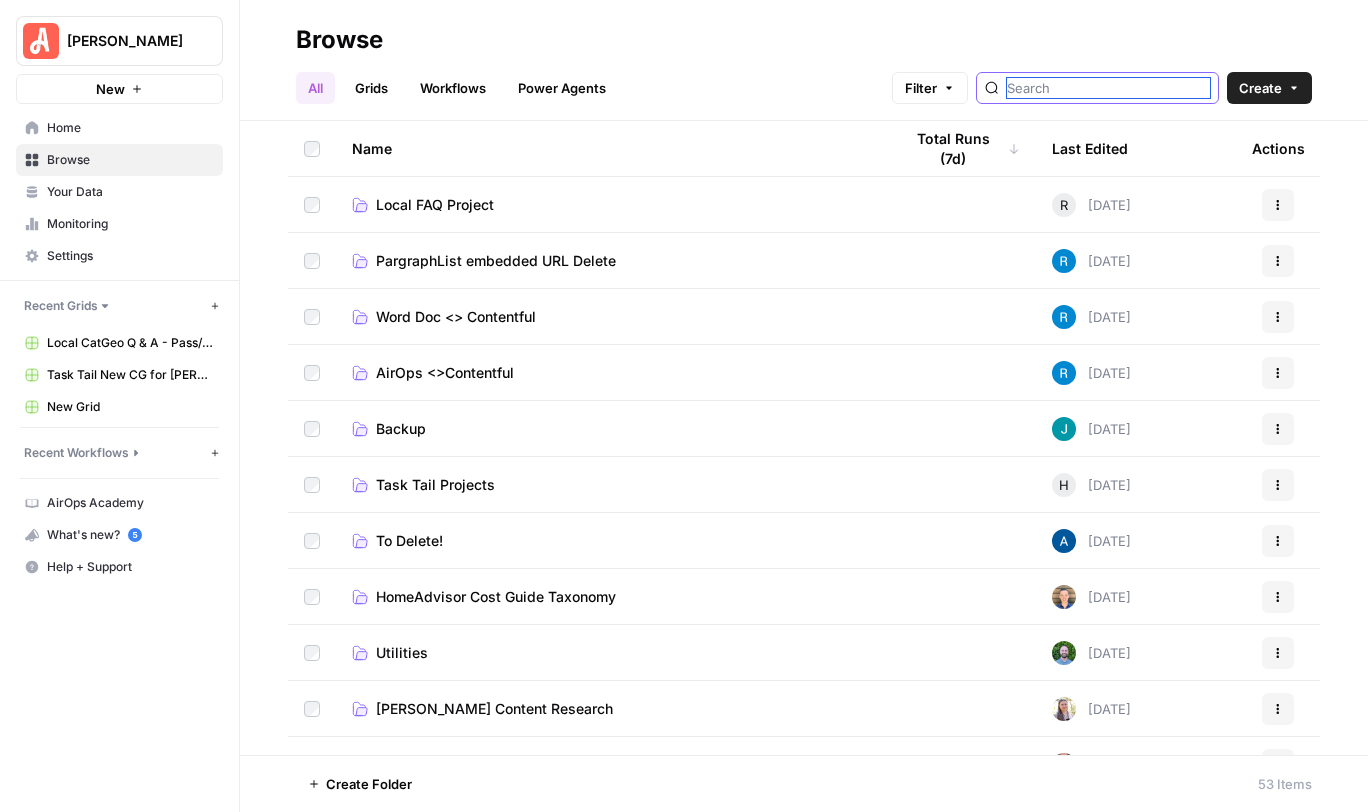 click at bounding box center (1108, 88) 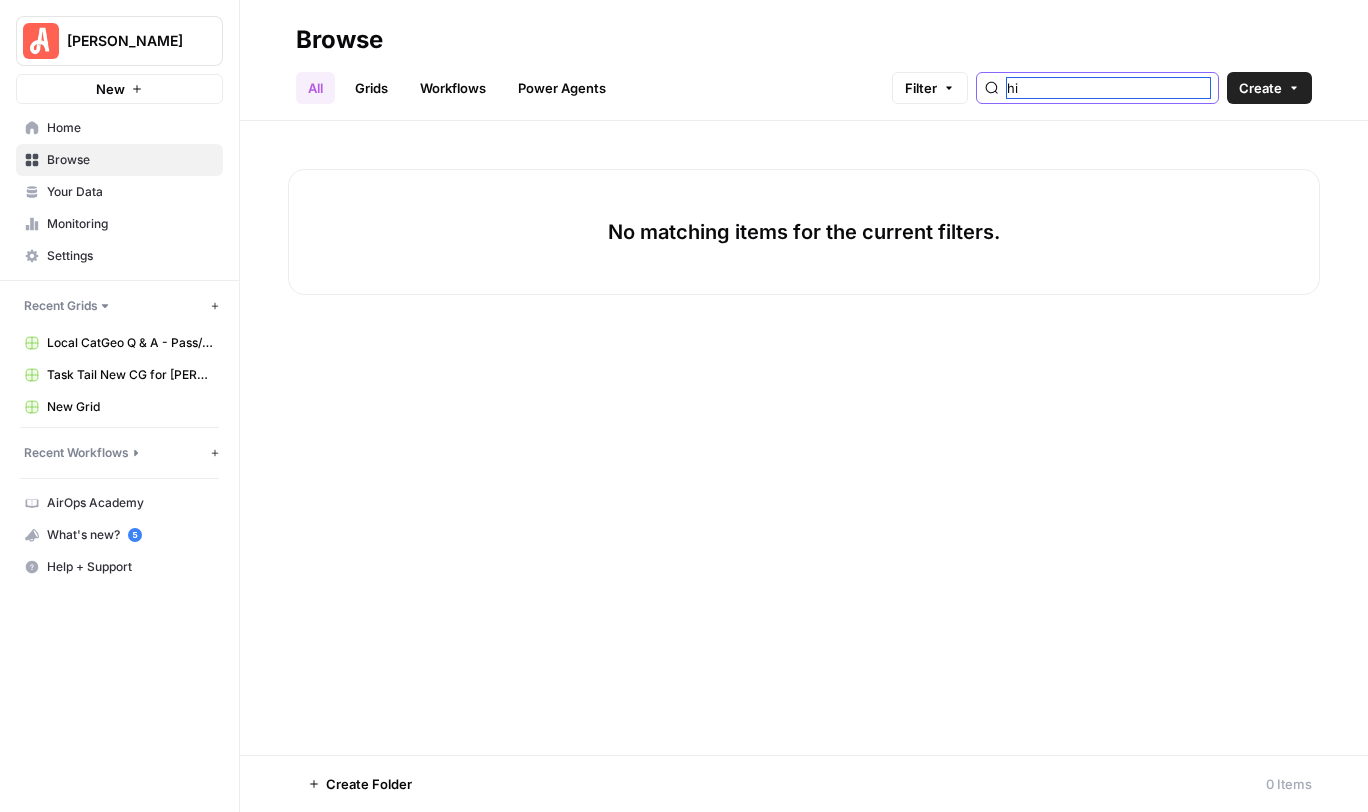 type on "h" 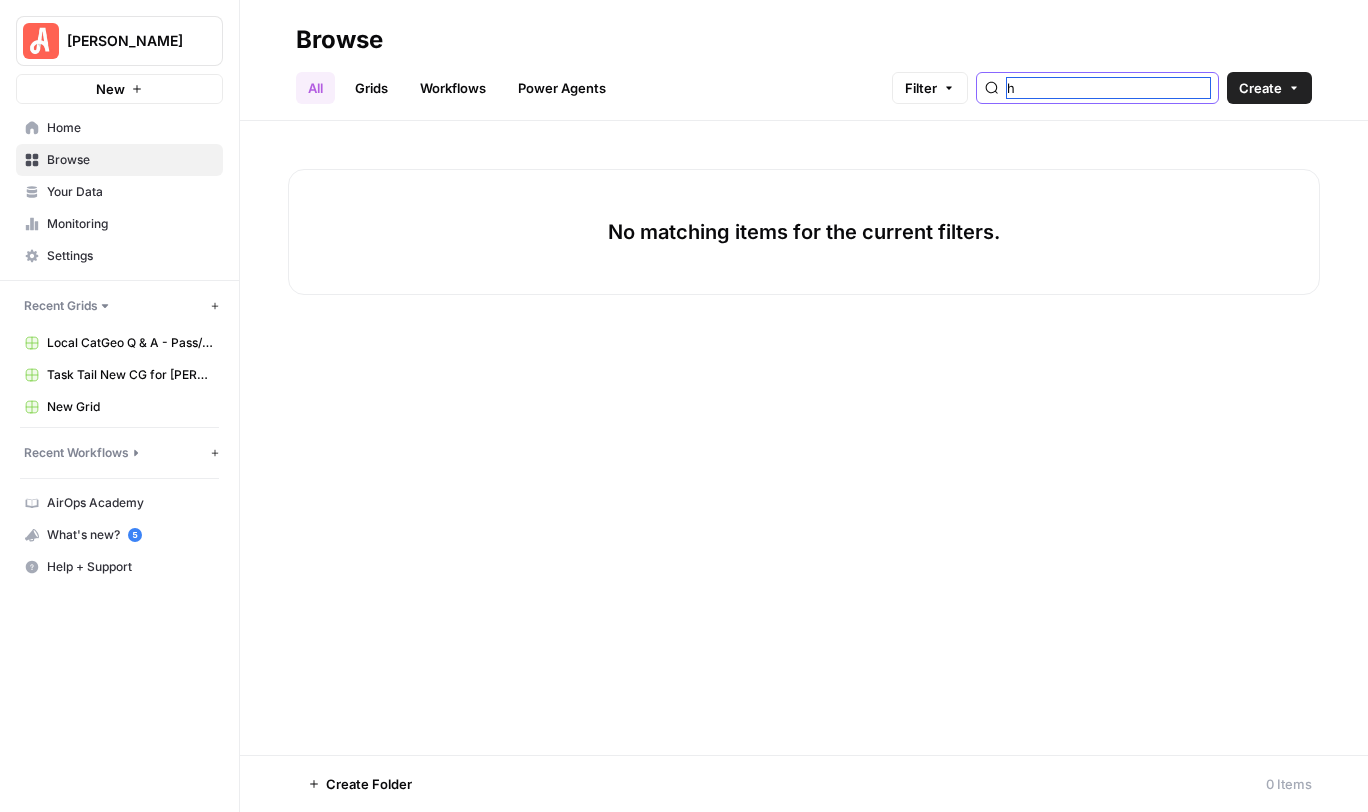 type 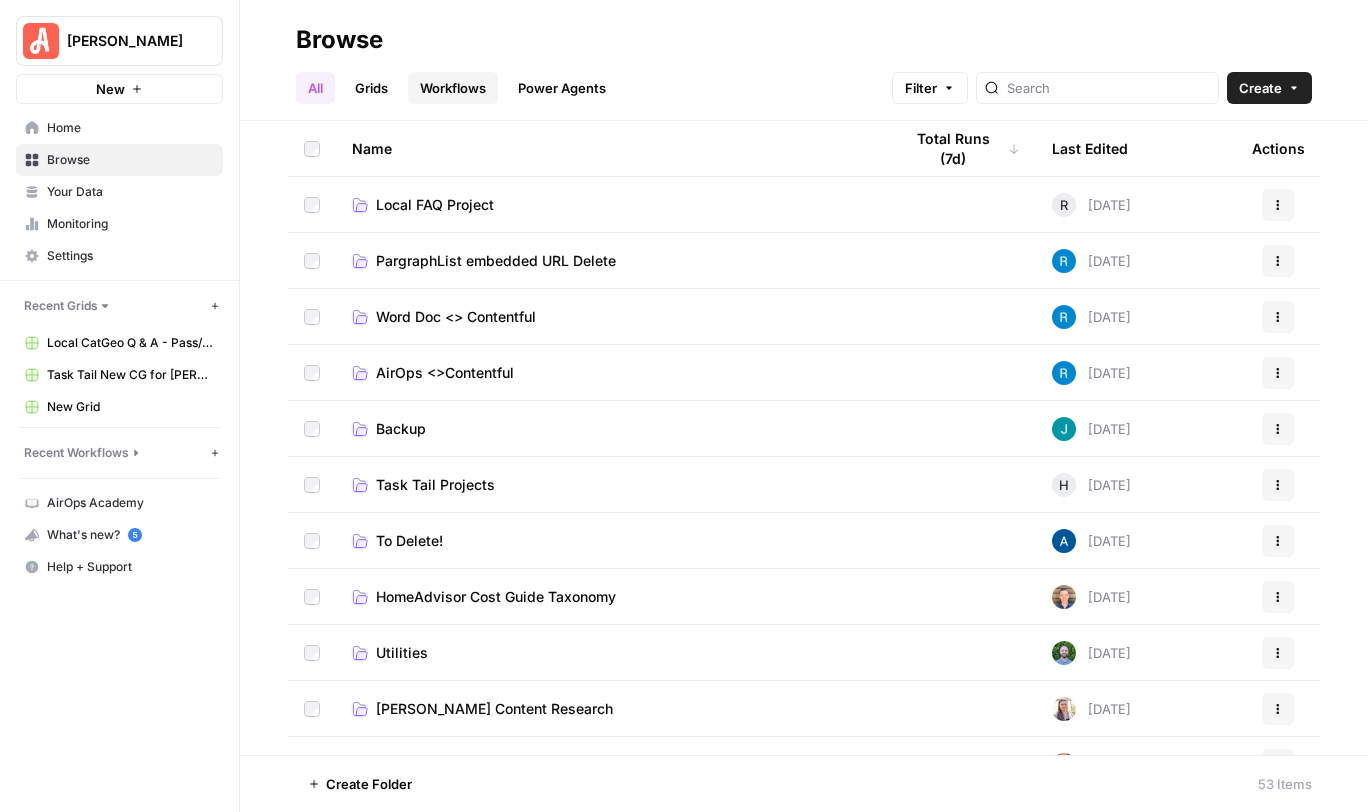 click on "Workflows" at bounding box center [453, 88] 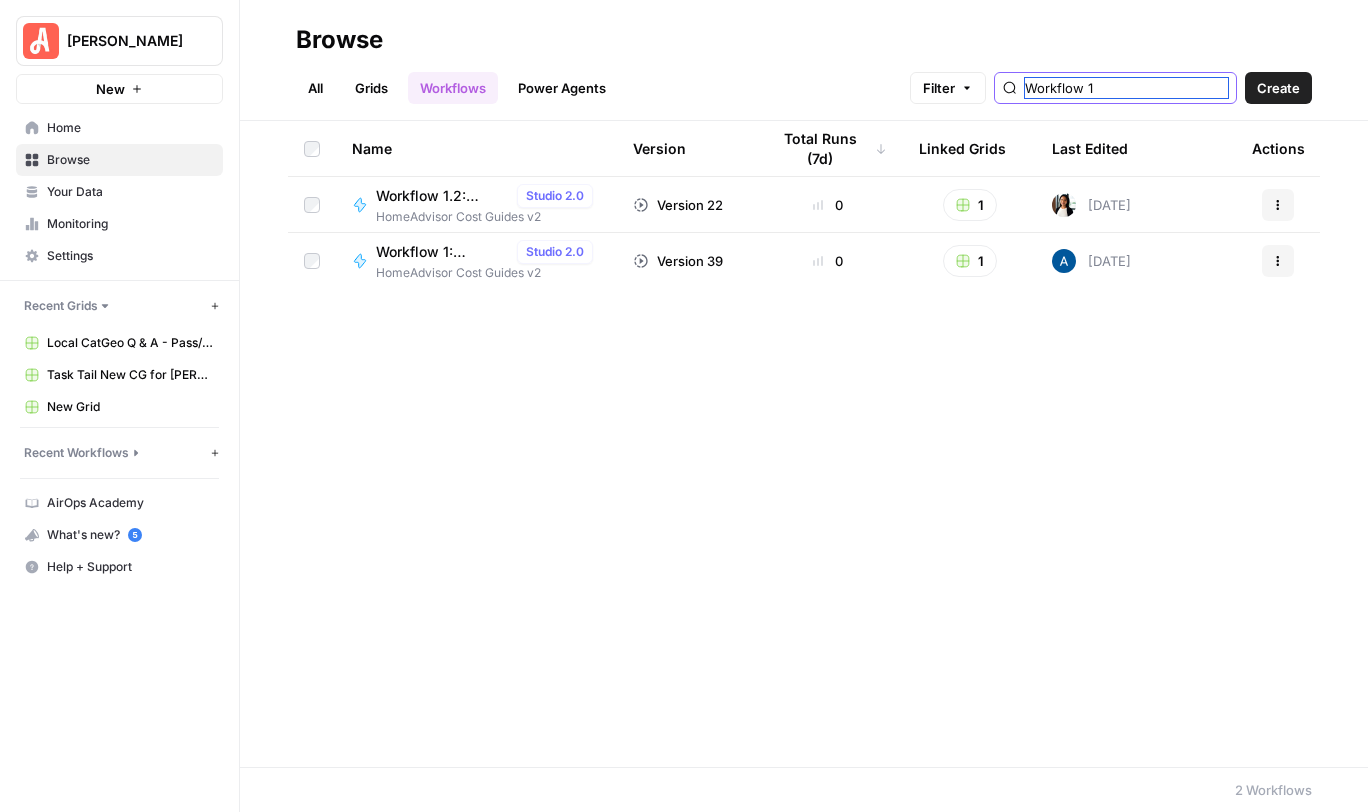 drag, startPoint x: 1154, startPoint y: 85, endPoint x: 1080, endPoint y: 85, distance: 74 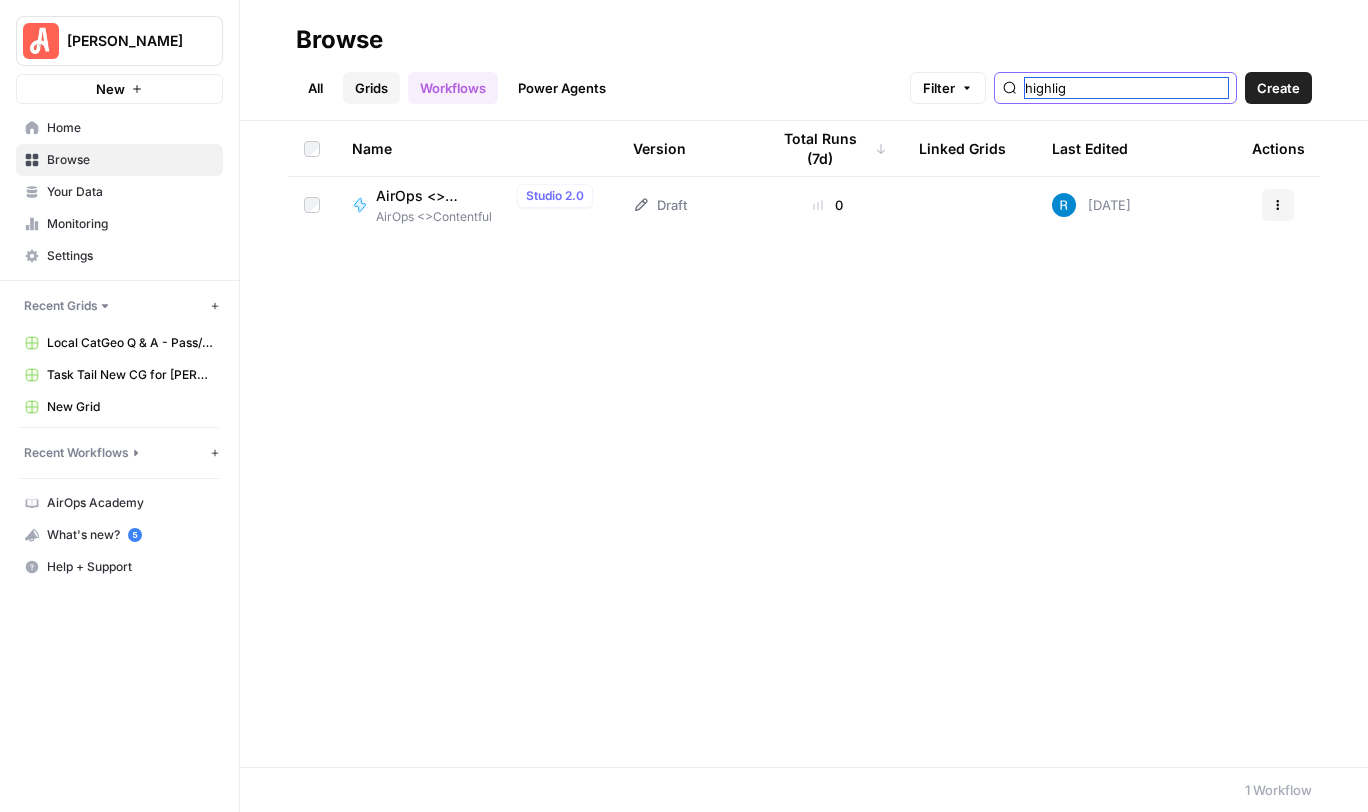 type on "highlig" 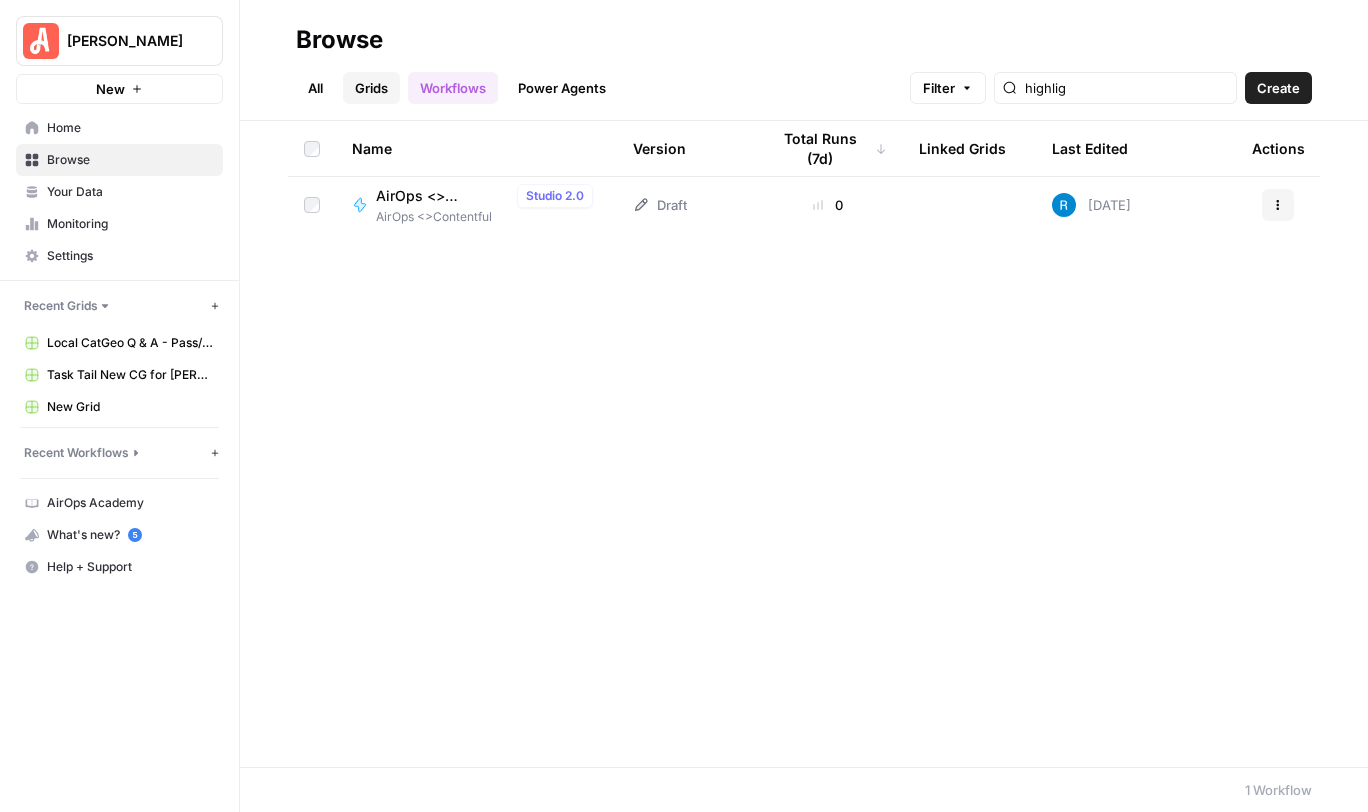 click on "Grids" at bounding box center [371, 88] 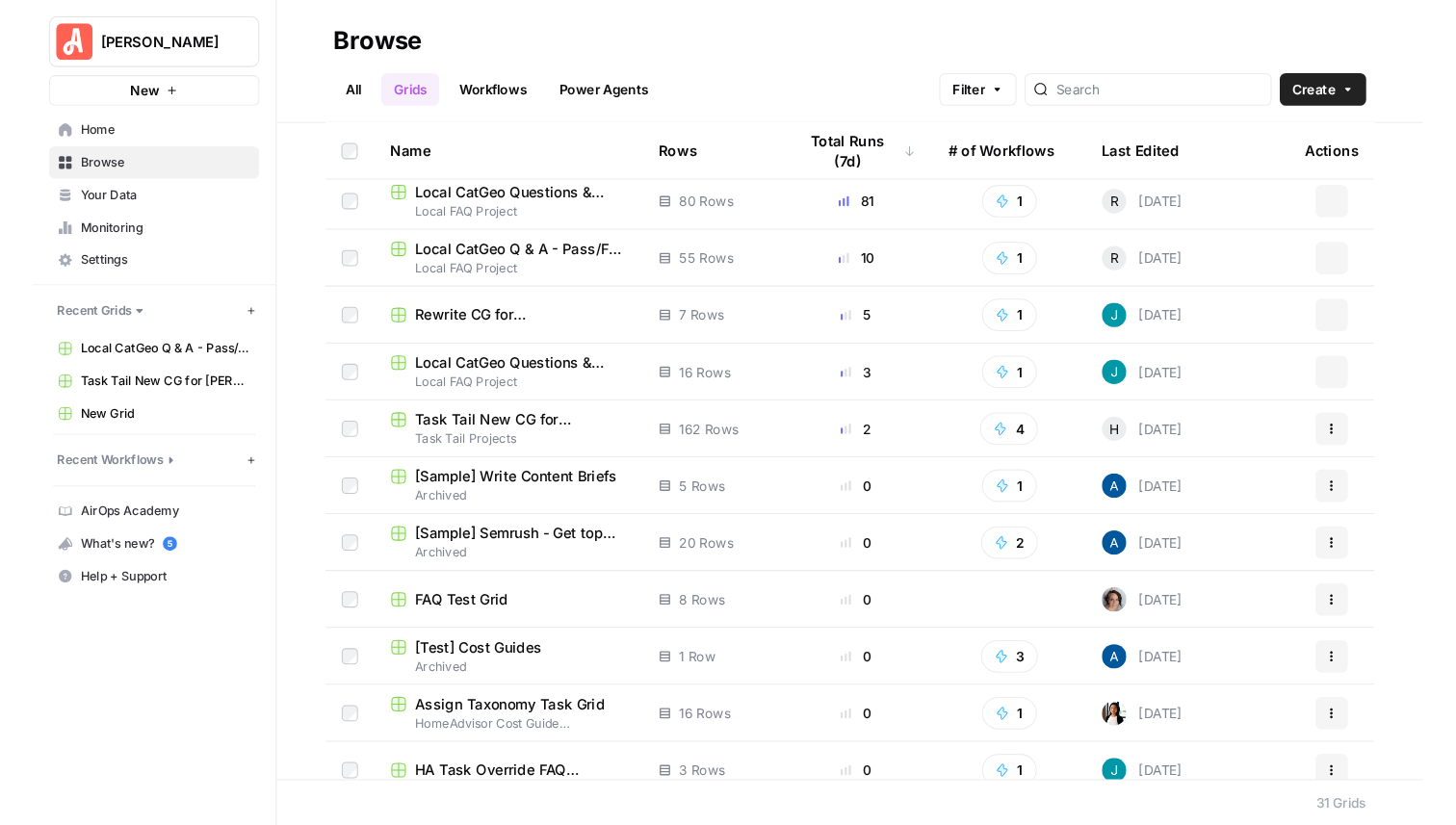 scroll, scrollTop: 0, scrollLeft: 0, axis: both 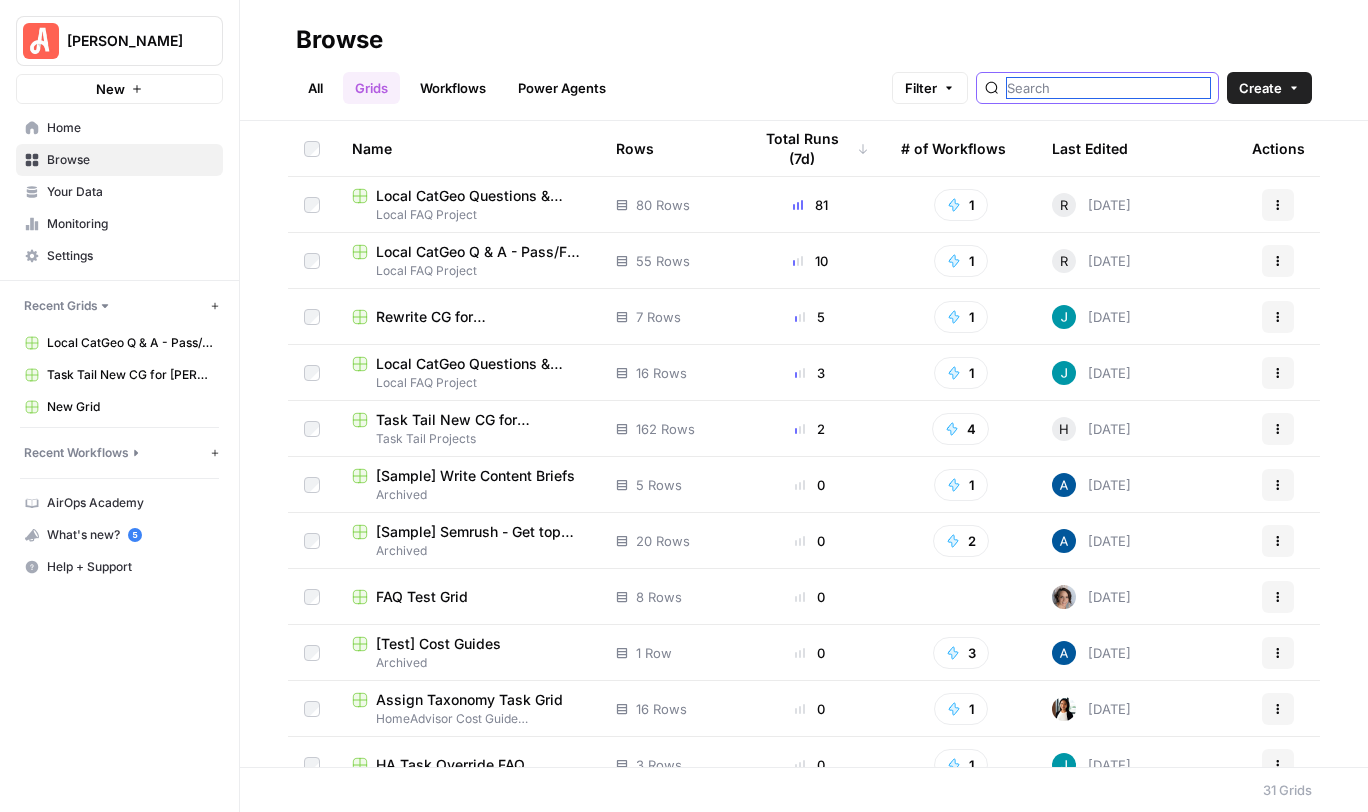 click at bounding box center [1108, 88] 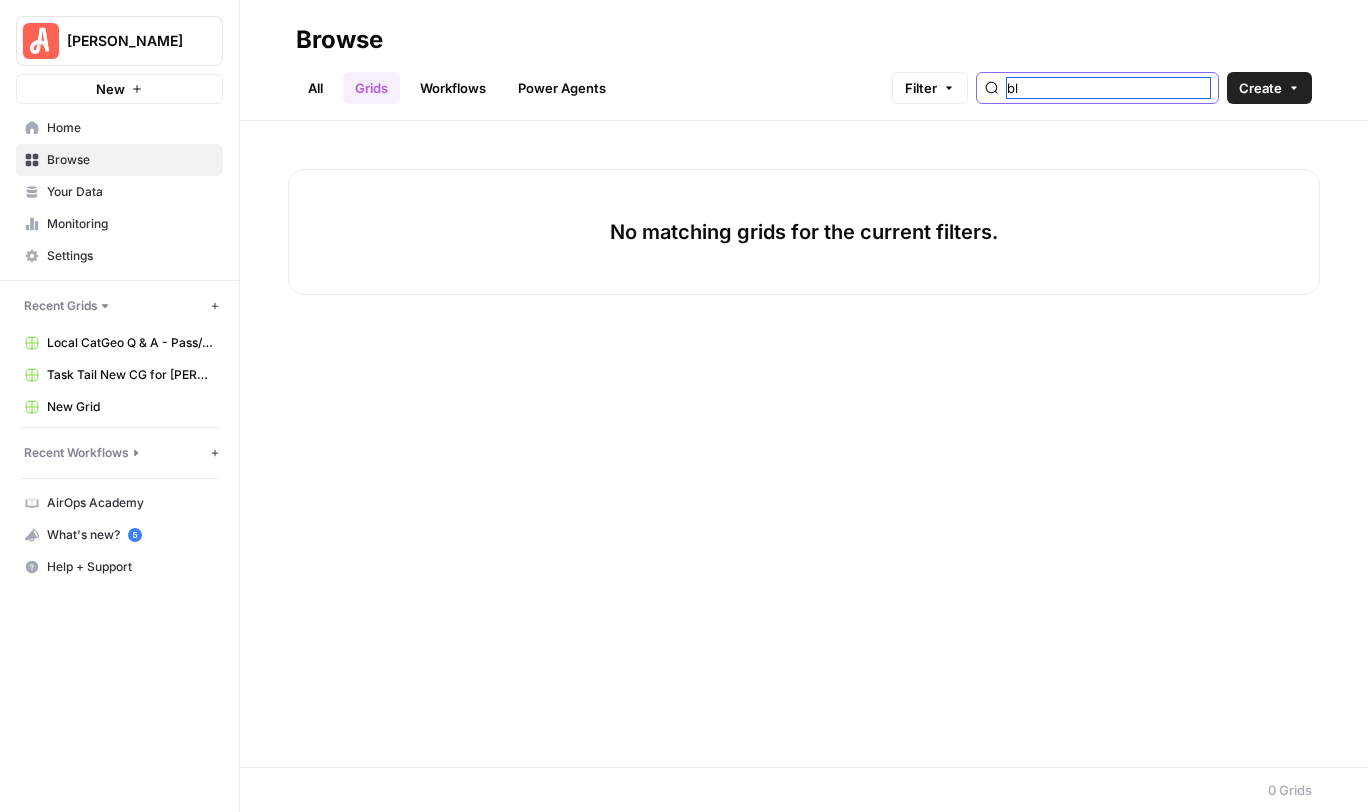 type on "b" 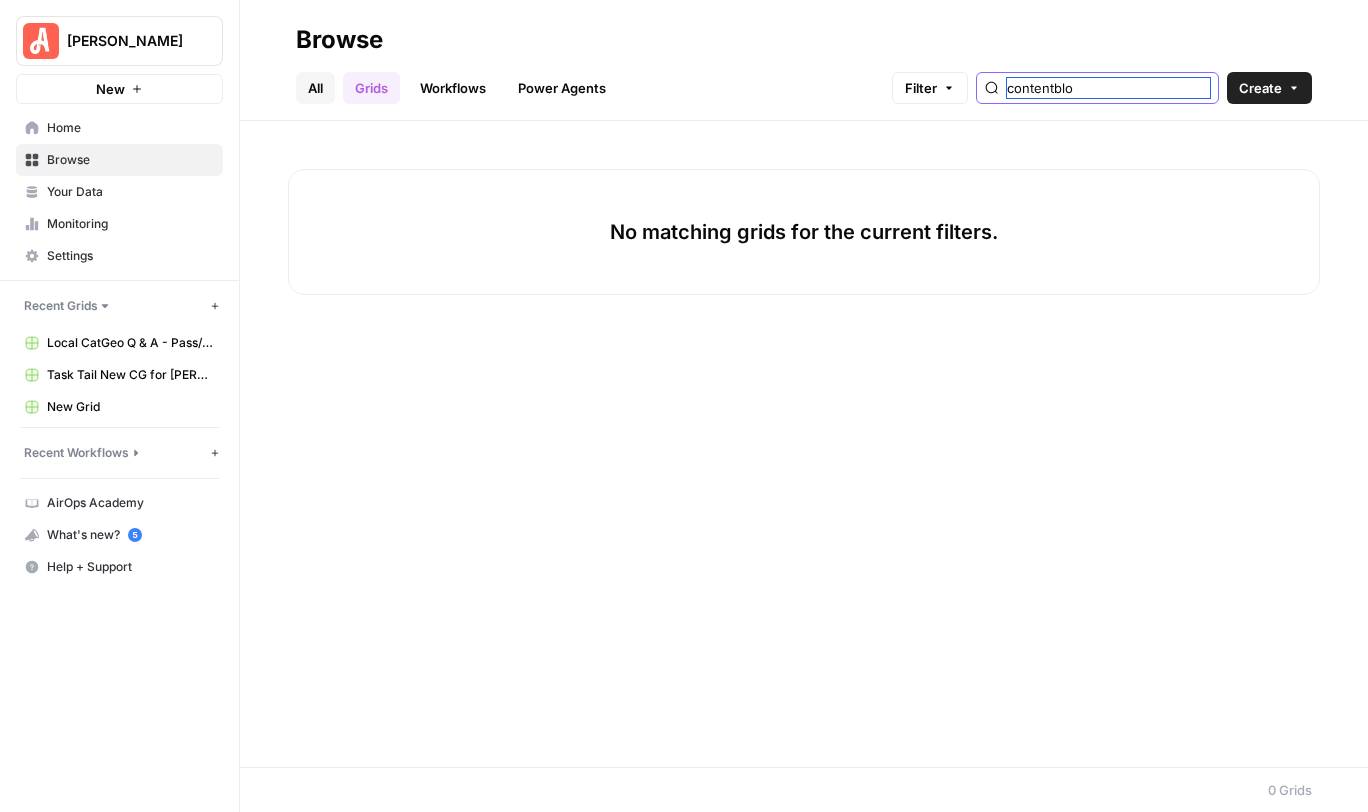 type on "contentblo" 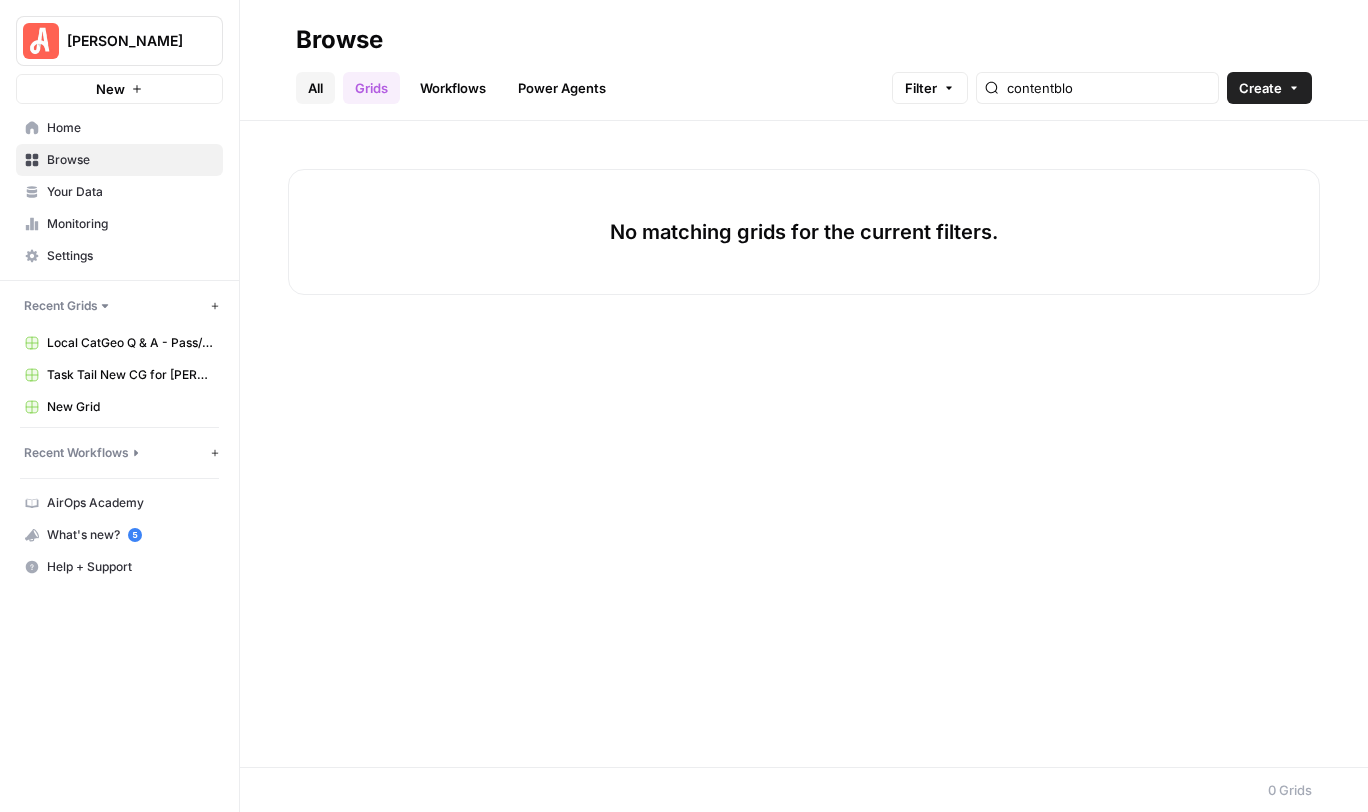 click on "All" at bounding box center [315, 88] 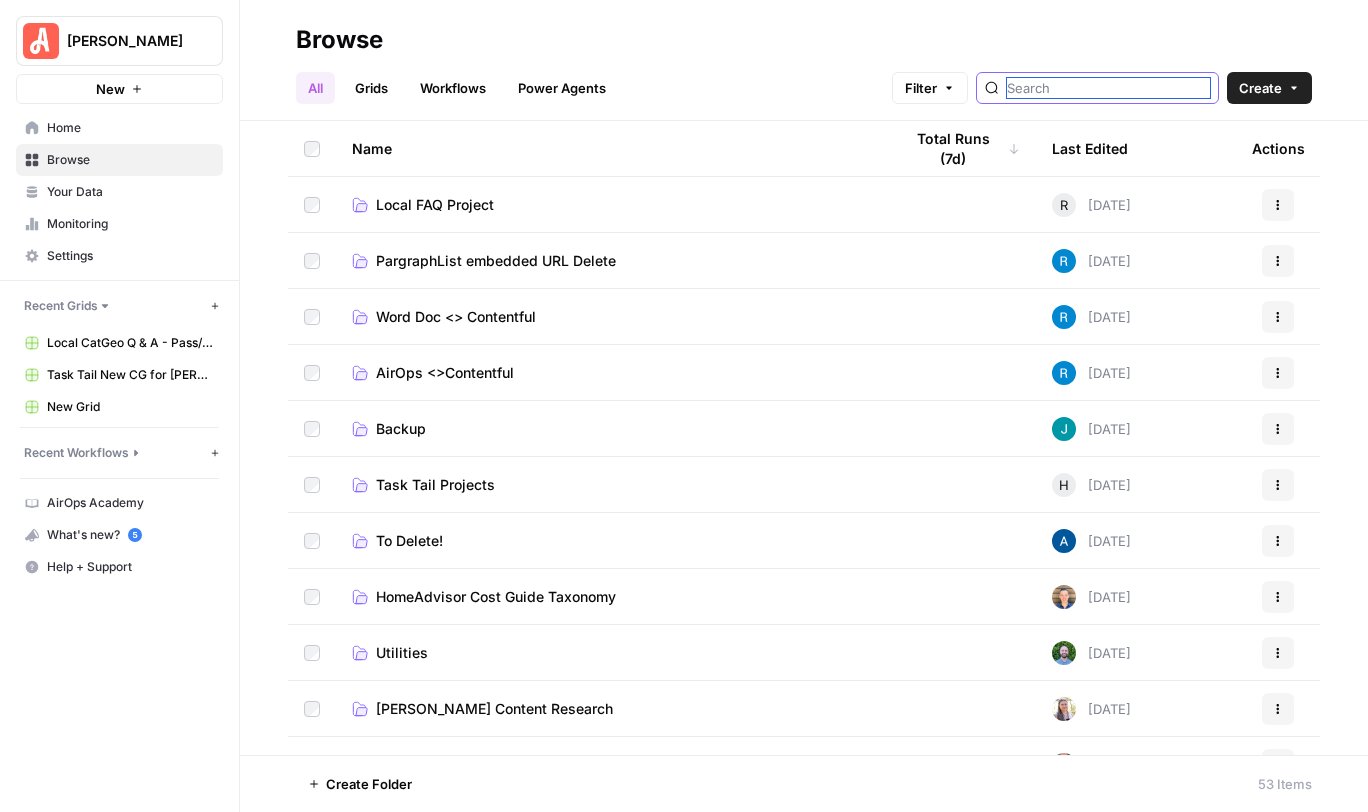 click at bounding box center (1108, 88) 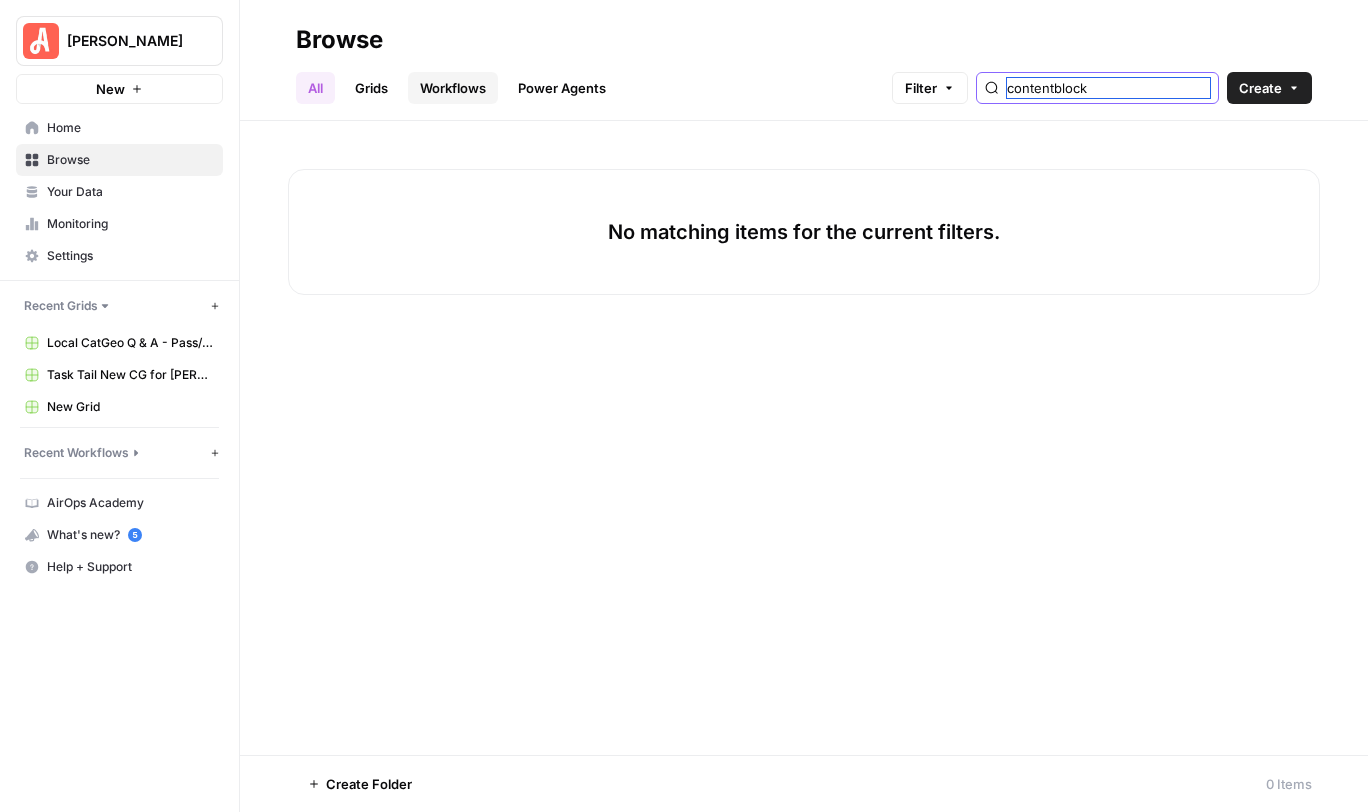 type on "contentblock" 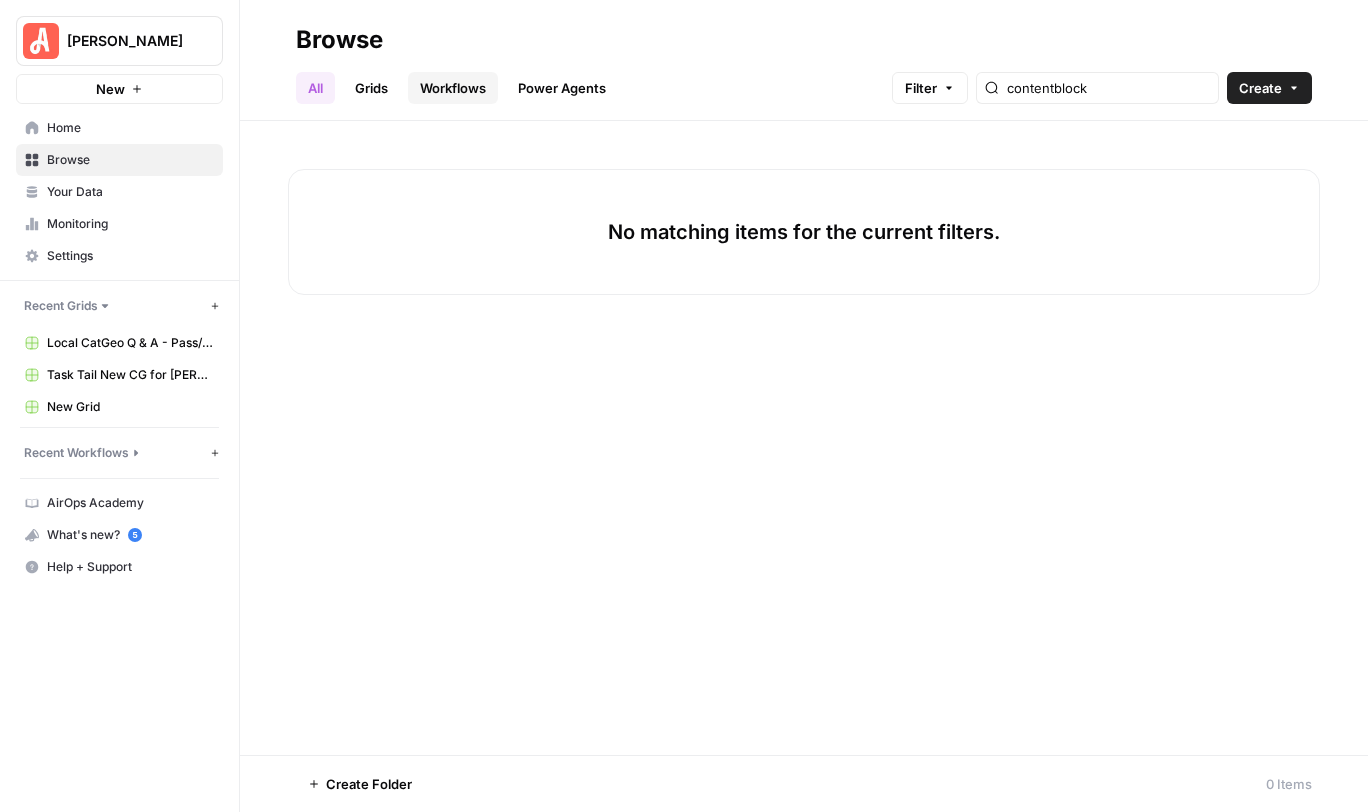 click on "Workflows" at bounding box center [453, 88] 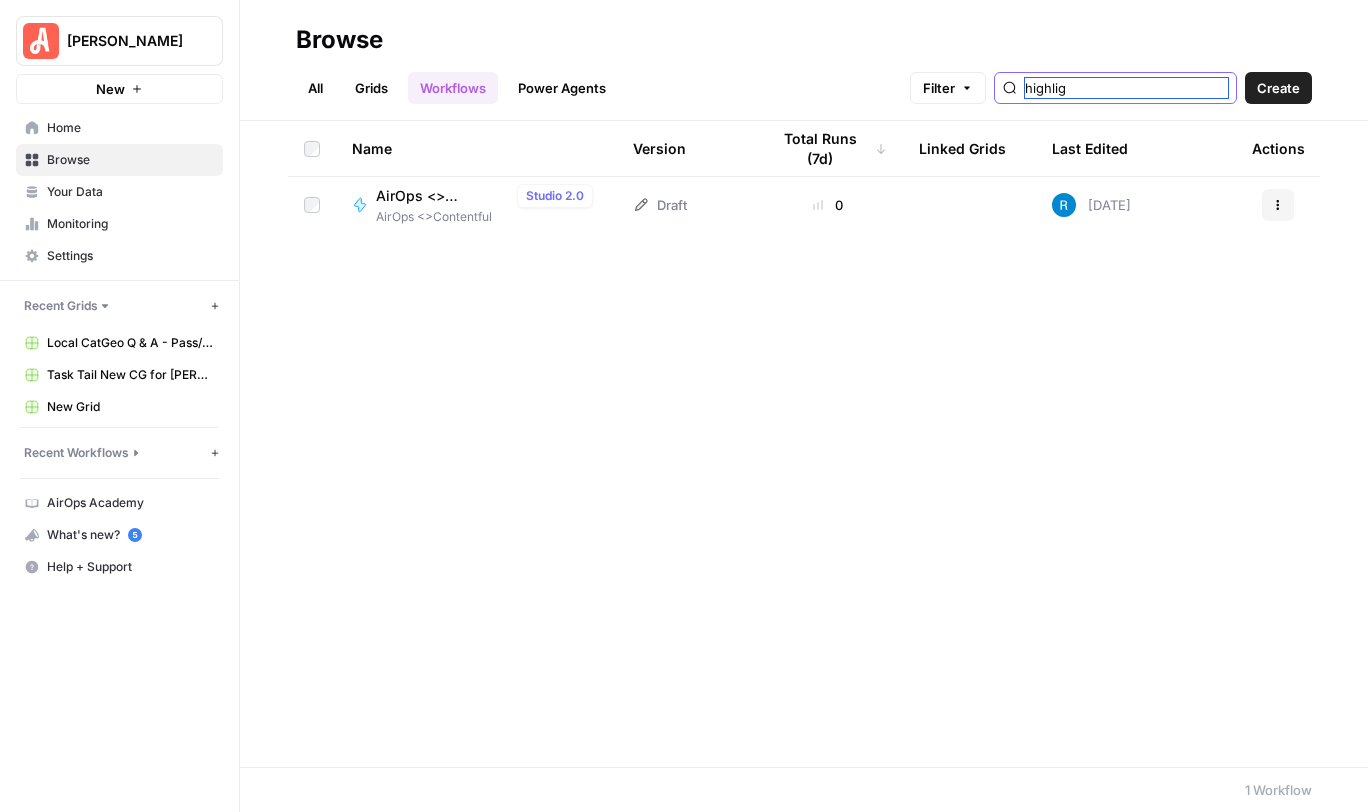 drag, startPoint x: 1152, startPoint y: 92, endPoint x: 1060, endPoint y: 88, distance: 92.086914 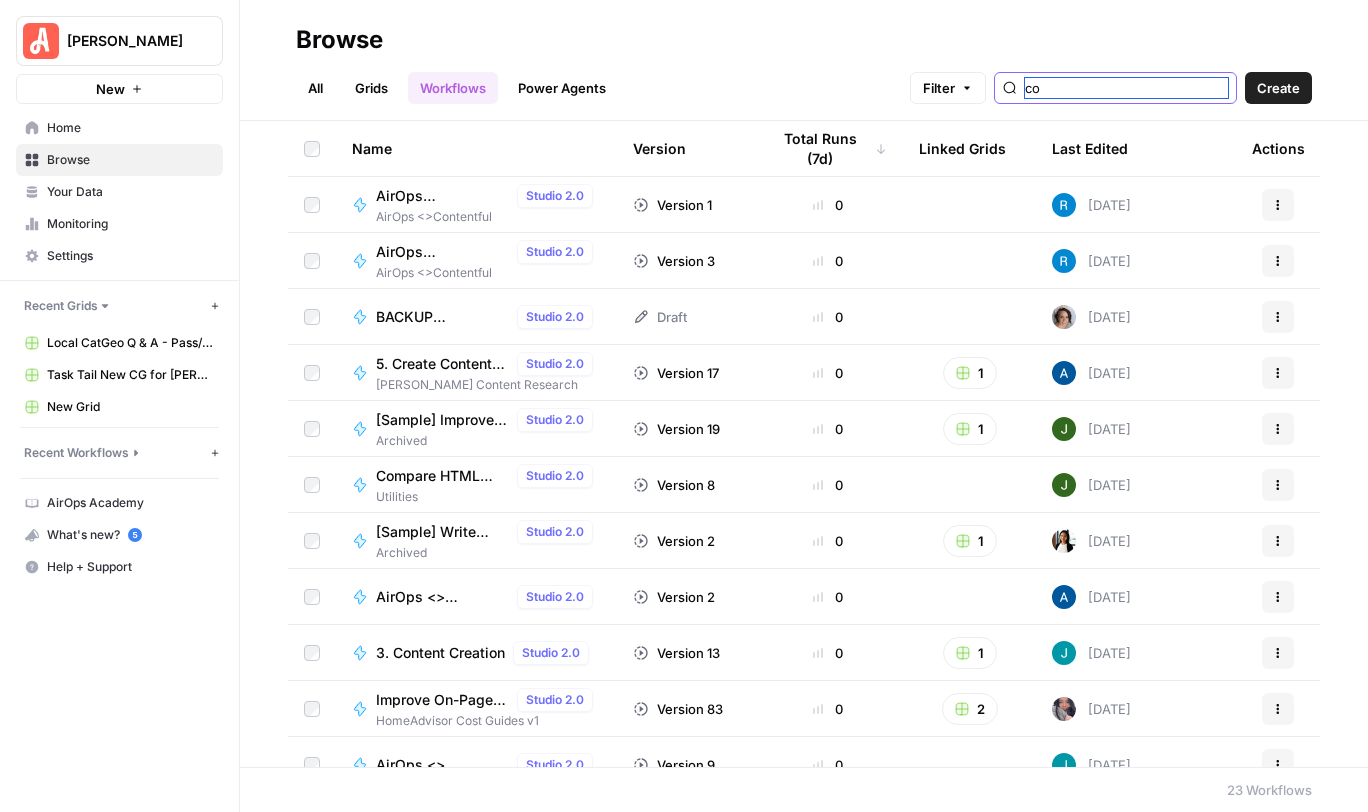 type on "c" 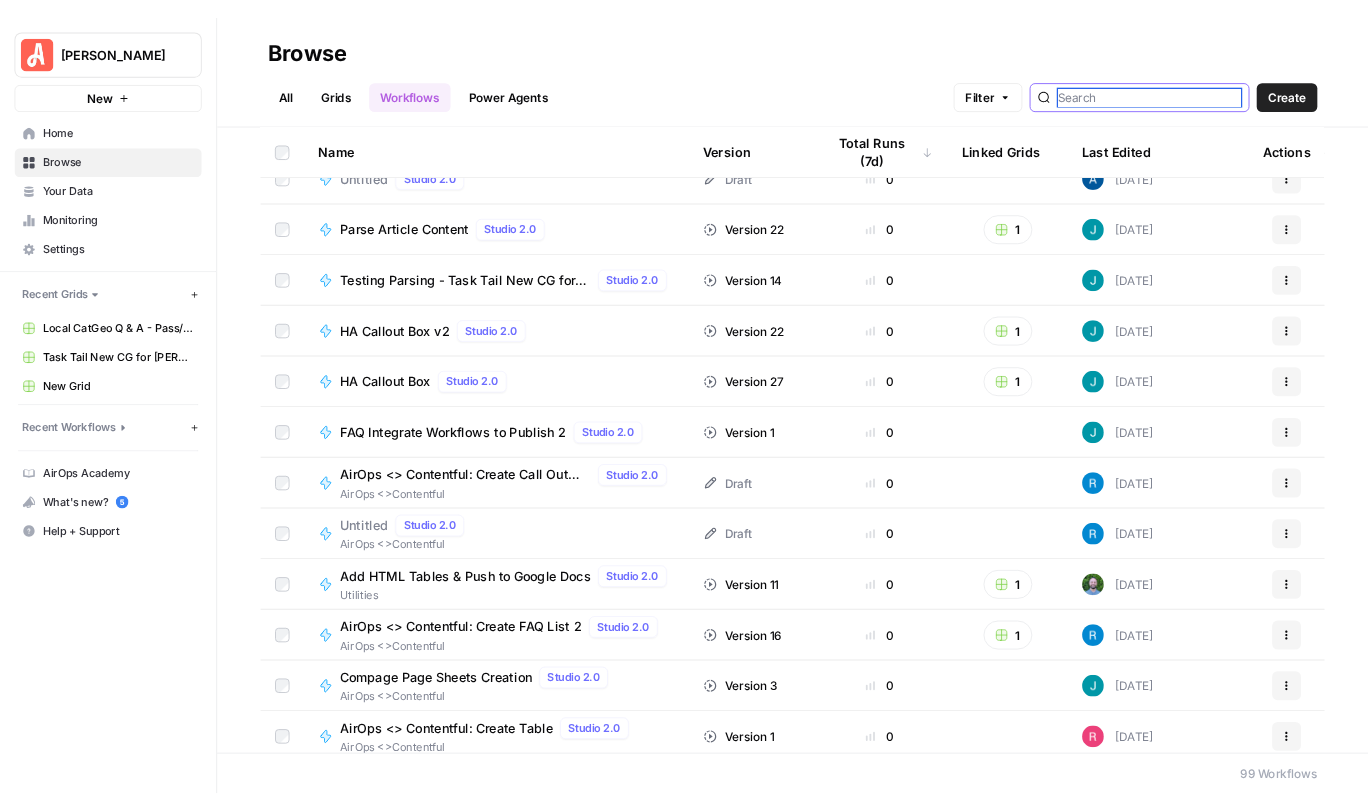 scroll, scrollTop: 3225, scrollLeft: 0, axis: vertical 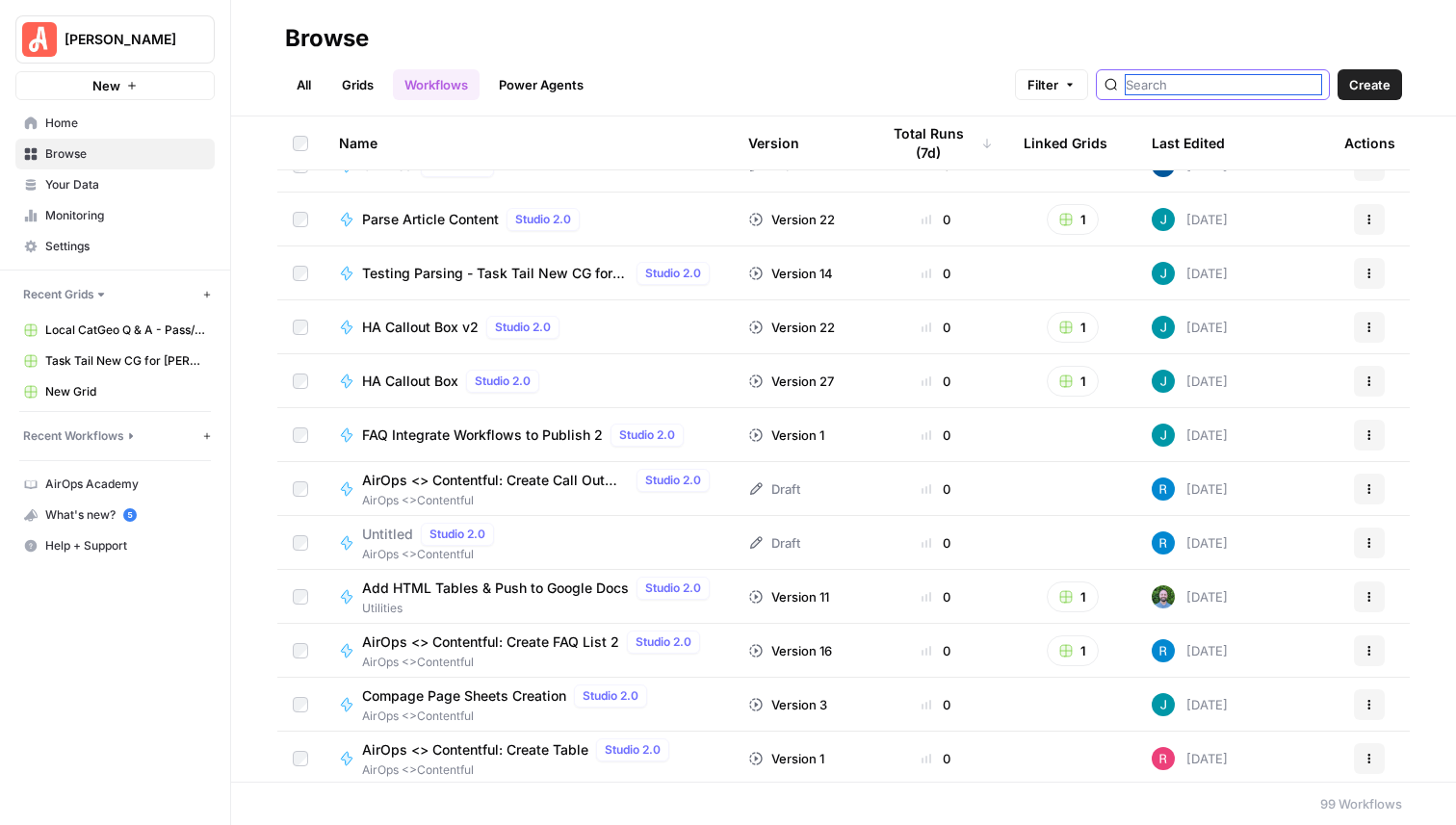 type 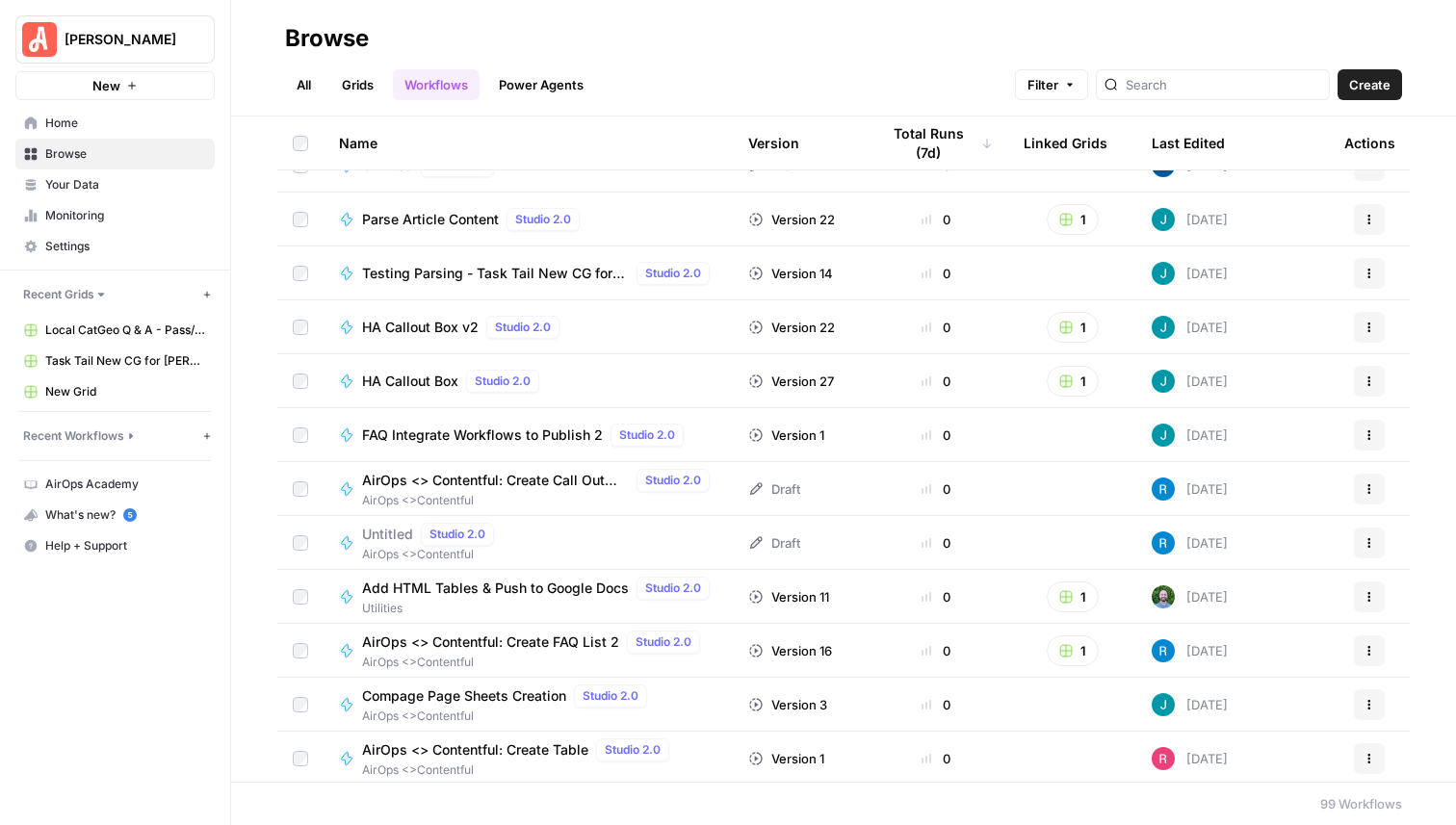 click on "HA Callout Box v2" at bounding box center [420, 327] 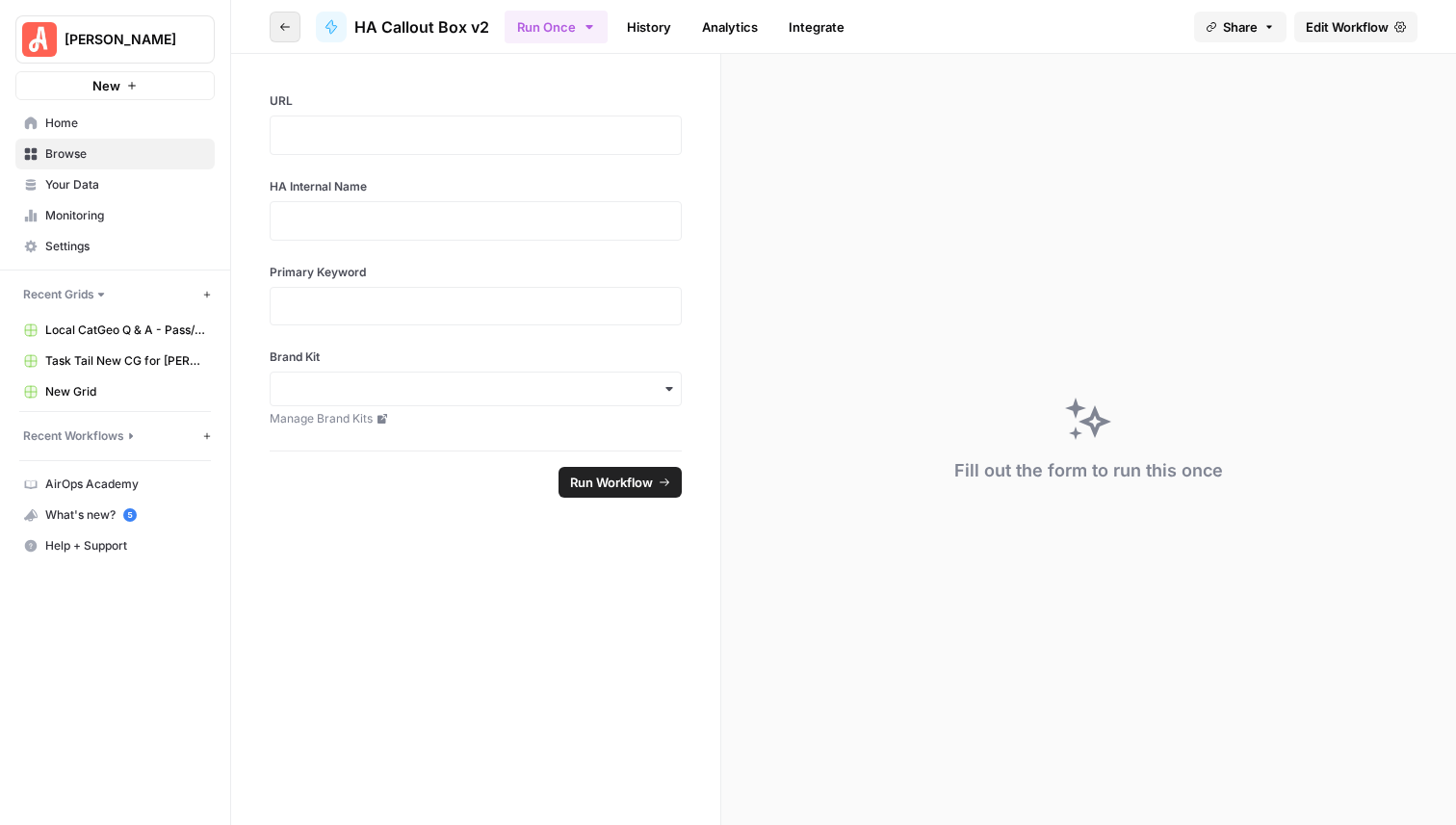 click on "Go back" at bounding box center [285, 27] 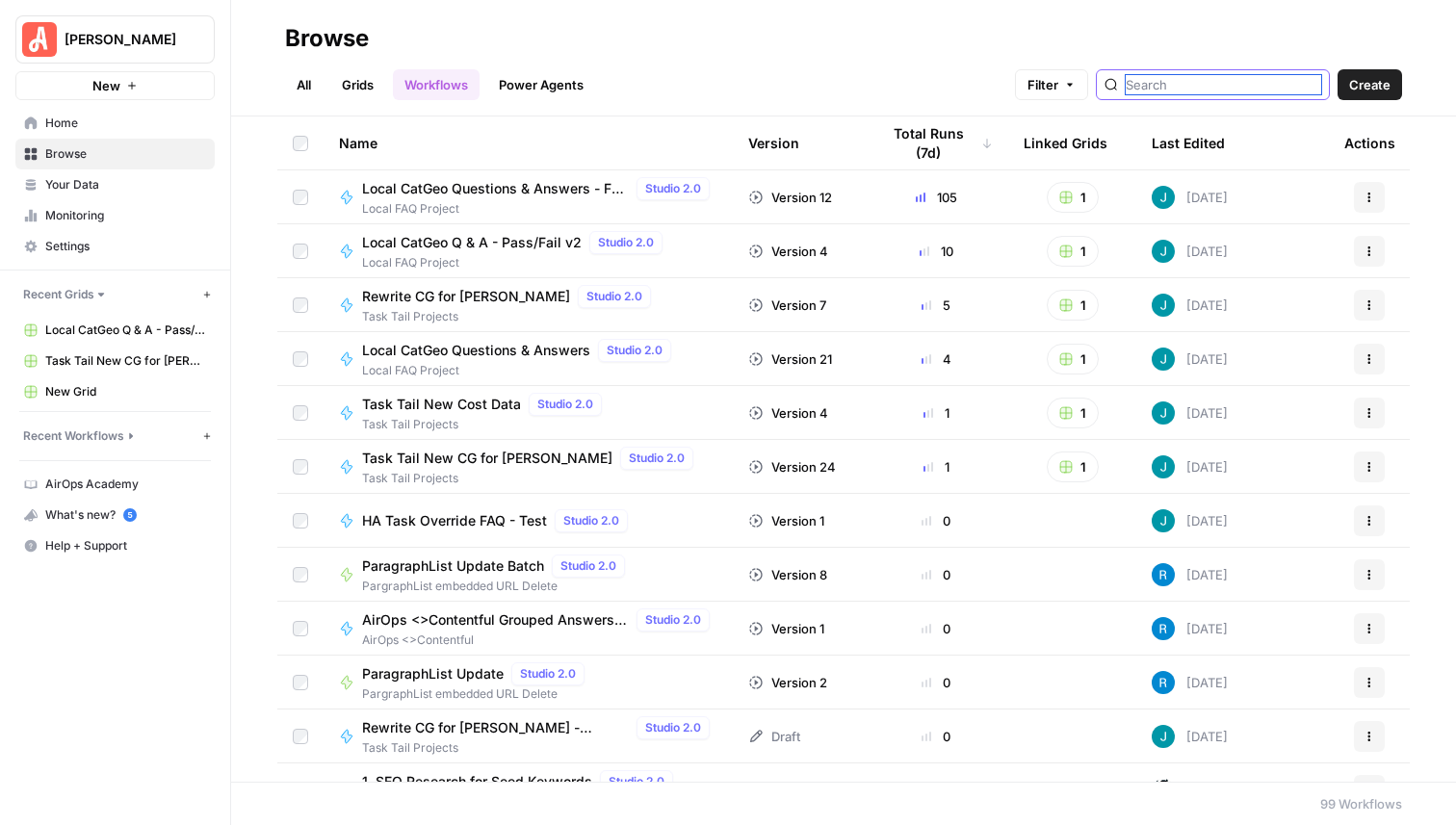 click at bounding box center (1223, 85) 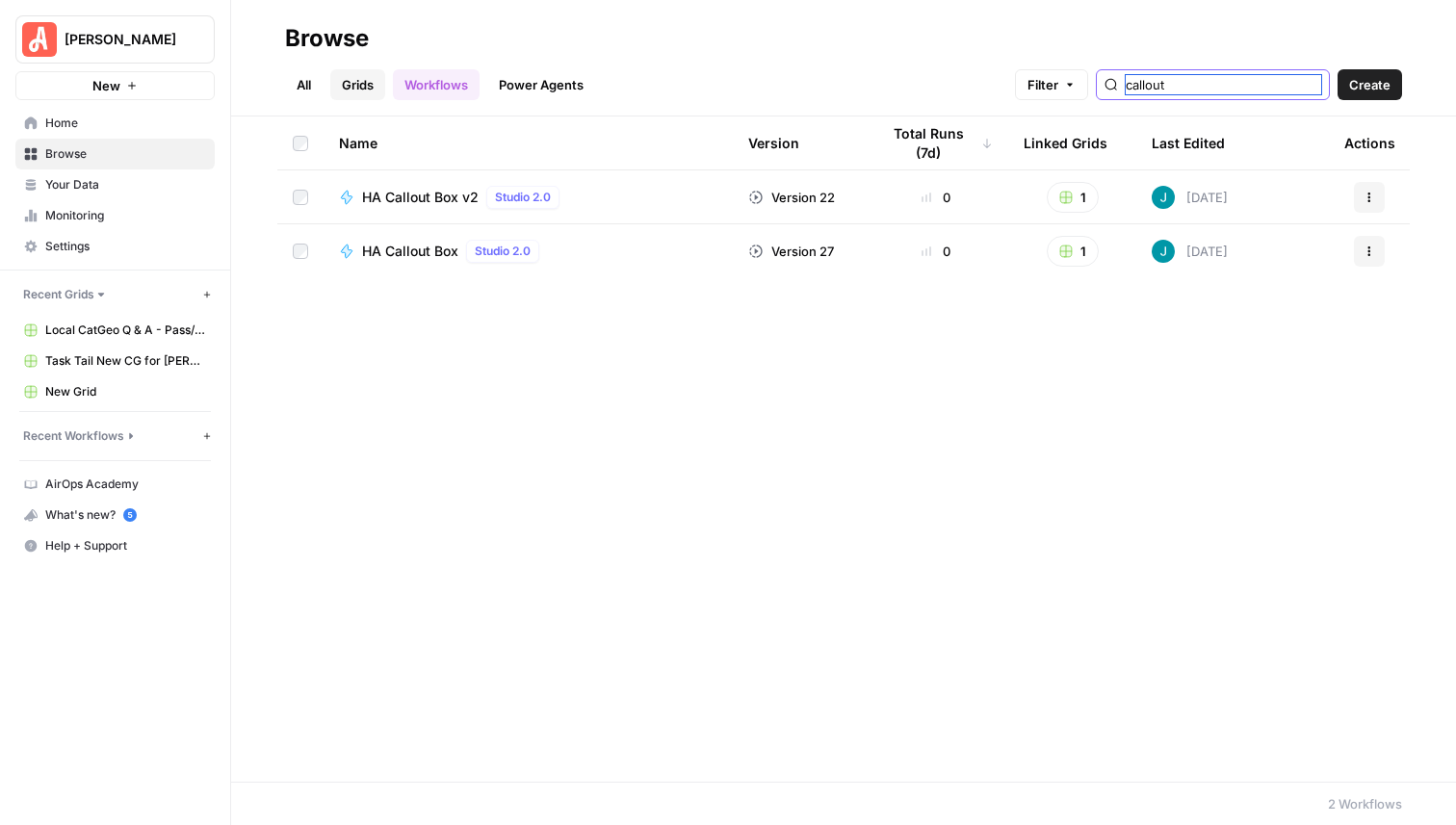 type on "callout" 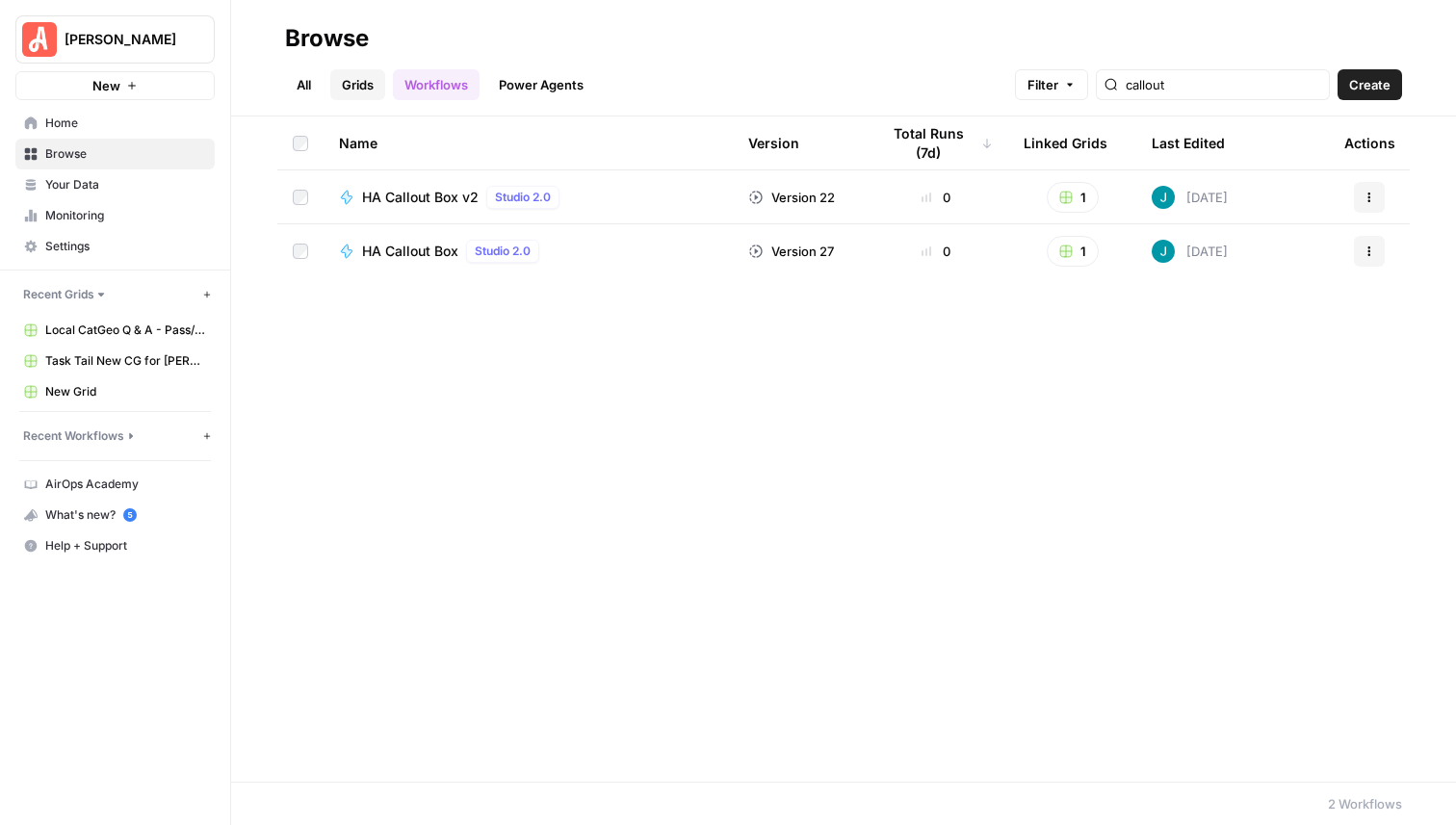 click on "Grids" at bounding box center (357, 85) 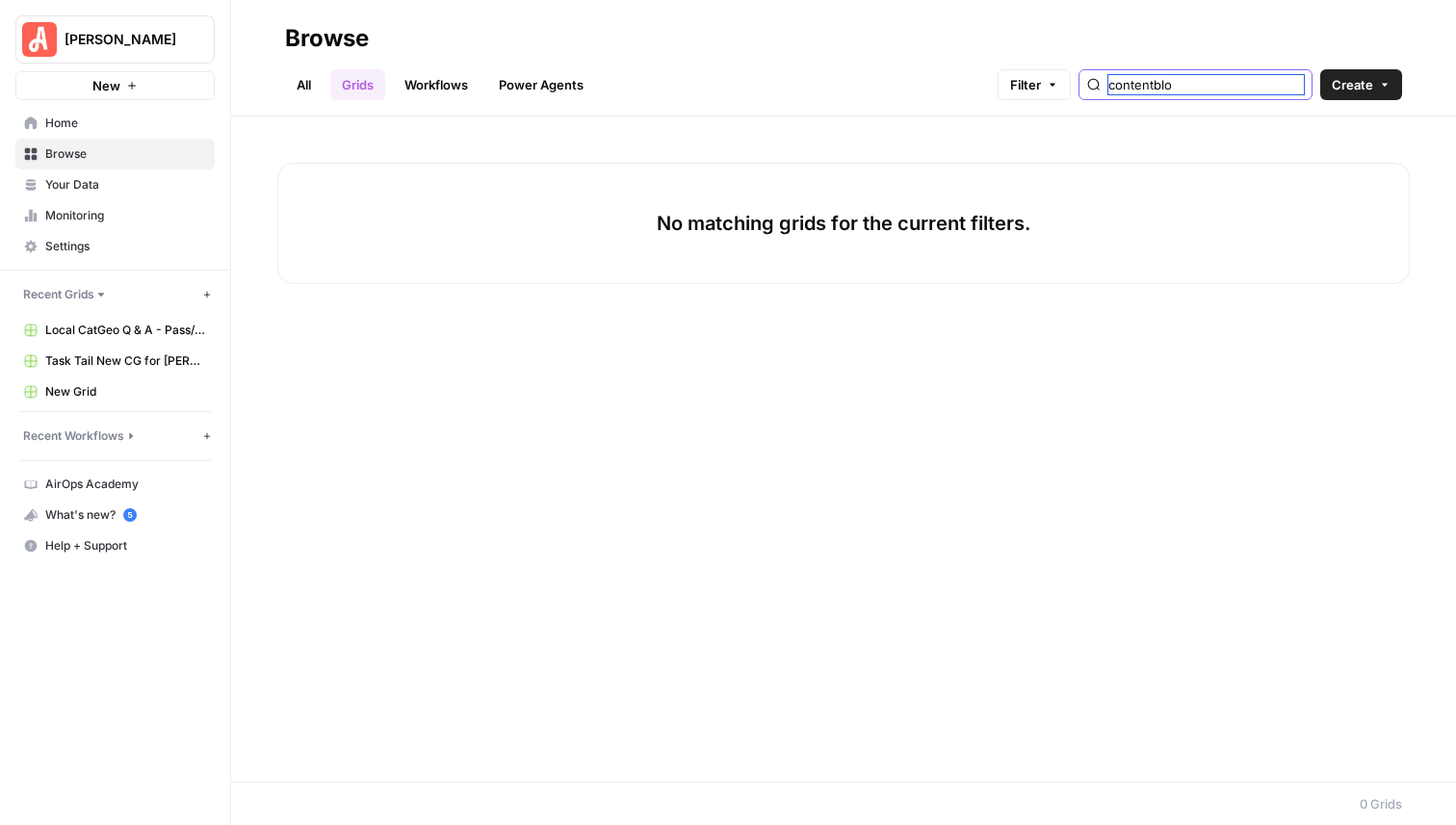 drag, startPoint x: 1241, startPoint y: 82, endPoint x: 1140, endPoint y: 81, distance: 101.00495 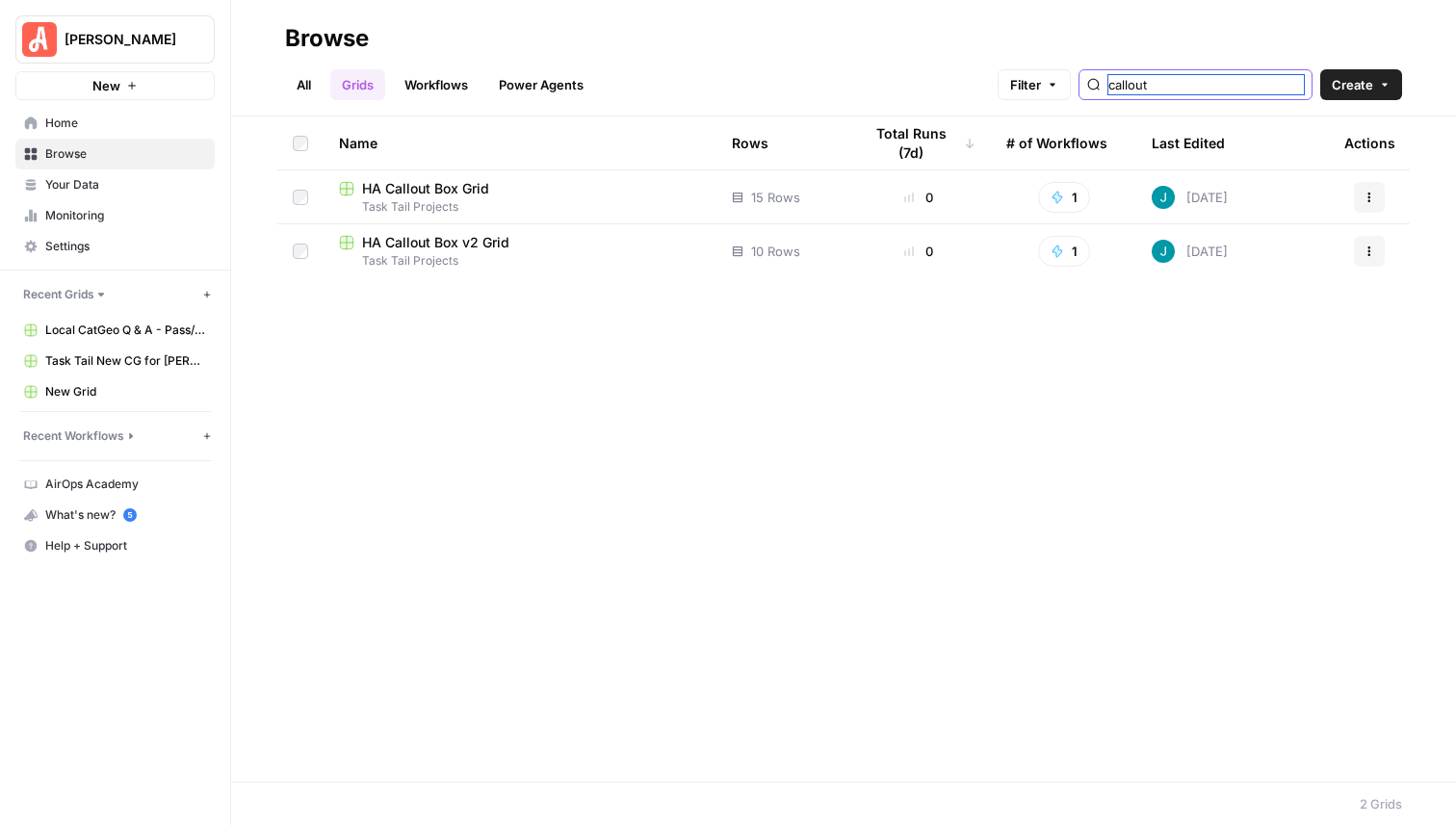 type on "callout" 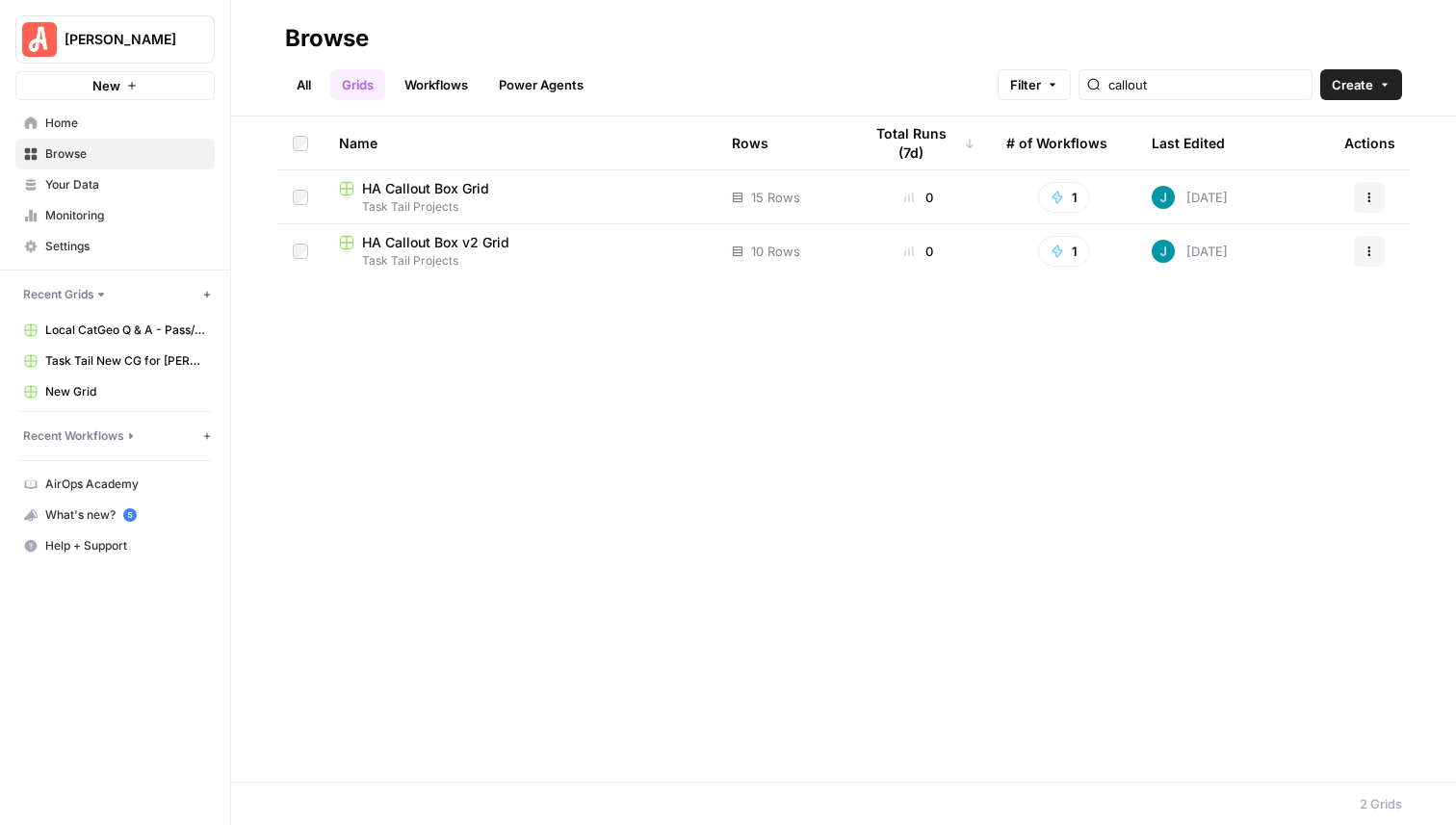 click on "HA Callout Box v2 Grid" at bounding box center [435, 243] 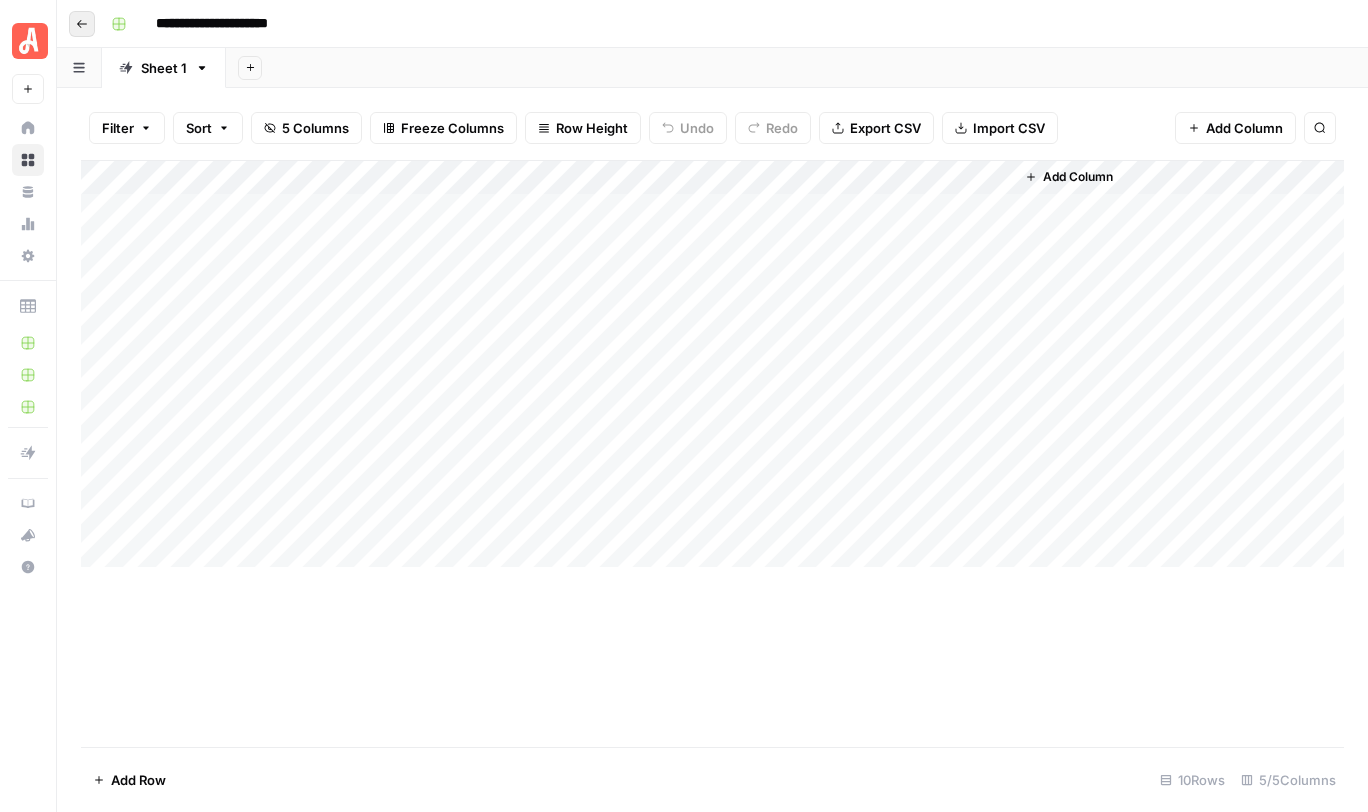 click 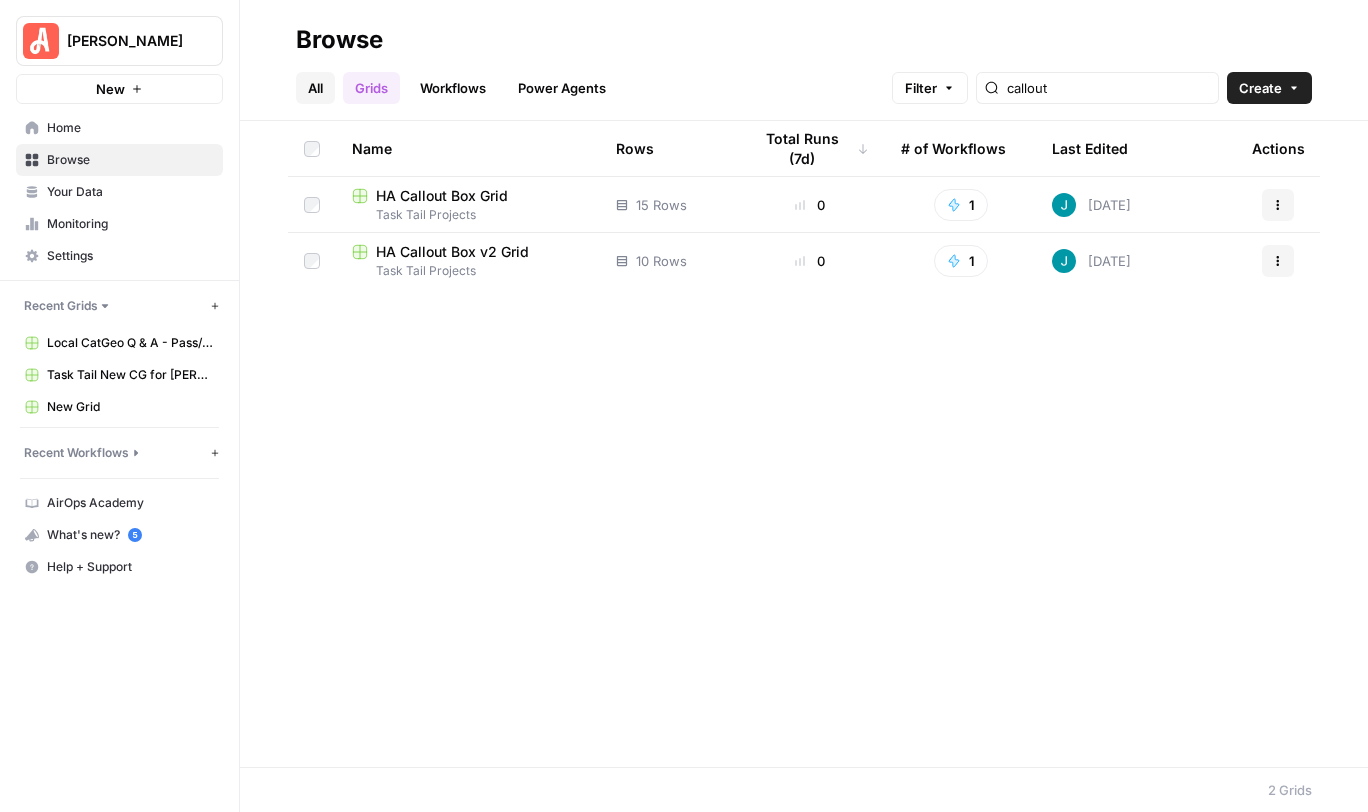 click on "All" at bounding box center [315, 88] 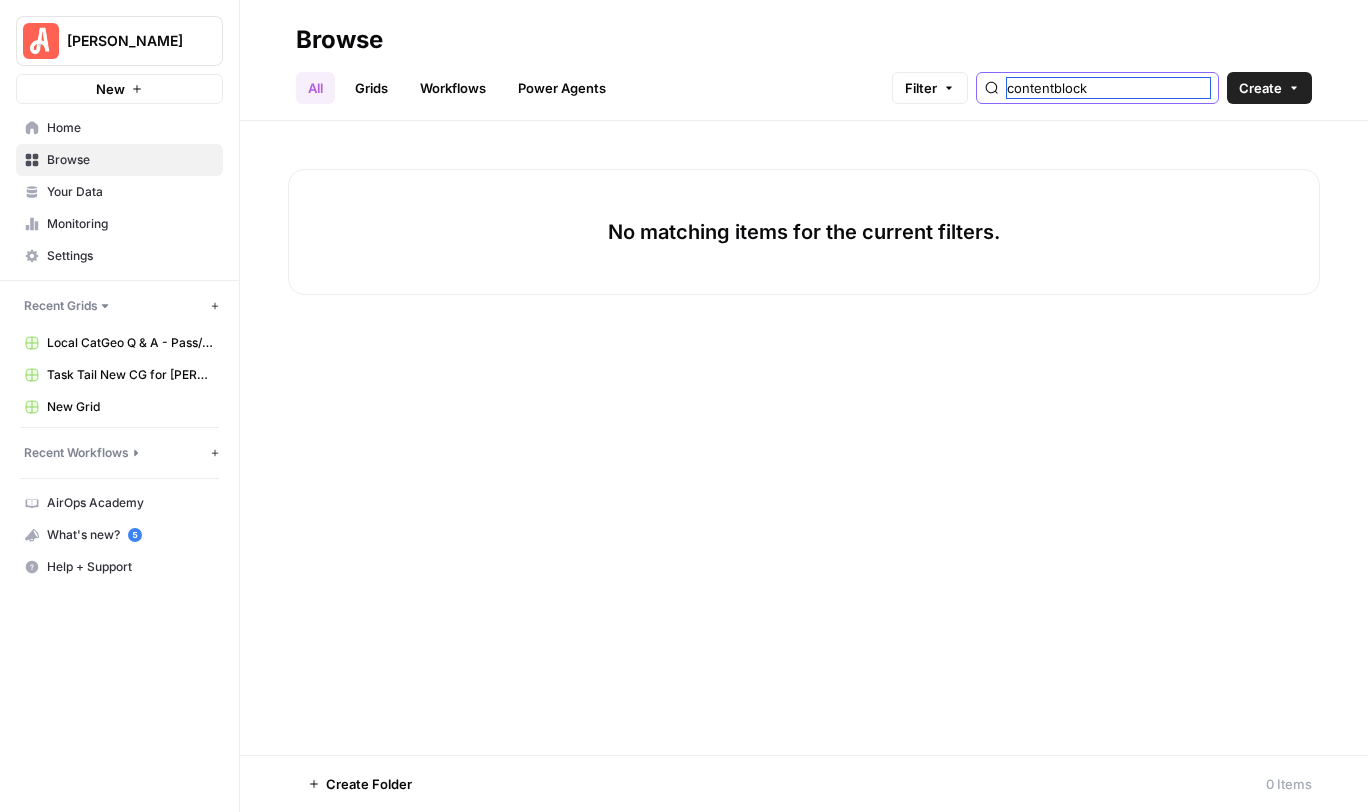 drag, startPoint x: 1168, startPoint y: 94, endPoint x: 1025, endPoint y: 94, distance: 143 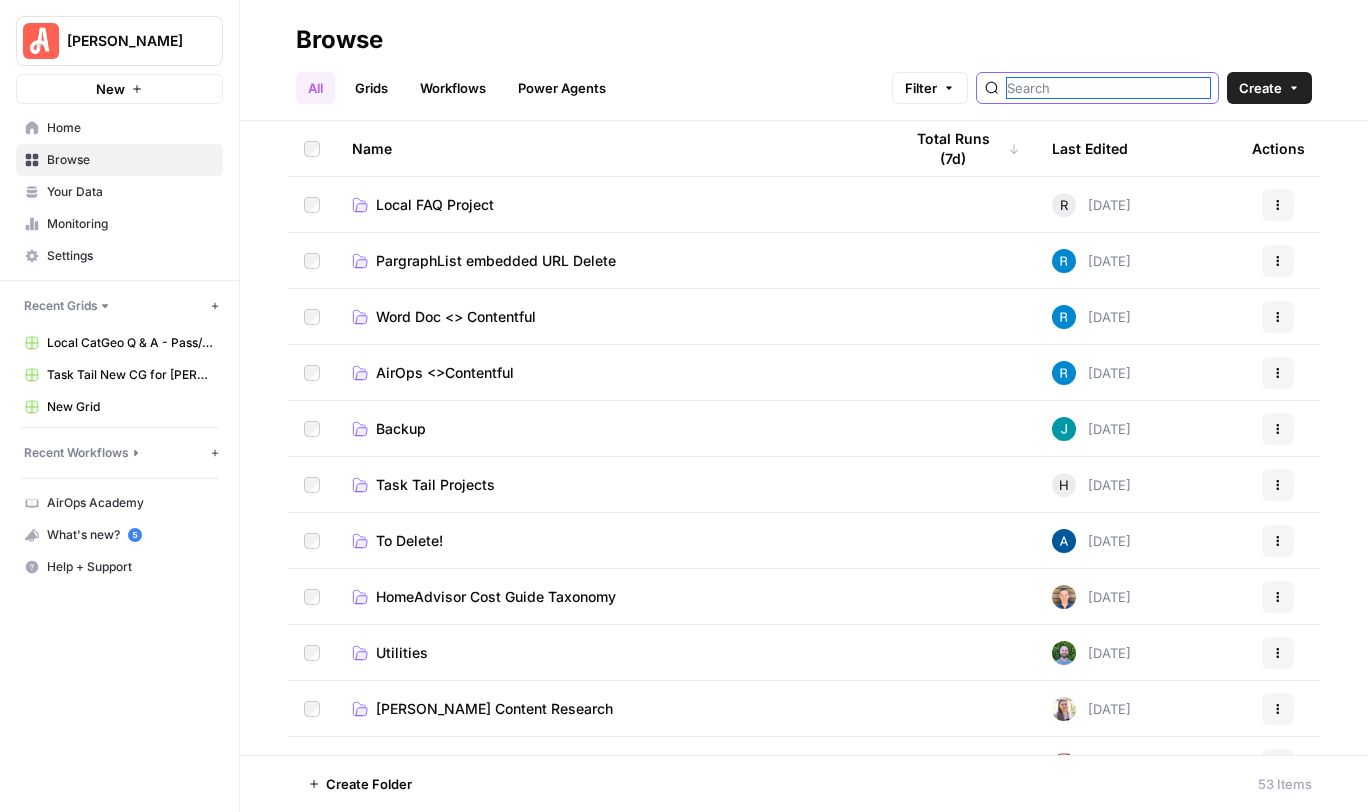type 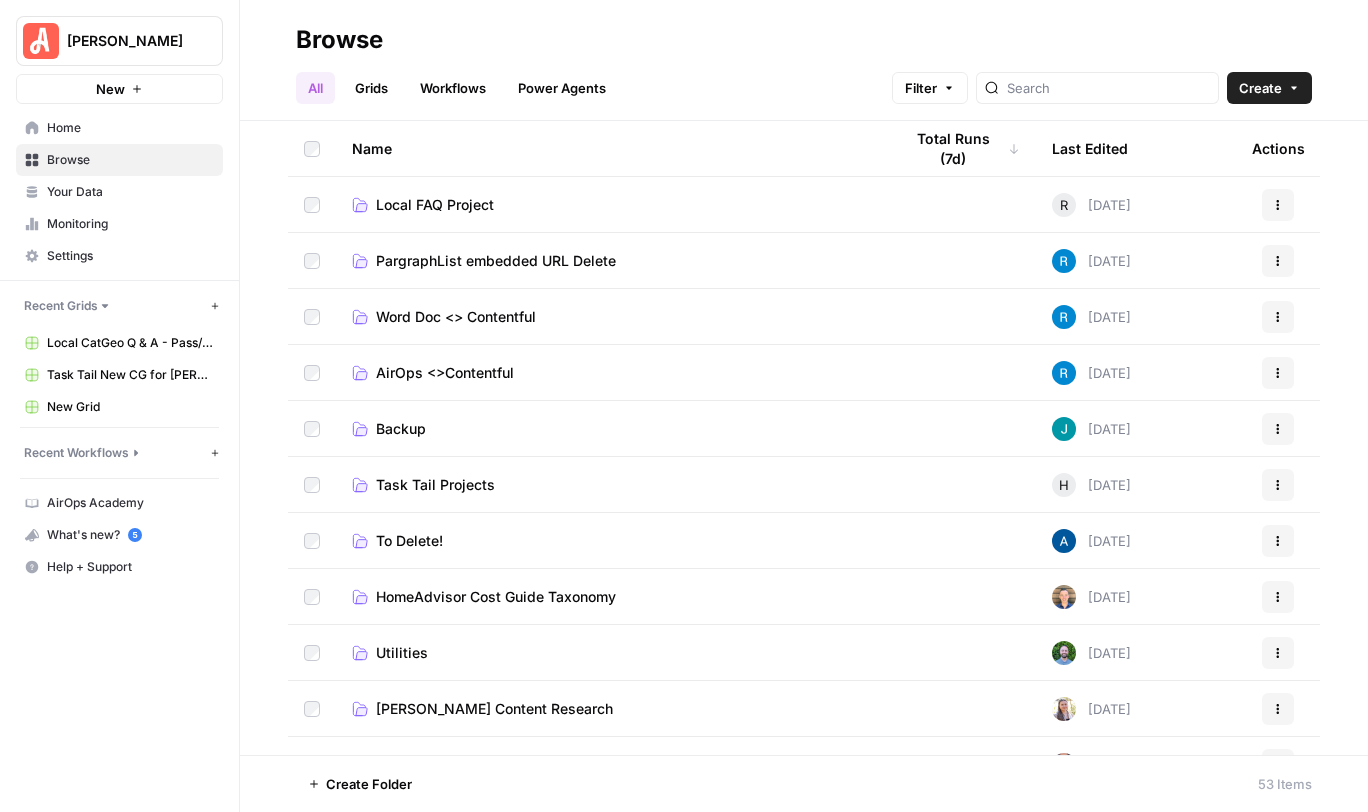 click on "AirOps <>Contentful" at bounding box center (445, 373) 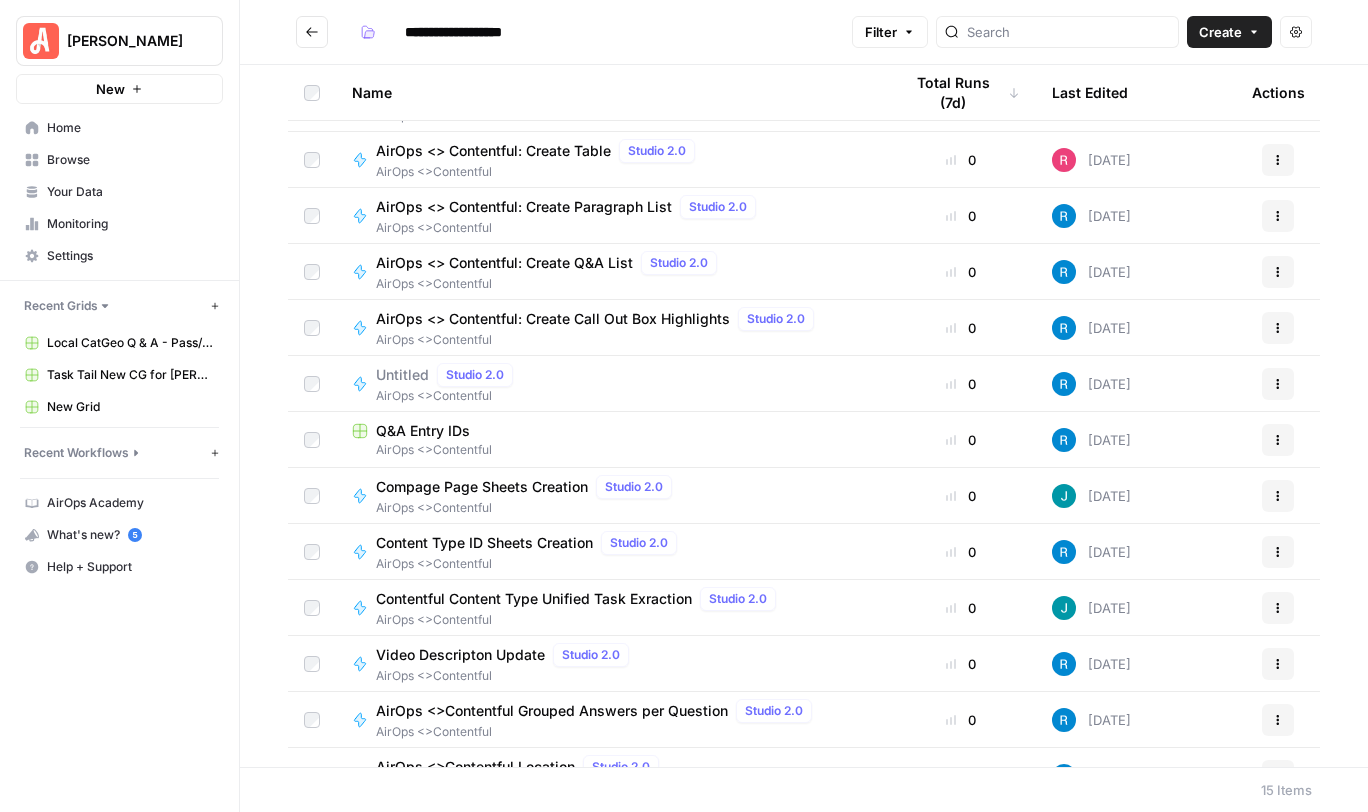 scroll, scrollTop: 194, scrollLeft: 0, axis: vertical 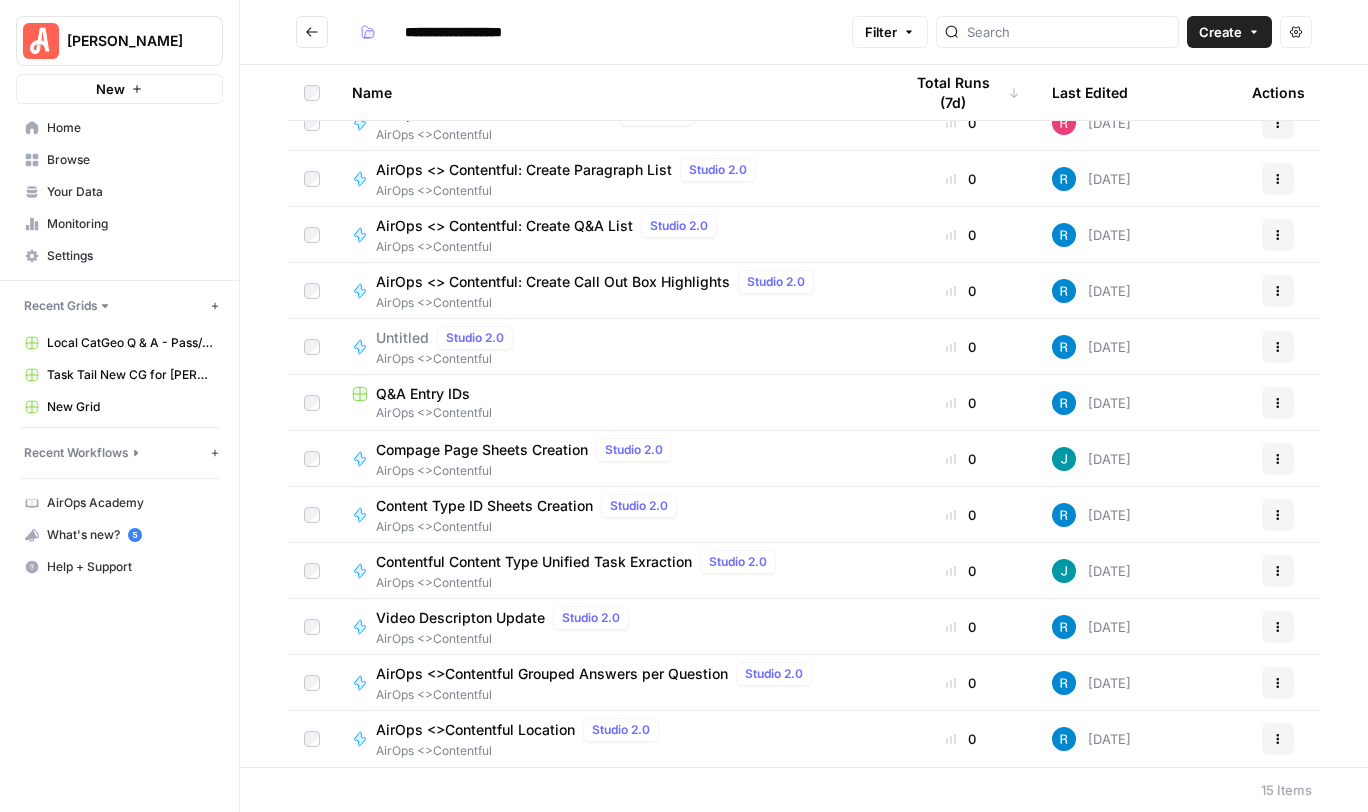click on "Video Descripton Update" at bounding box center [460, 618] 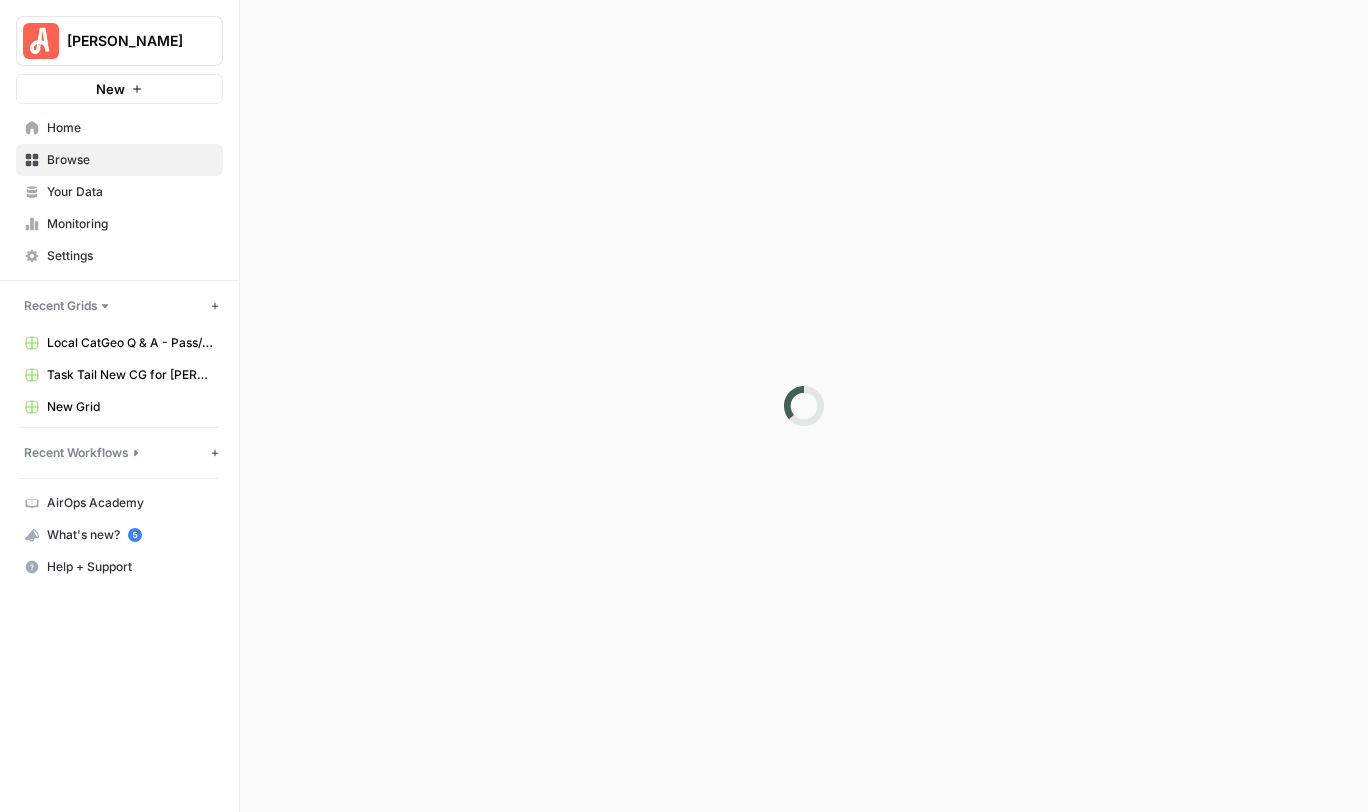 click at bounding box center [804, 406] 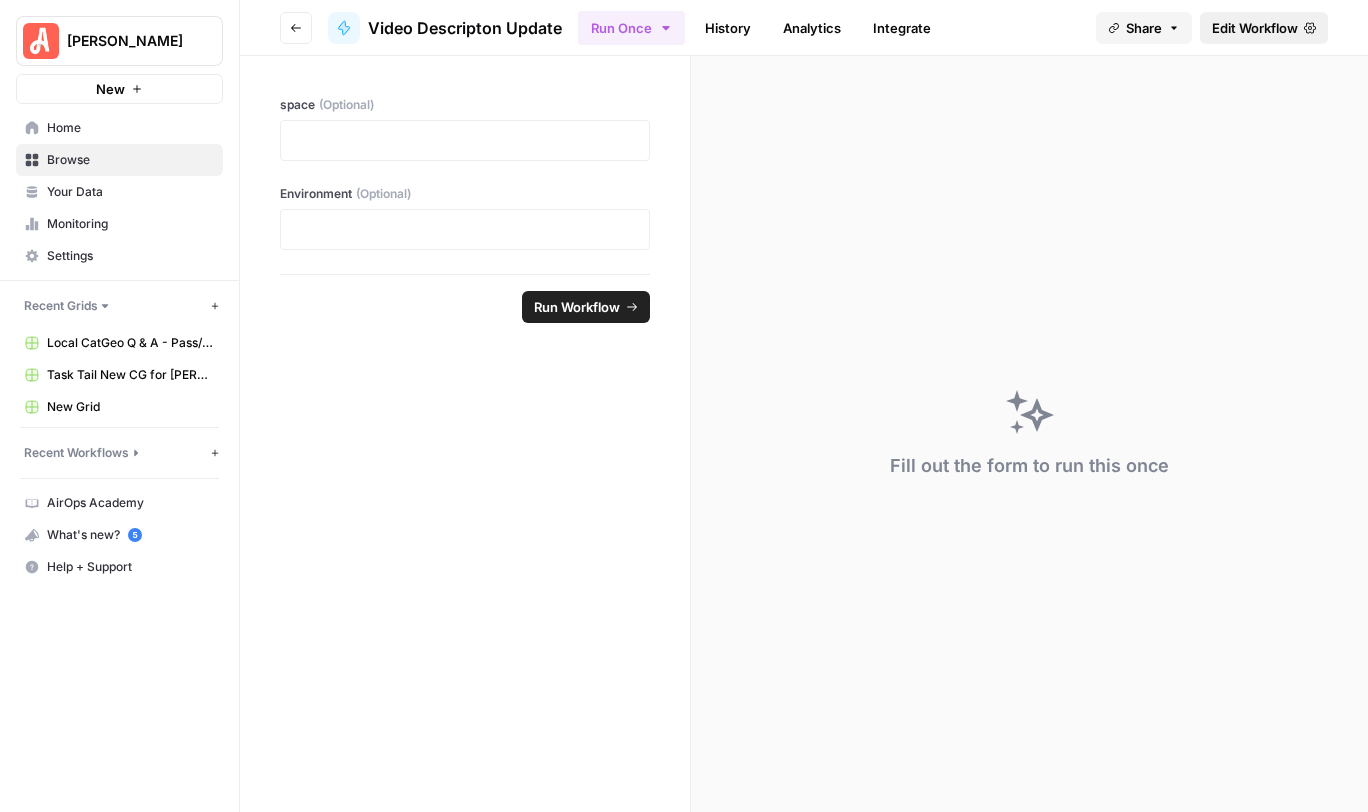 click on "Edit Workflow" at bounding box center [1255, 28] 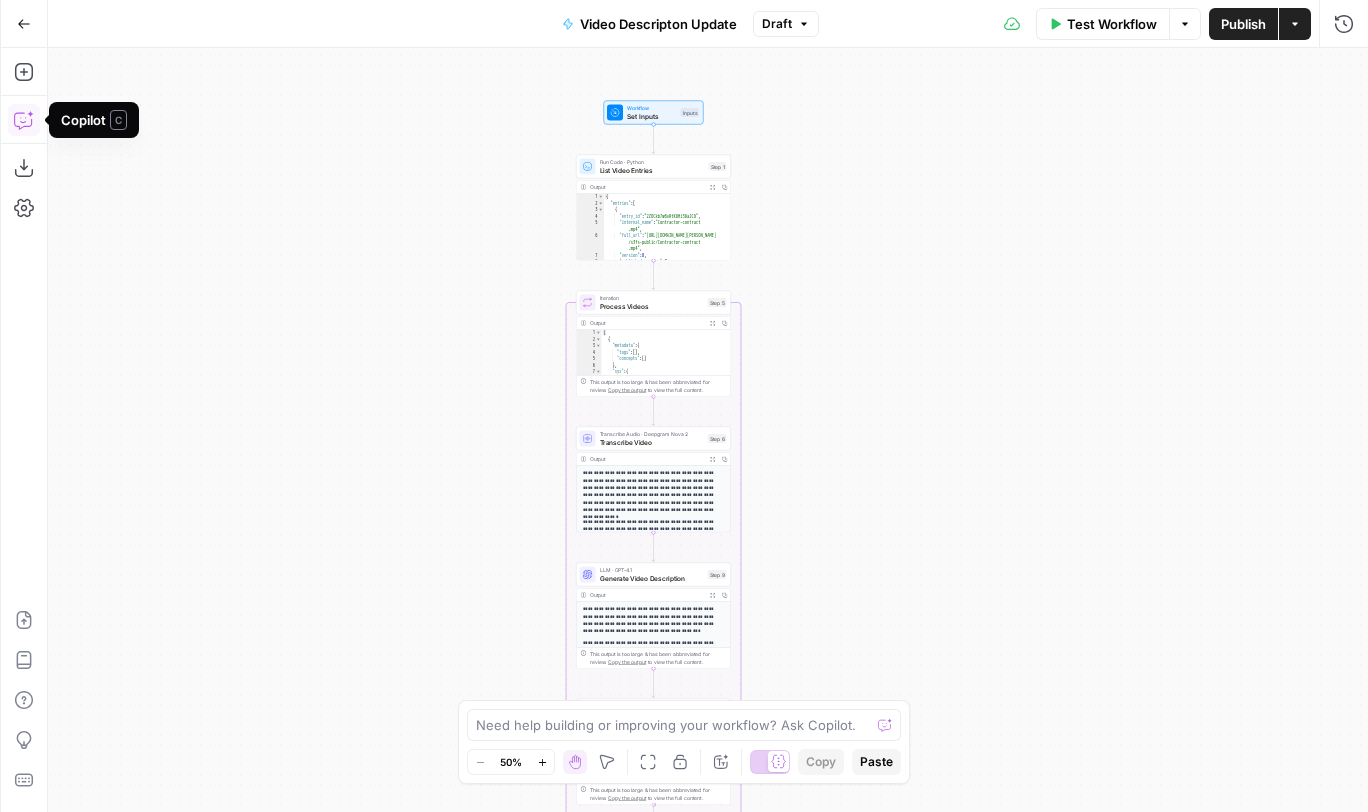 click 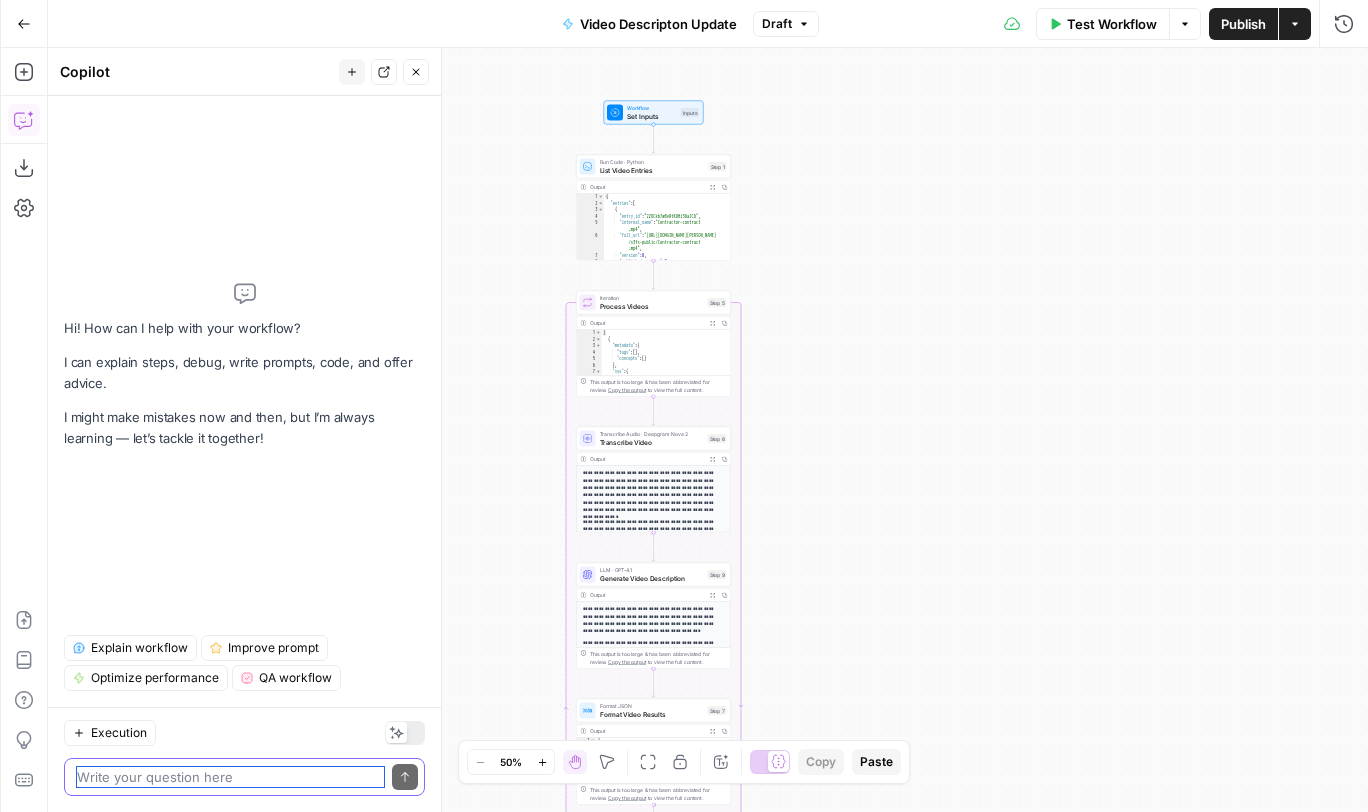 click at bounding box center [230, 777] 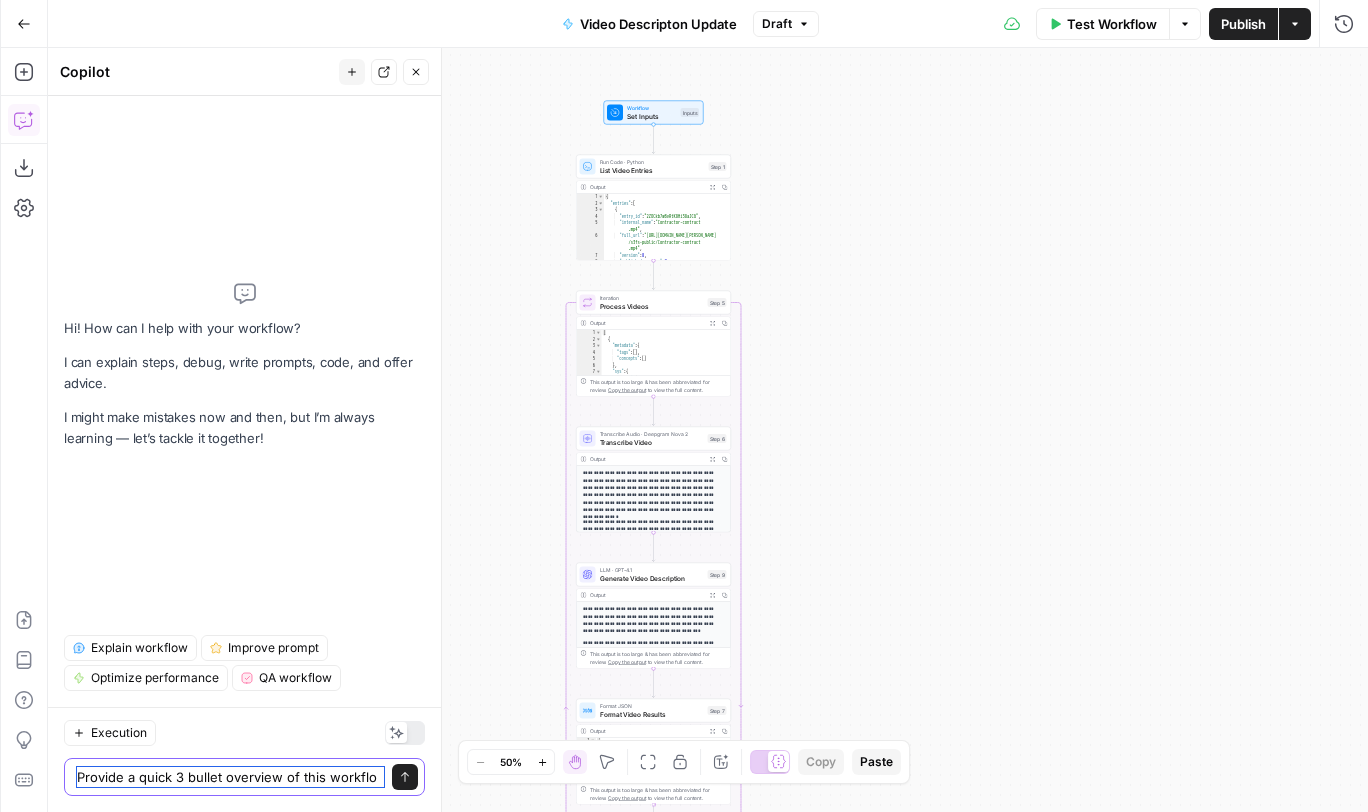 type on "Provide a quick 3 bullet overview of this workflow" 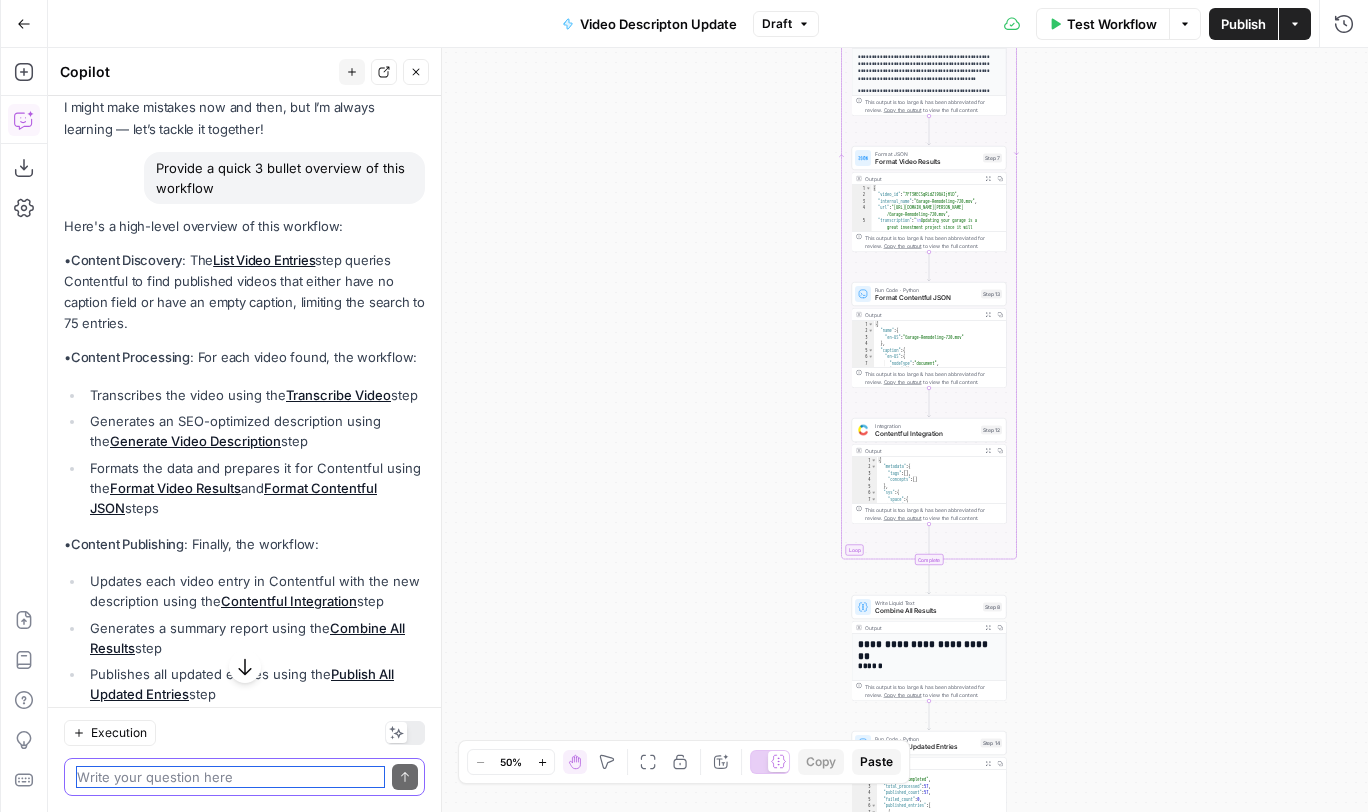 scroll, scrollTop: 250, scrollLeft: 0, axis: vertical 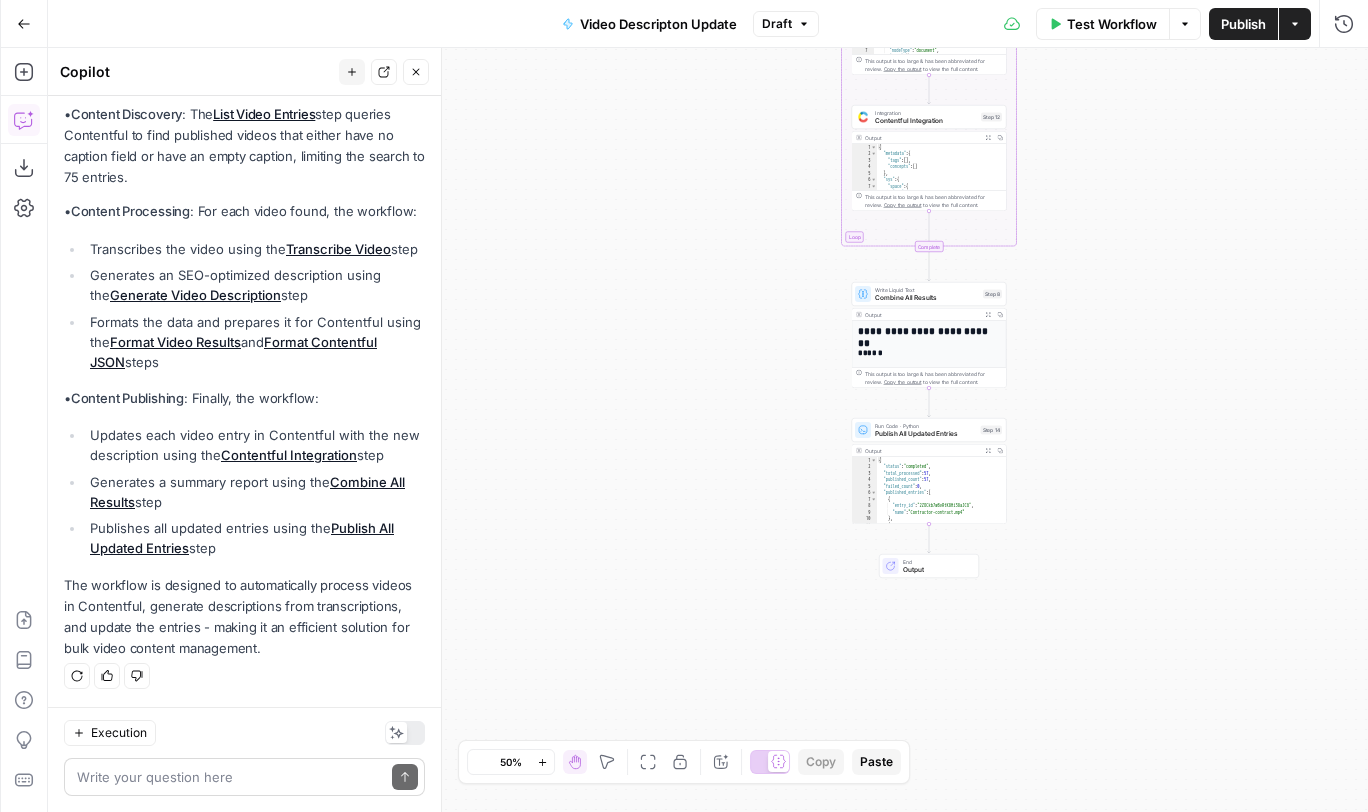click on "Write your question here Send" at bounding box center (244, 777) 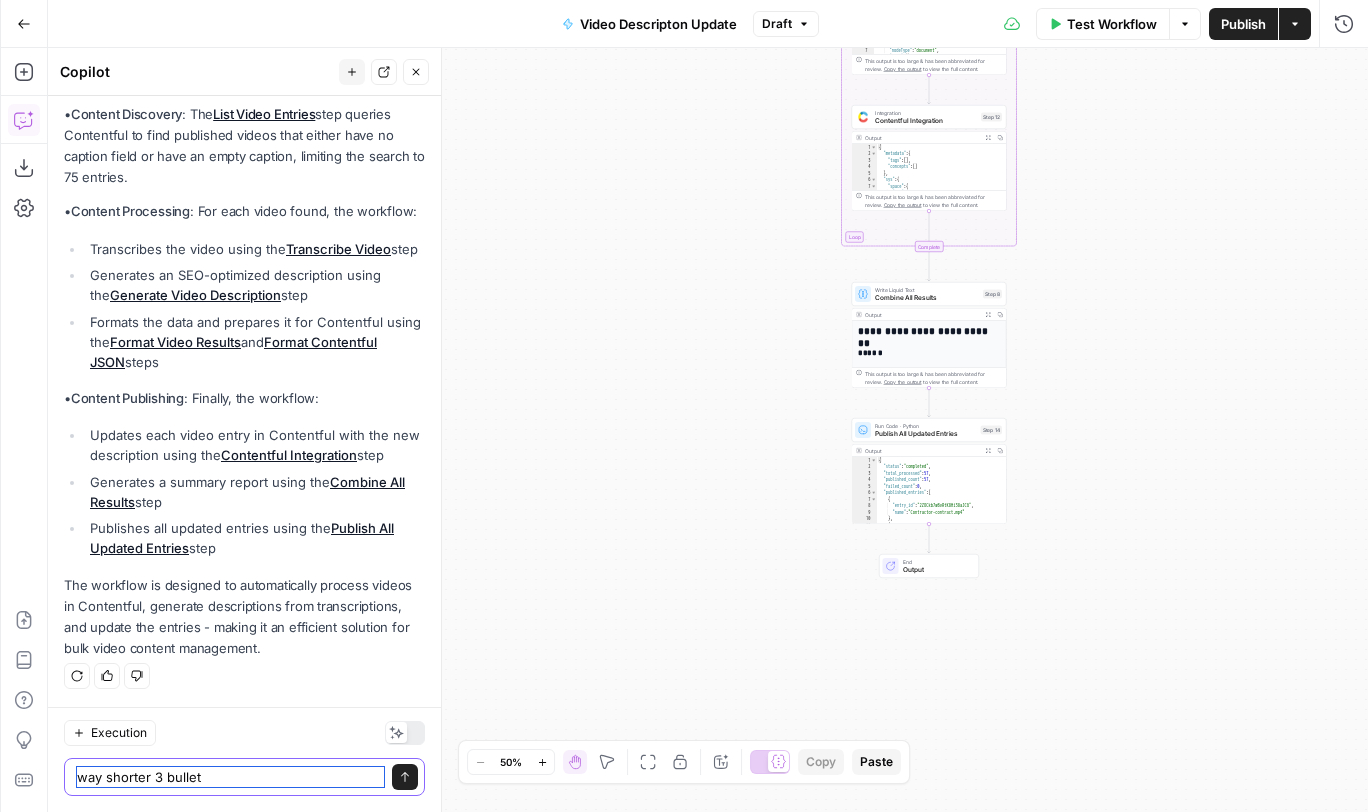 type on "way shorter 3 bullets" 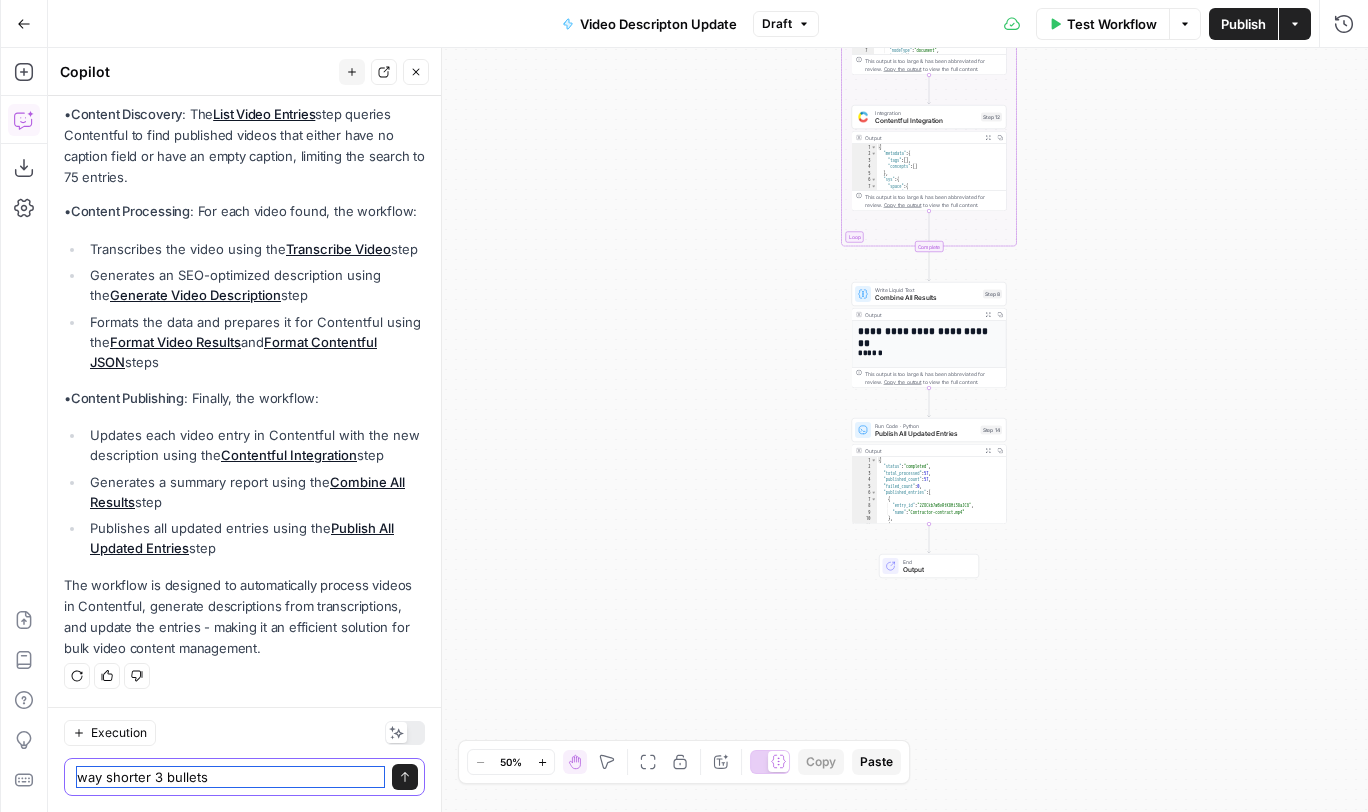 type 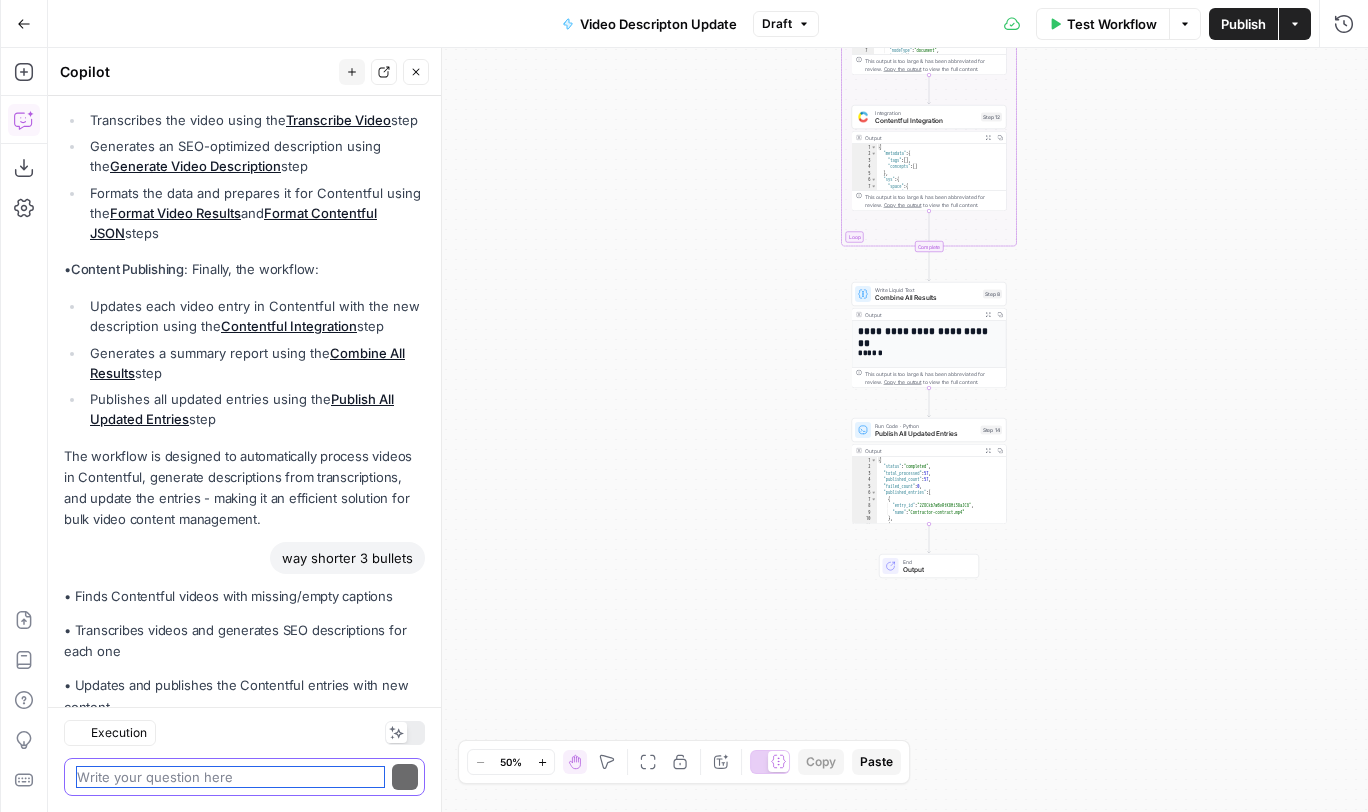 scroll, scrollTop: 437, scrollLeft: 0, axis: vertical 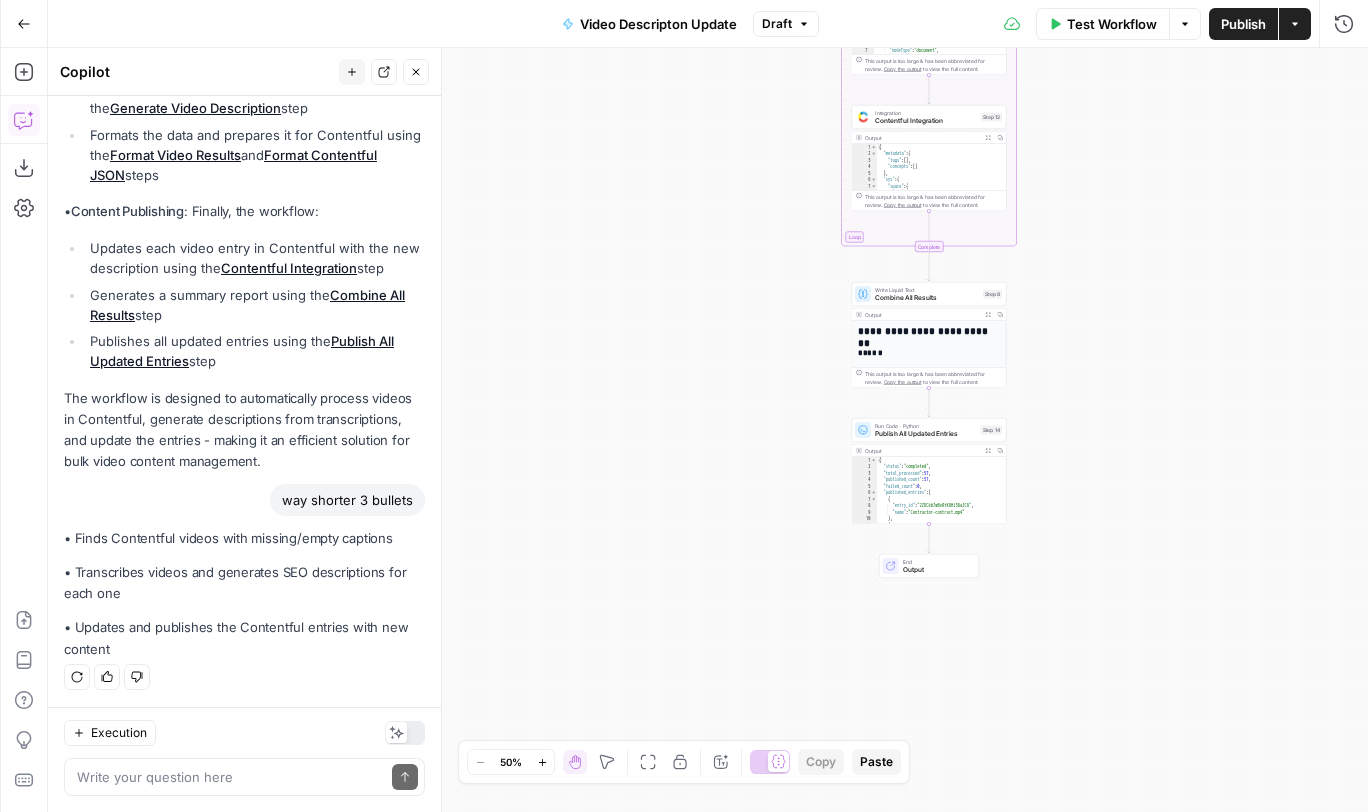drag, startPoint x: 120, startPoint y: 647, endPoint x: 60, endPoint y: 533, distance: 128.82547 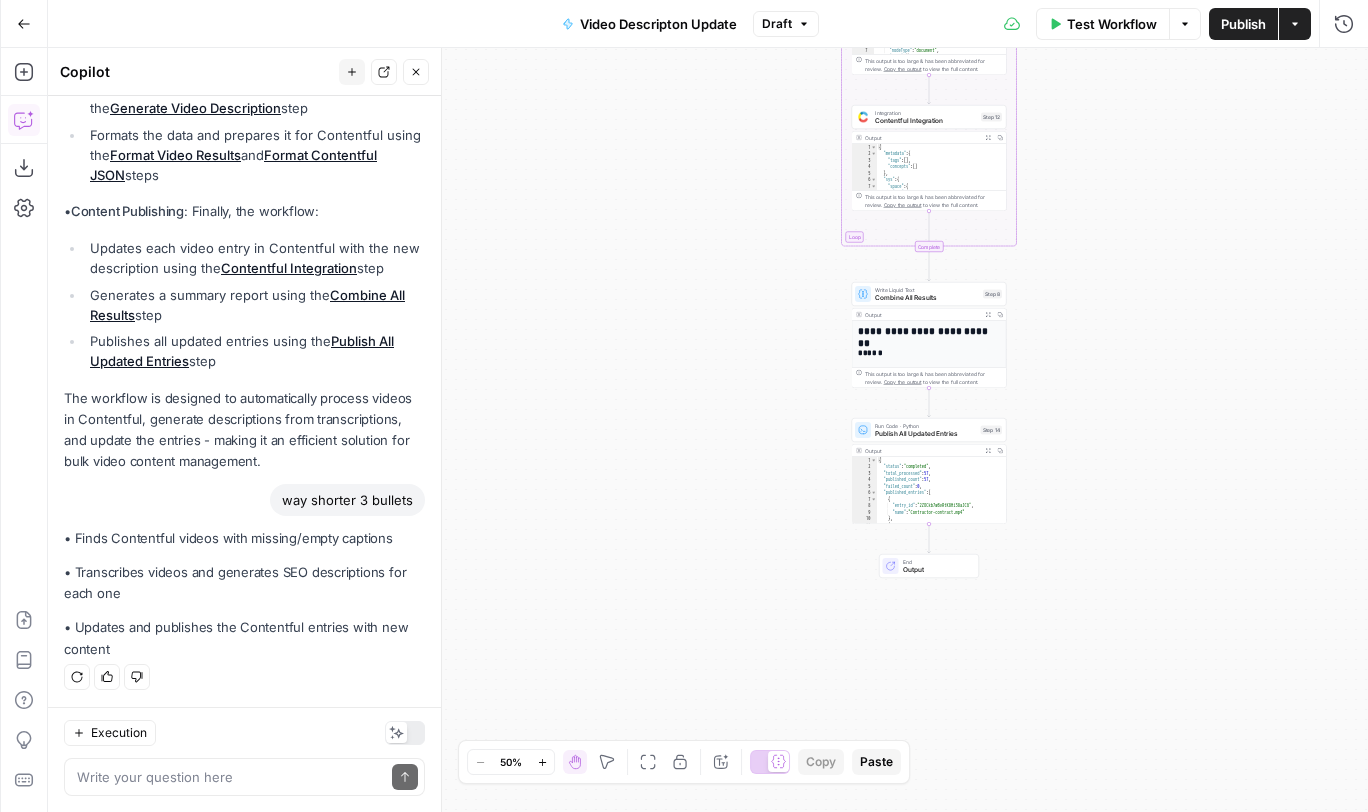 copy on "• Finds Contentful videos with missing/empty captions
• Transcribes videos and generates SEO descriptions for each one
• Updates and publishes the Contentful entries with new content" 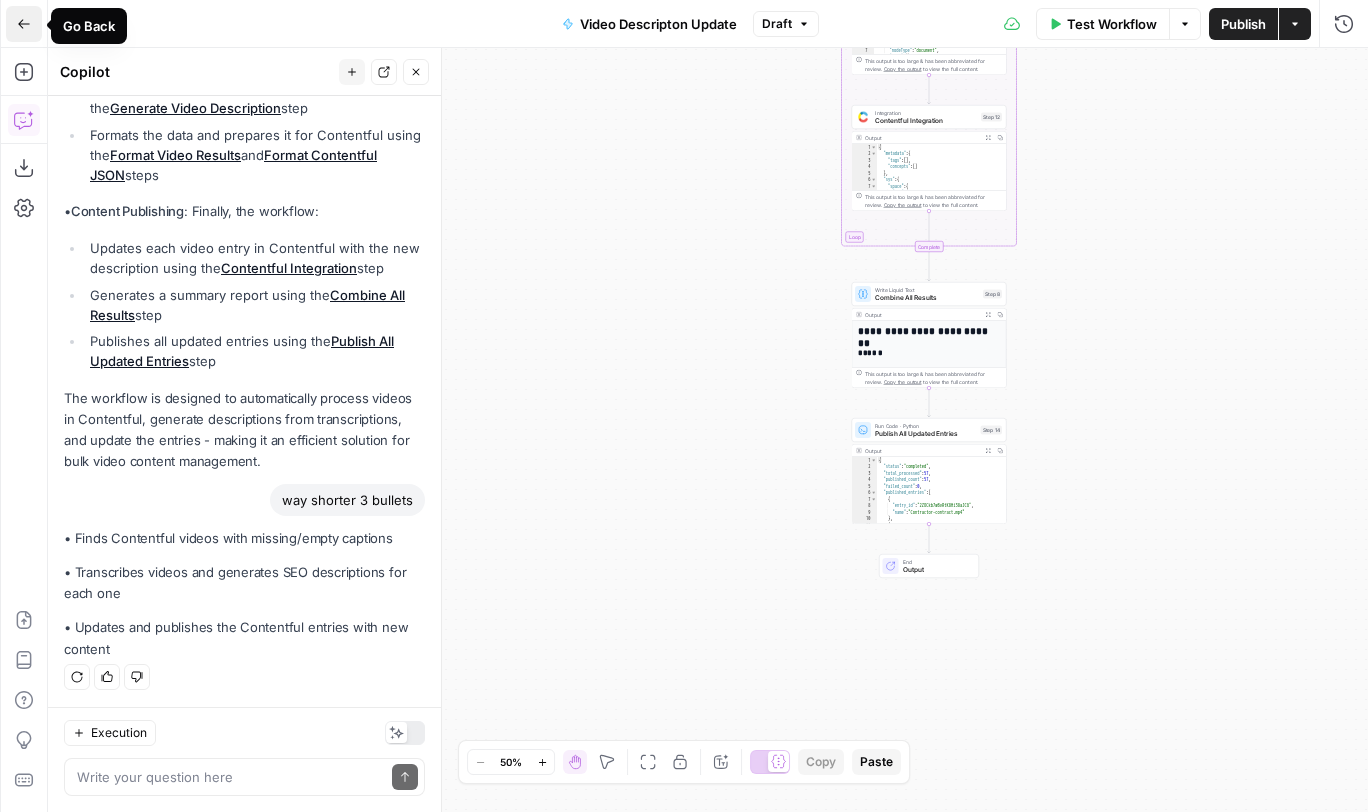 click 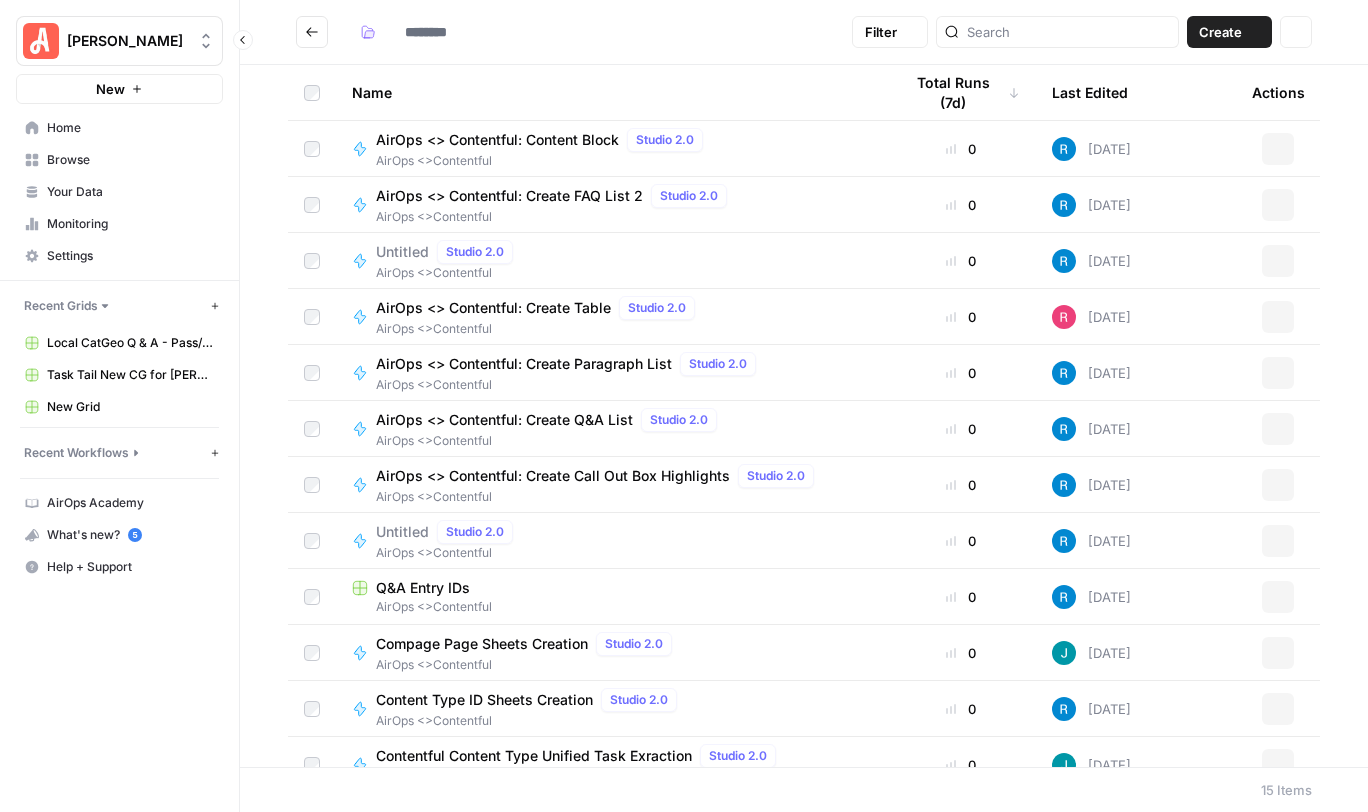 type on "**********" 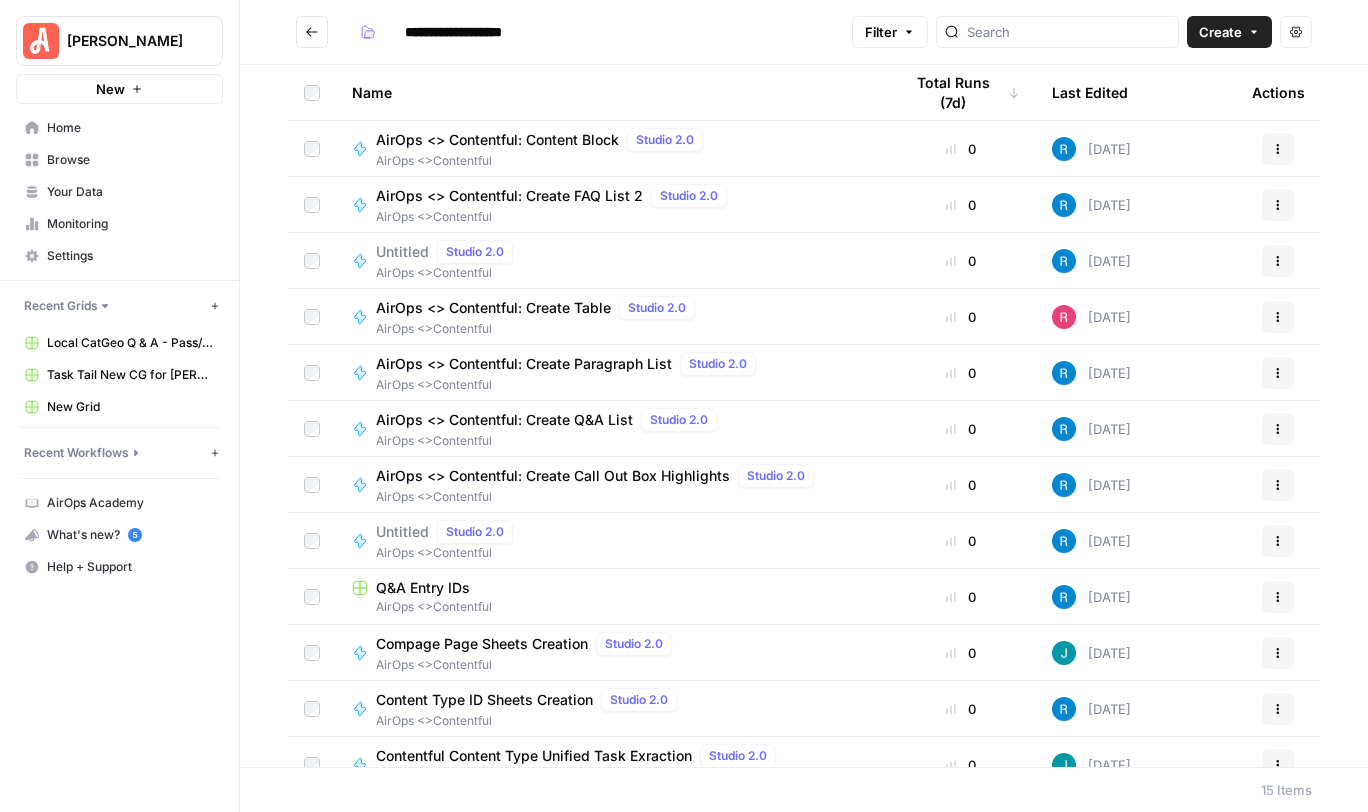 click at bounding box center (312, 32) 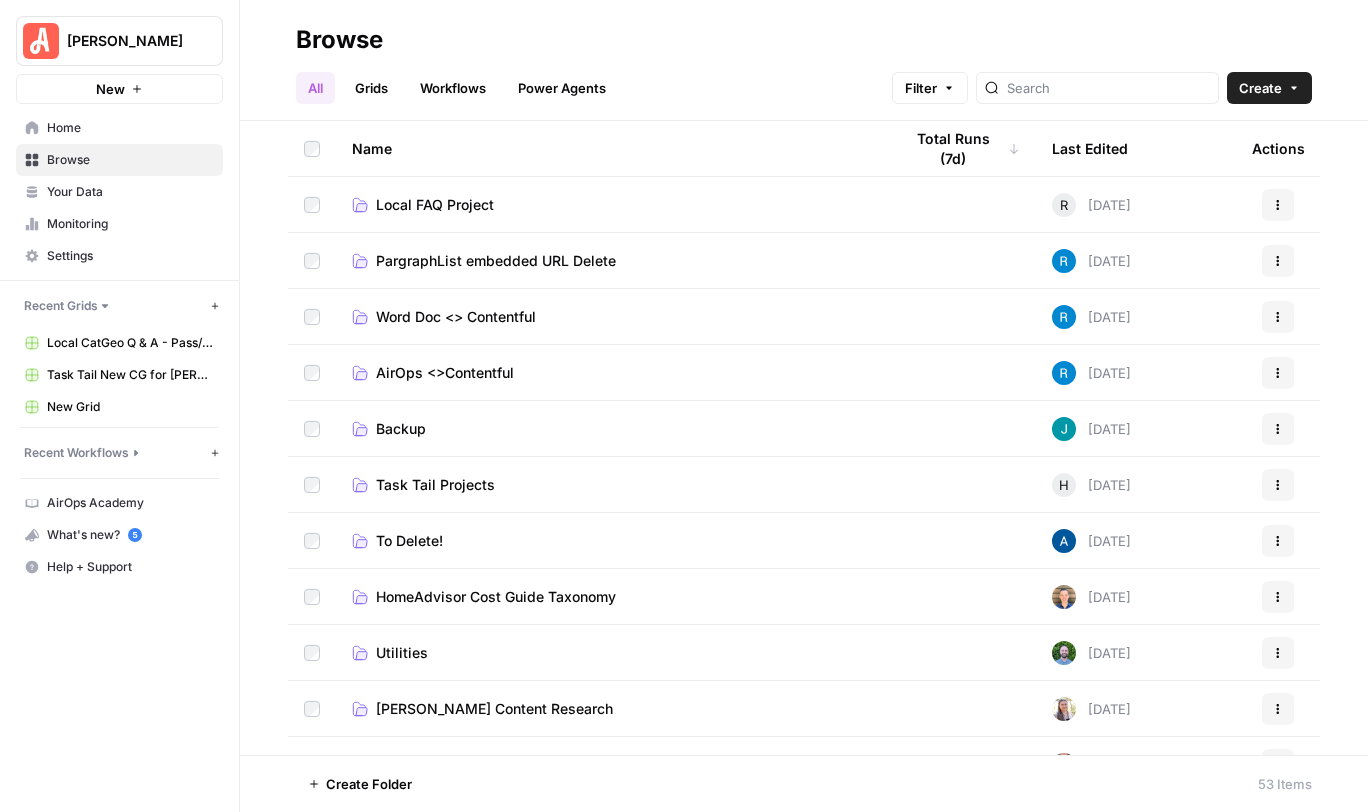 click on "PargraphList embedded URL Delete" at bounding box center (496, 261) 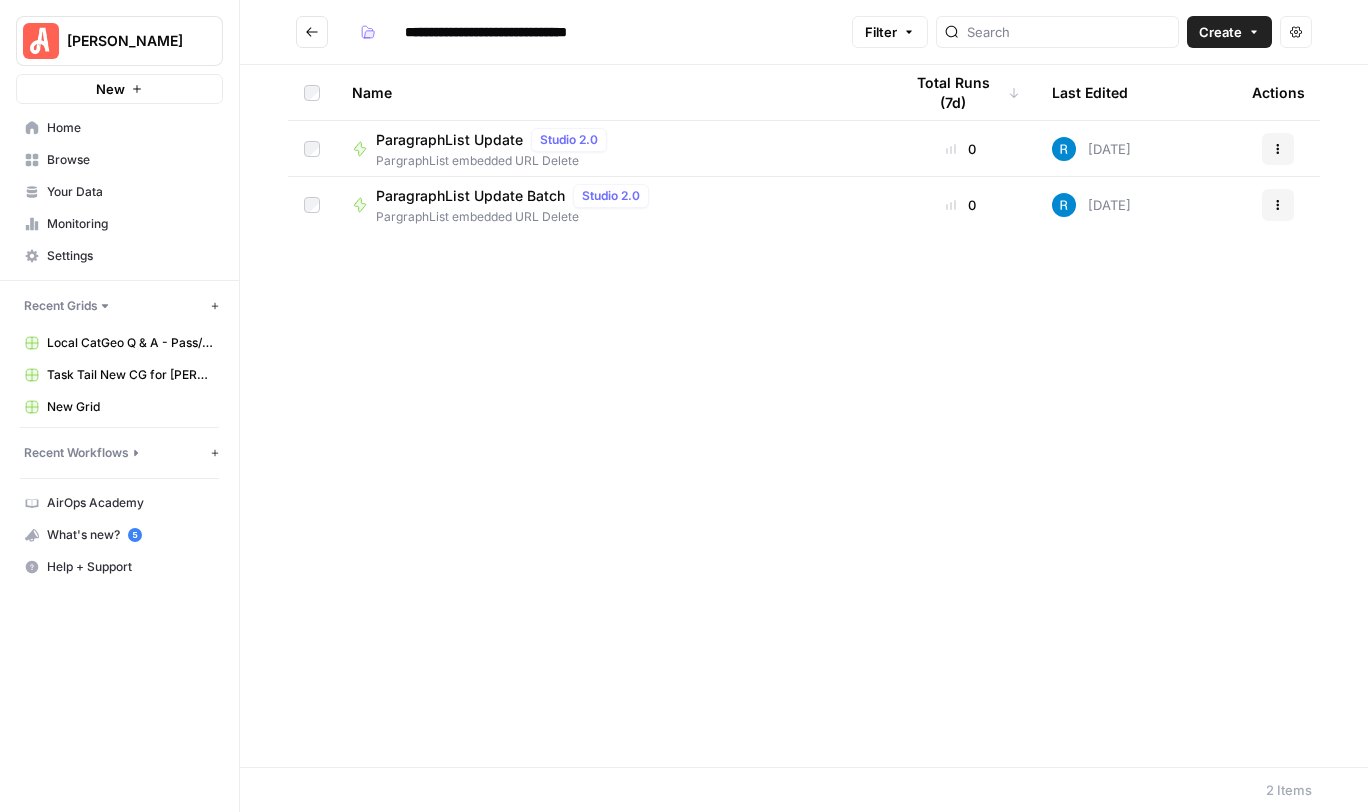 click on "ParagraphList Update Batch" at bounding box center (470, 196) 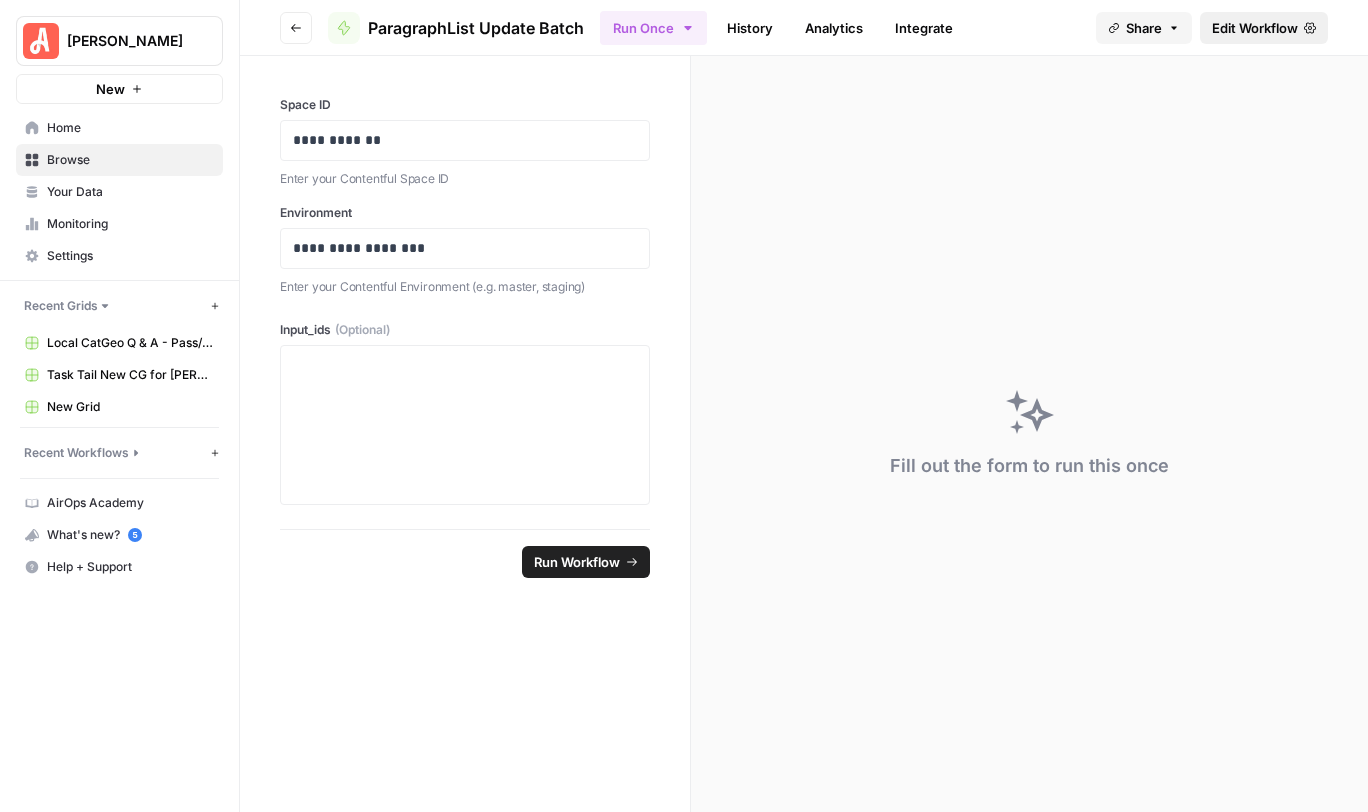 click on "Edit Workflow" at bounding box center [1255, 28] 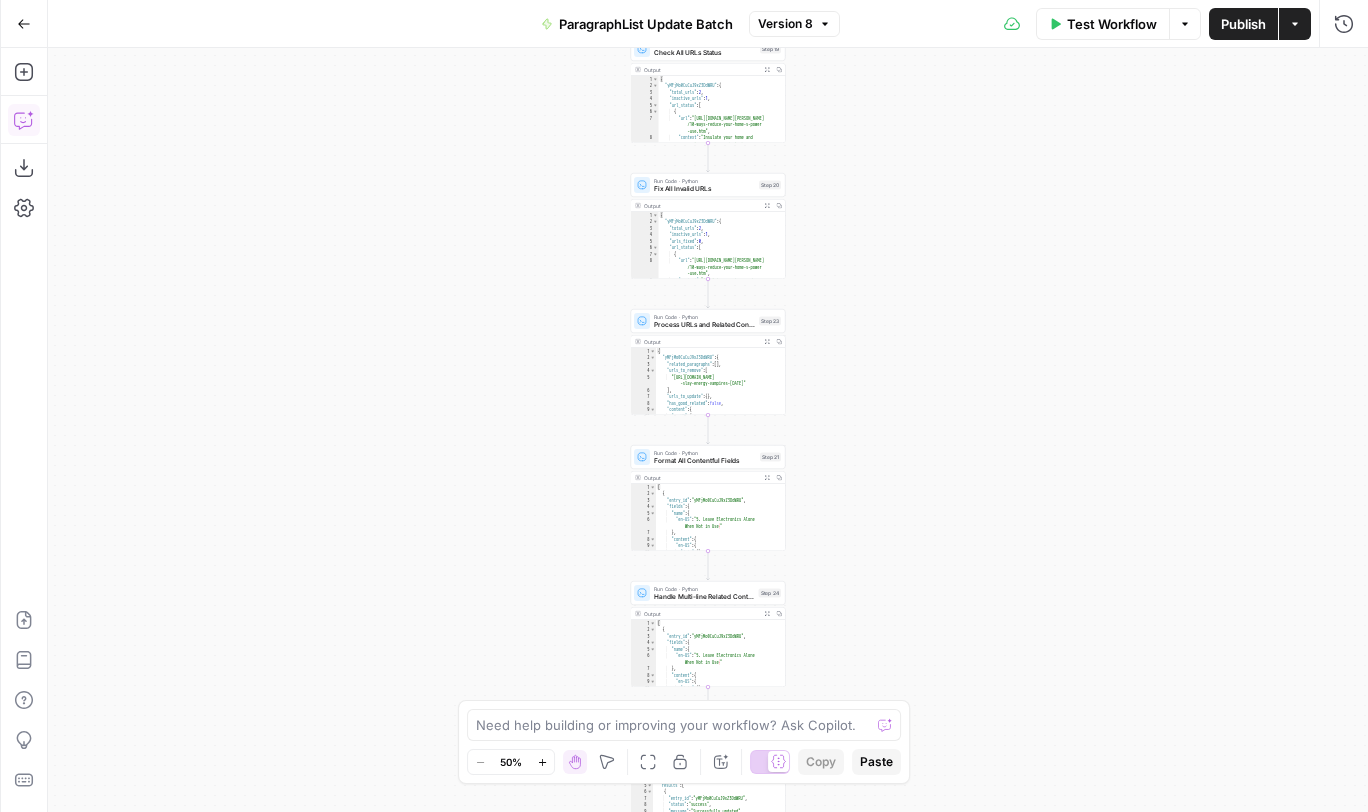 click 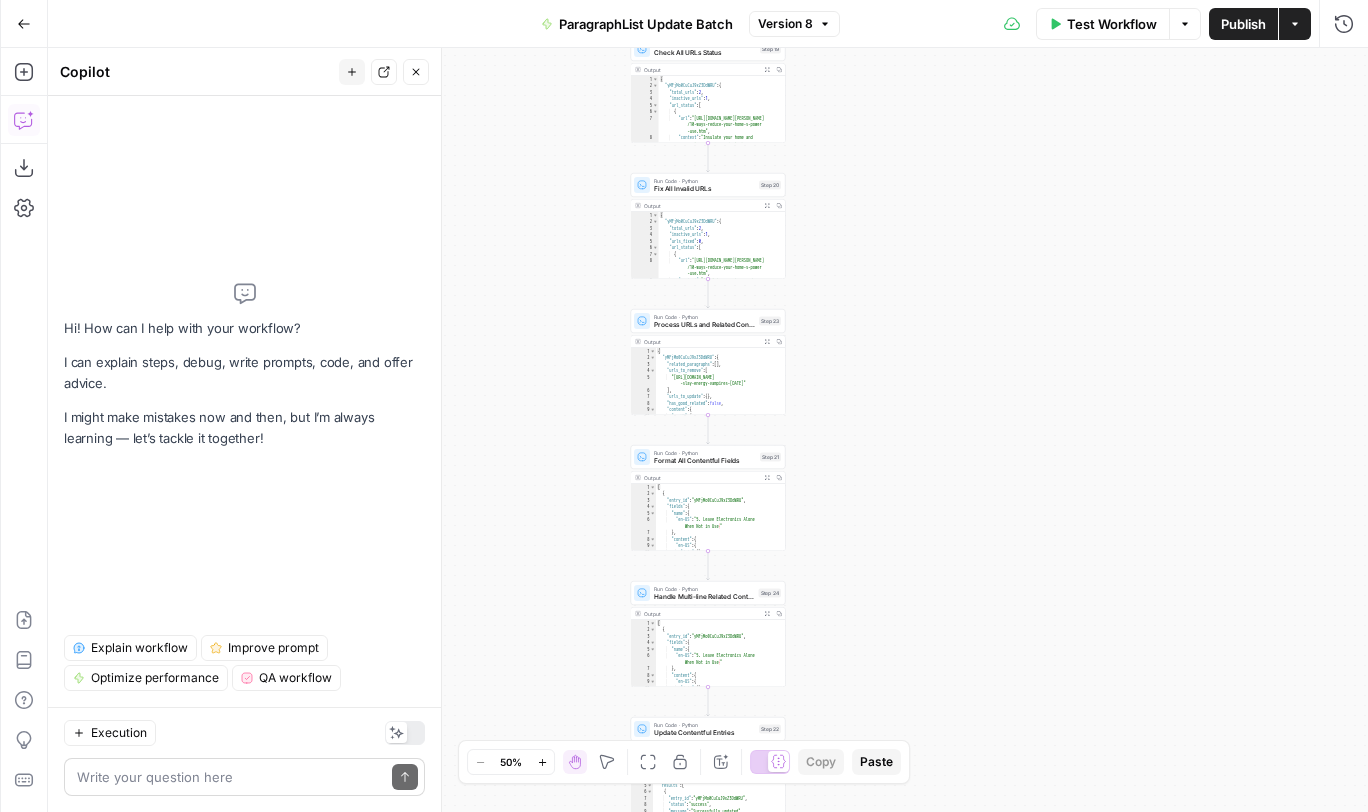 click at bounding box center (230, 777) 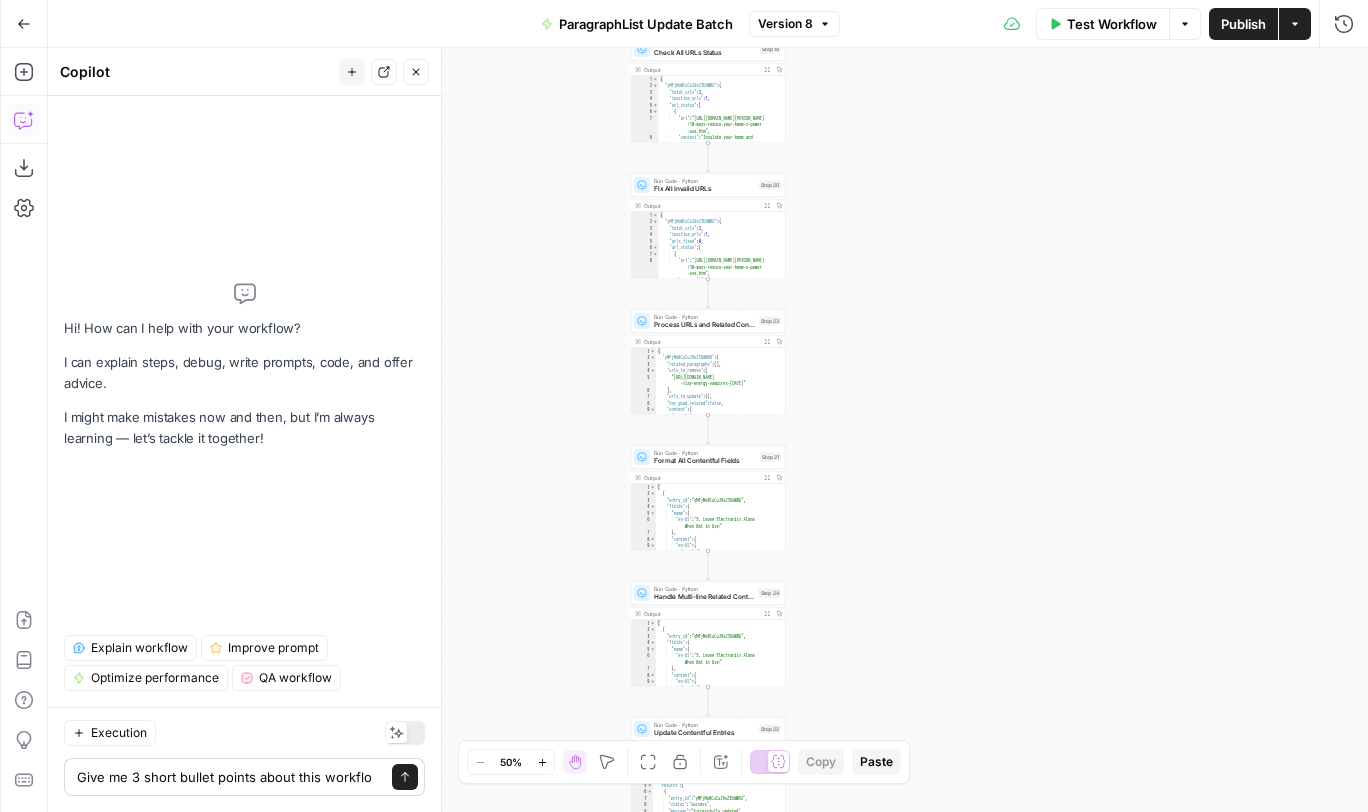 type on "Give me 3 short bullet points about this workflow" 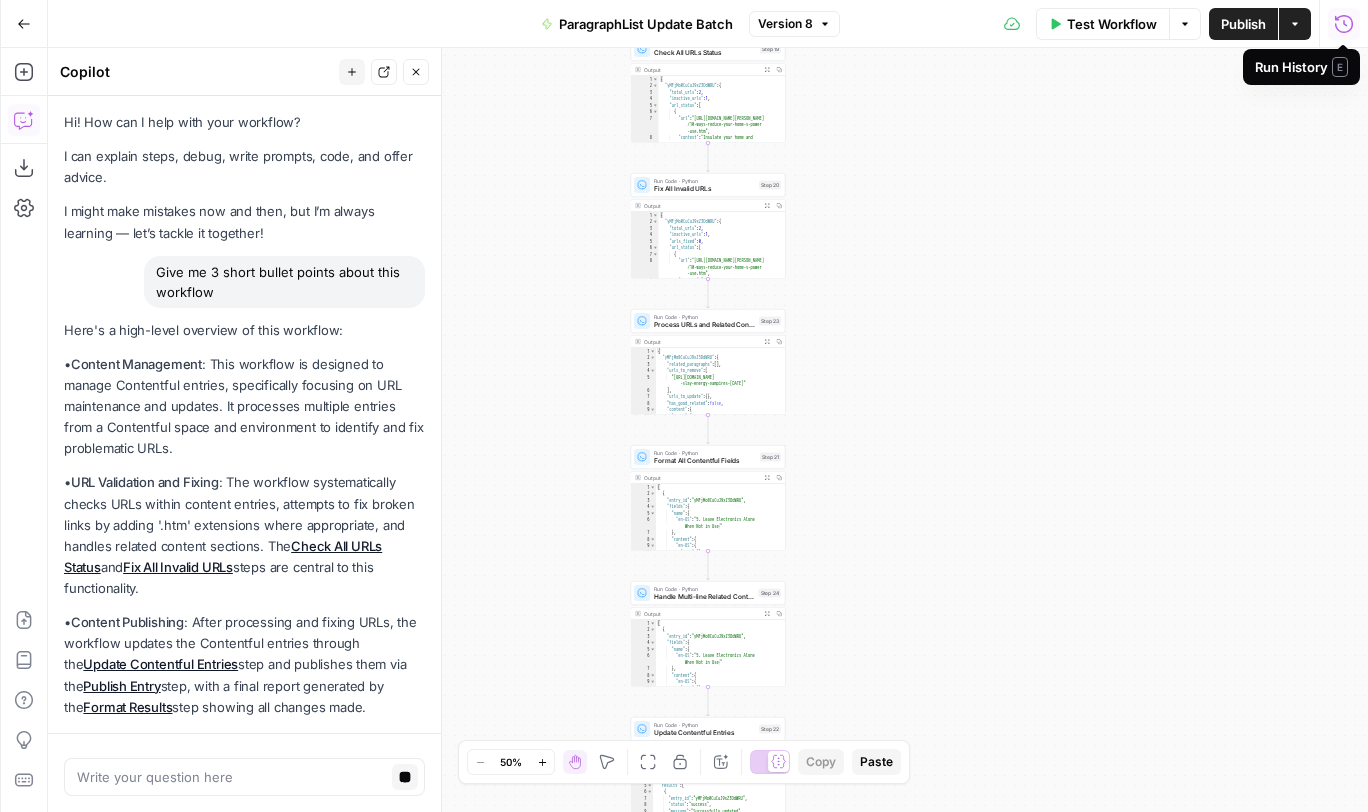 scroll, scrollTop: 37, scrollLeft: 0, axis: vertical 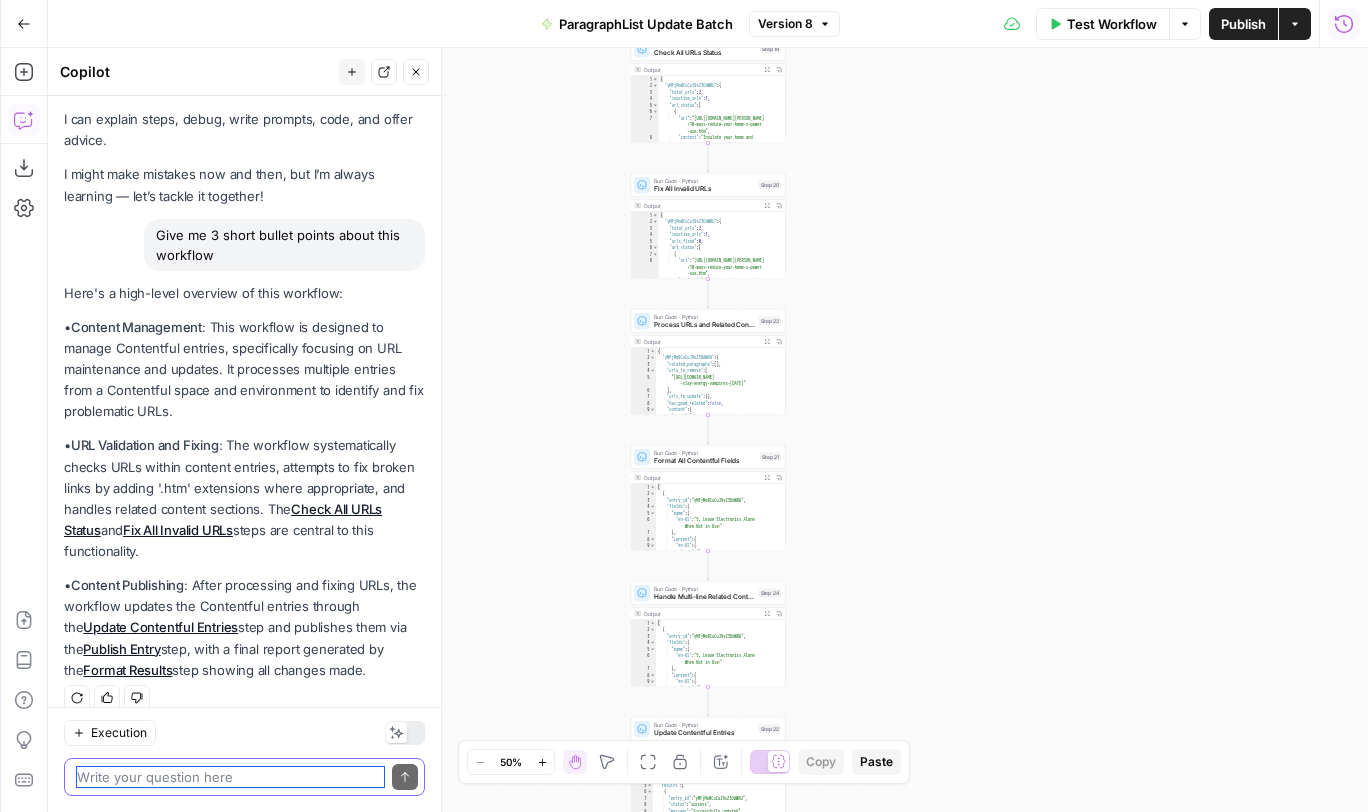 click at bounding box center (230, 777) 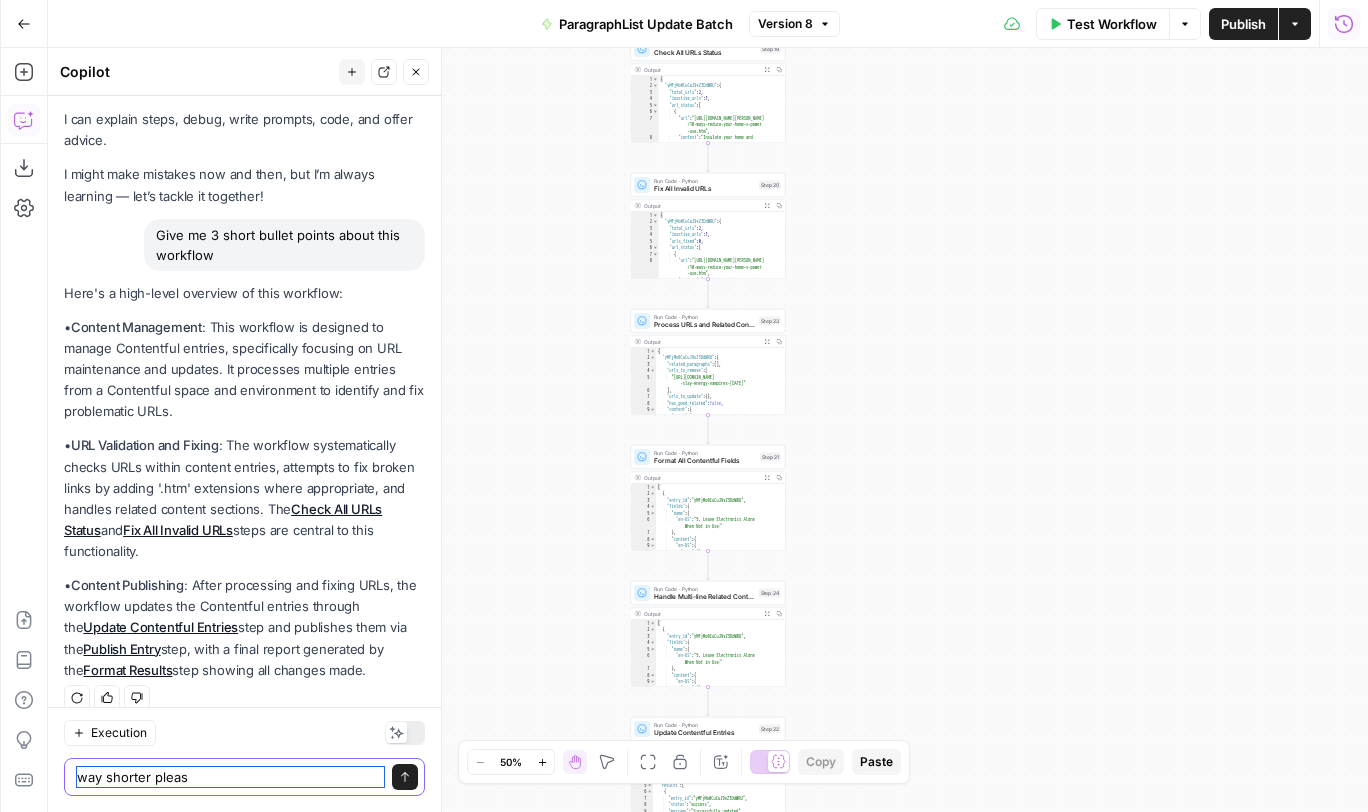type on "way shorter please" 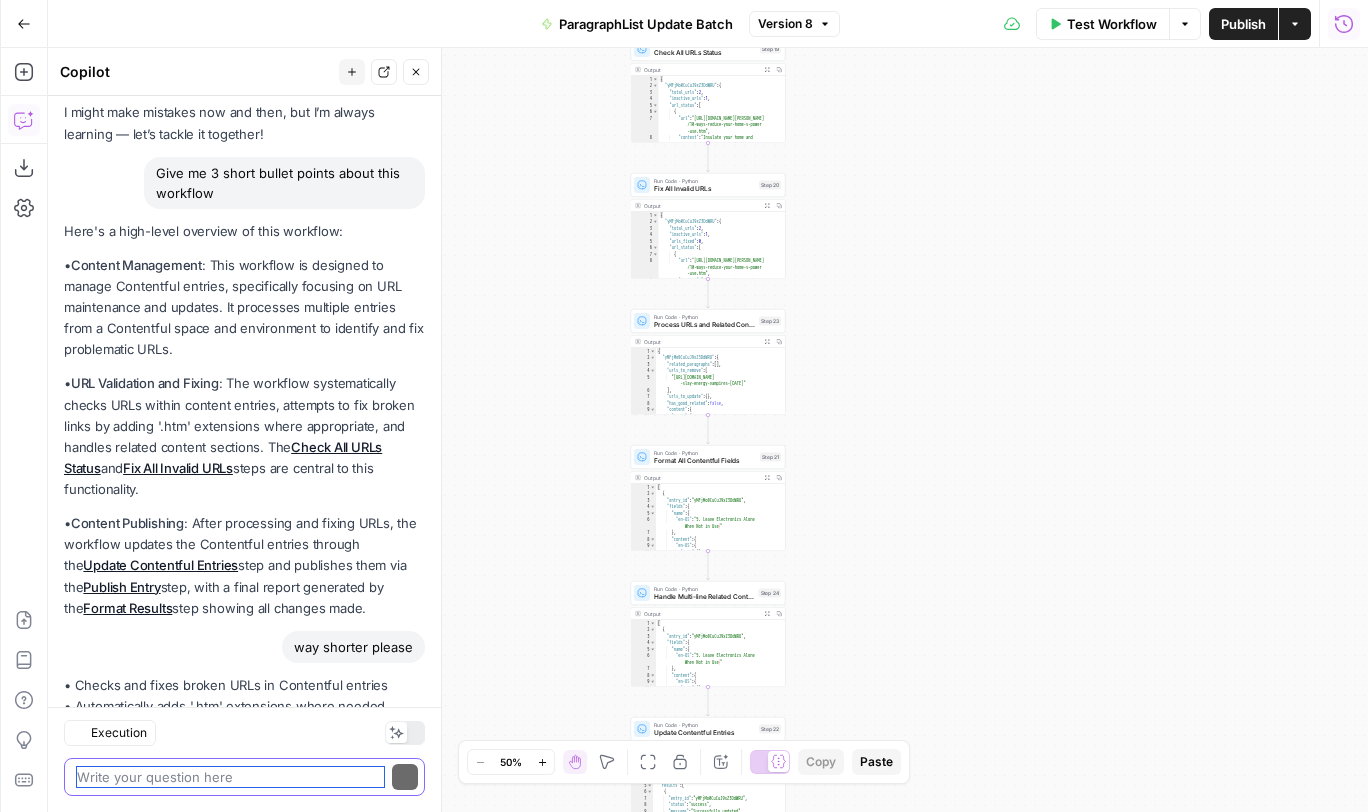 scroll, scrollTop: 157, scrollLeft: 0, axis: vertical 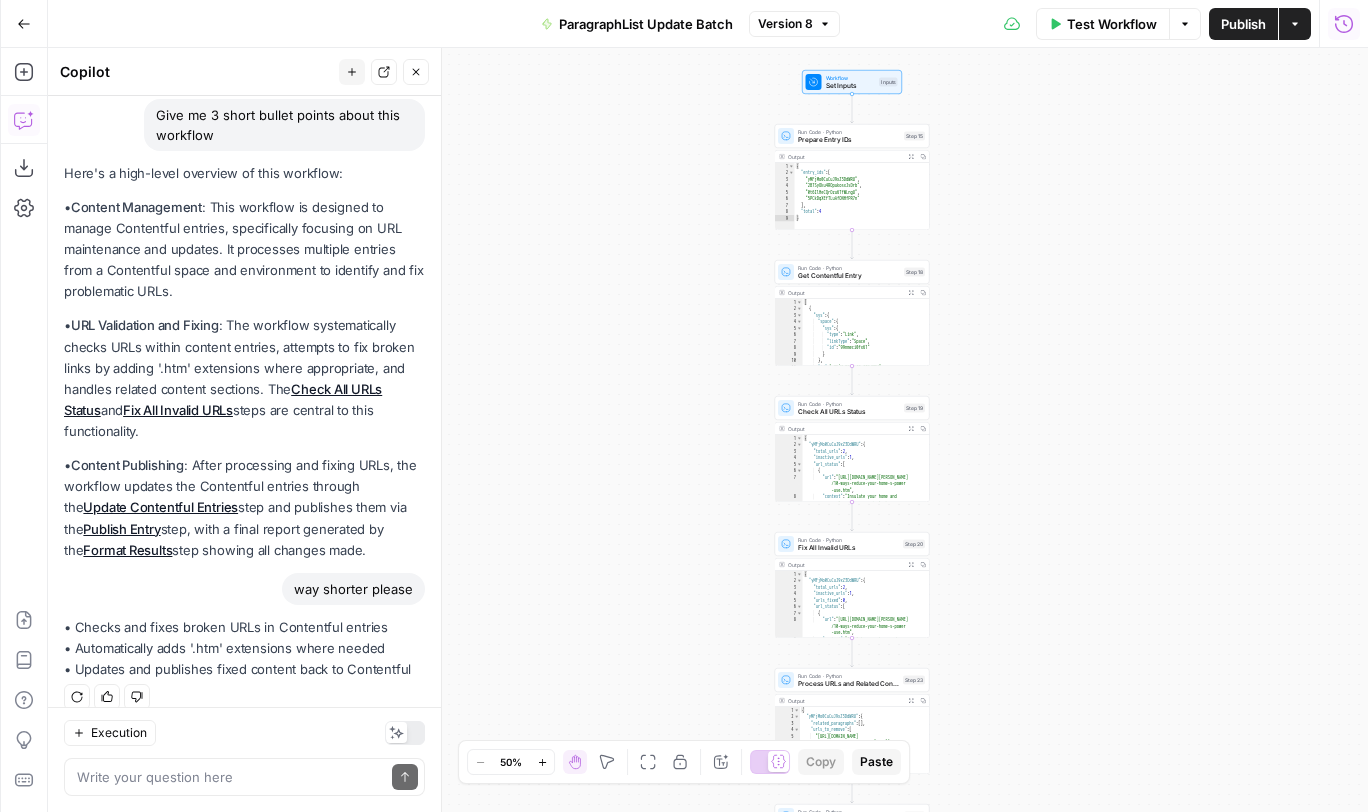 drag, startPoint x: 752, startPoint y: 374, endPoint x: 675, endPoint y: 352, distance: 80.08121 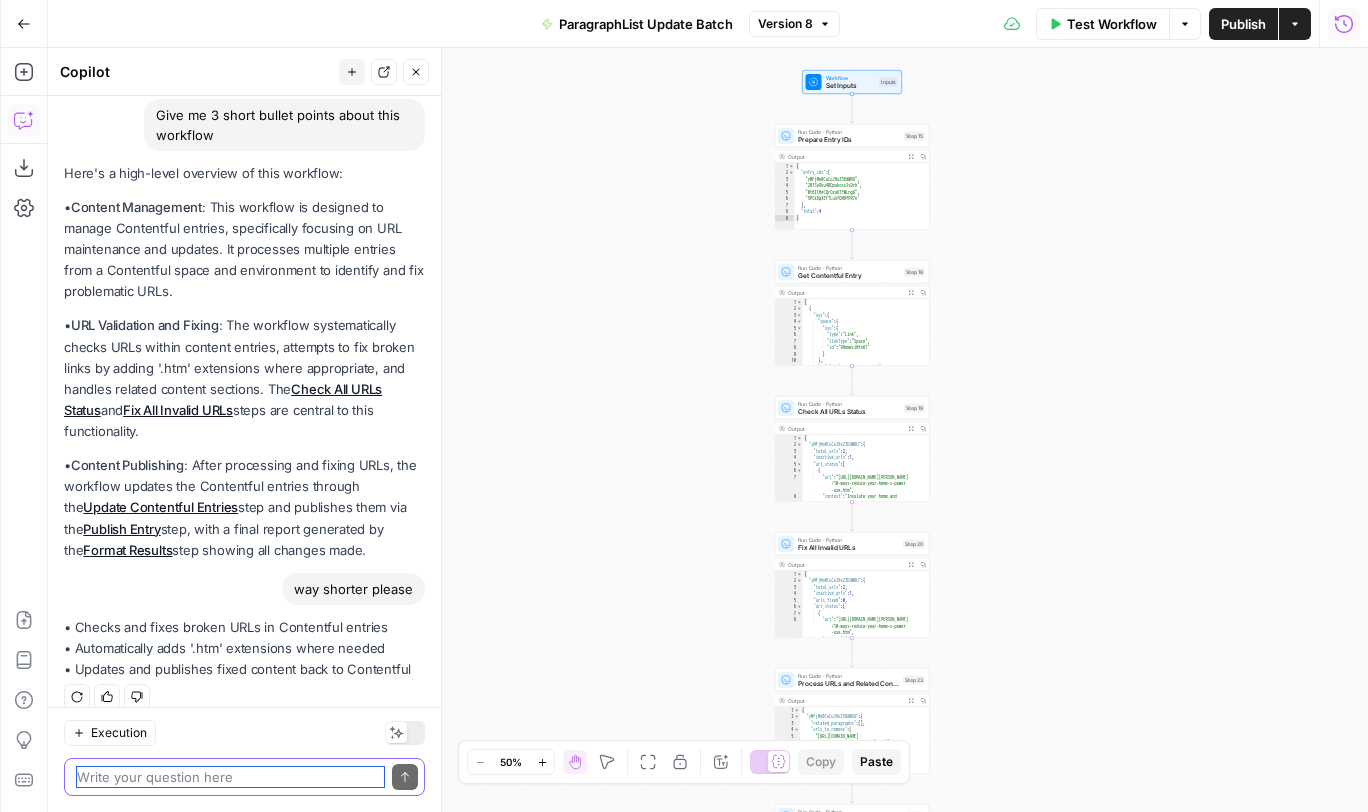 click at bounding box center (230, 777) 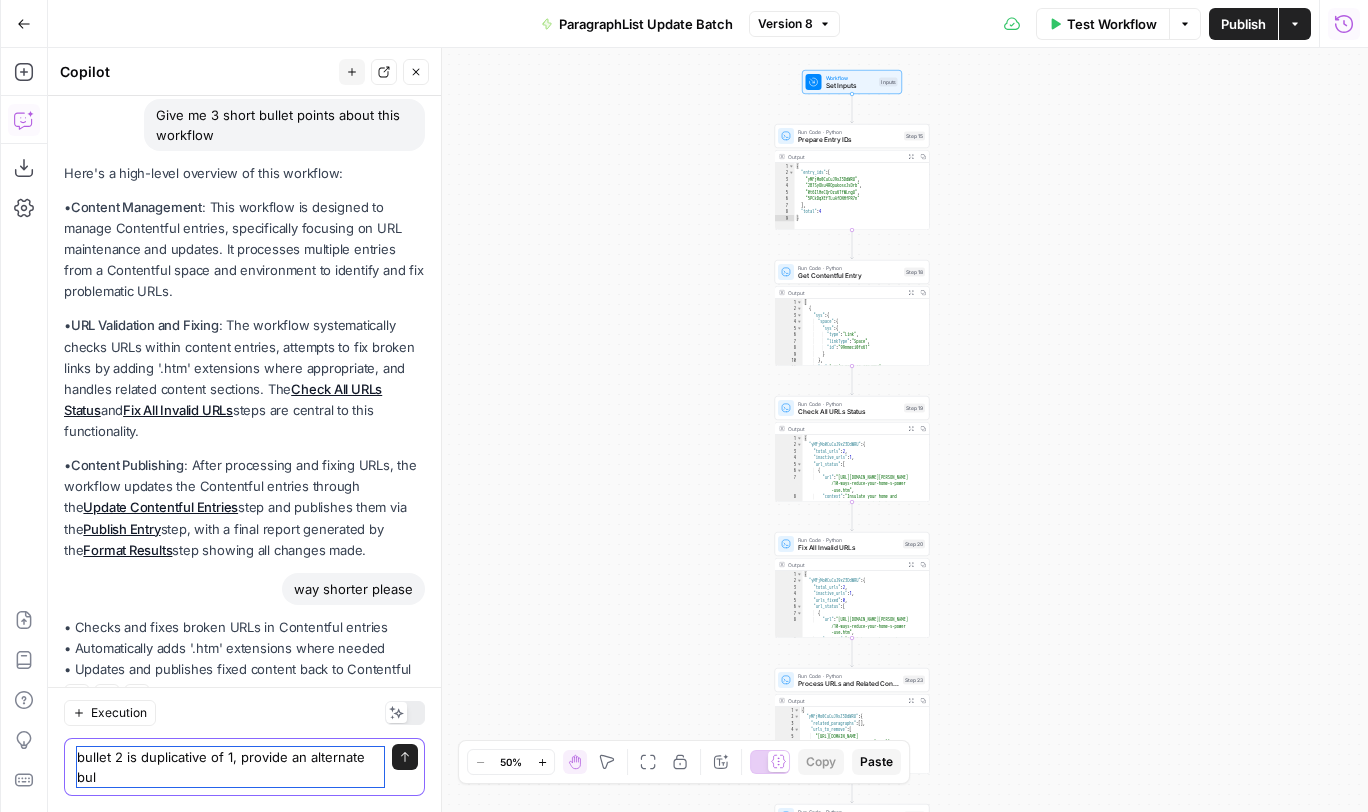 scroll, scrollTop: 177, scrollLeft: 0, axis: vertical 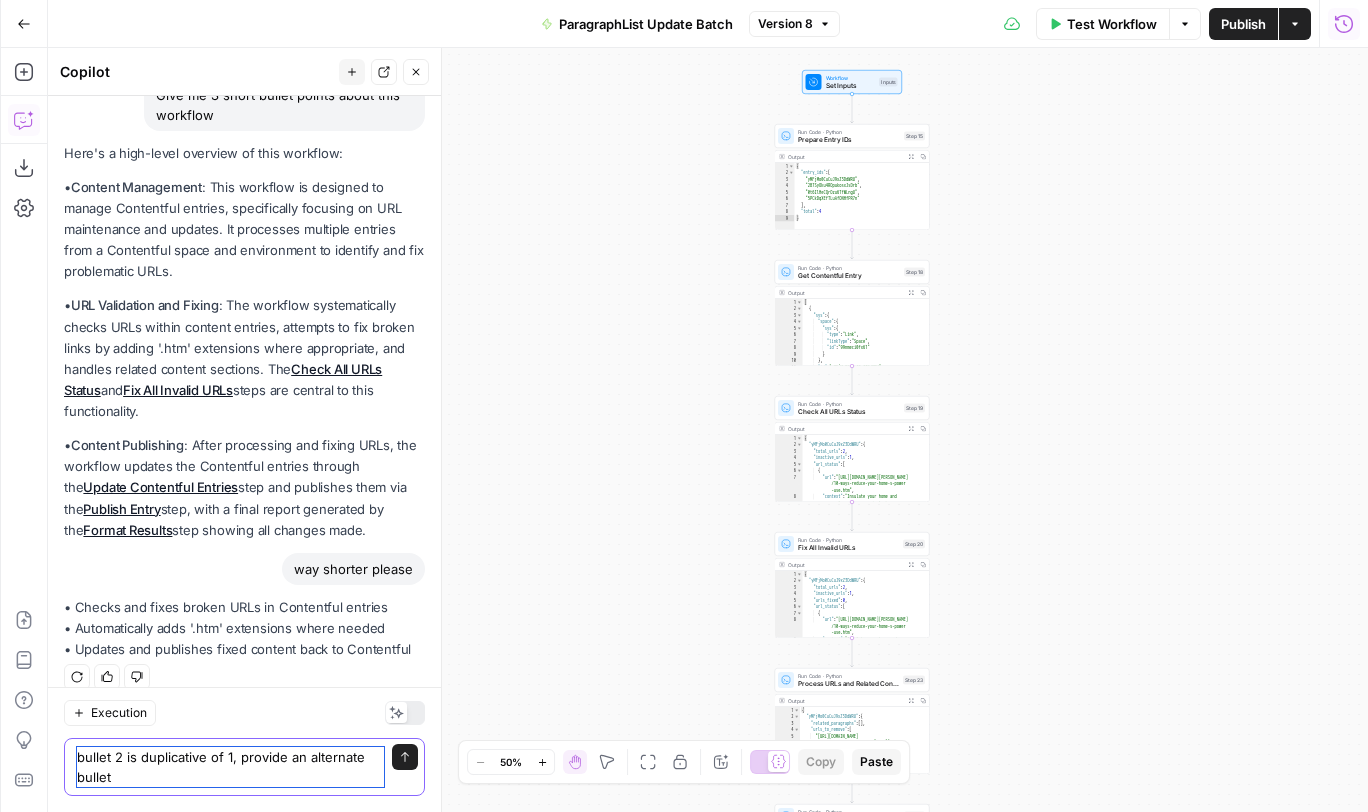 type on "bullet 2 is duplicative of 1, provide an alternate bullet 2" 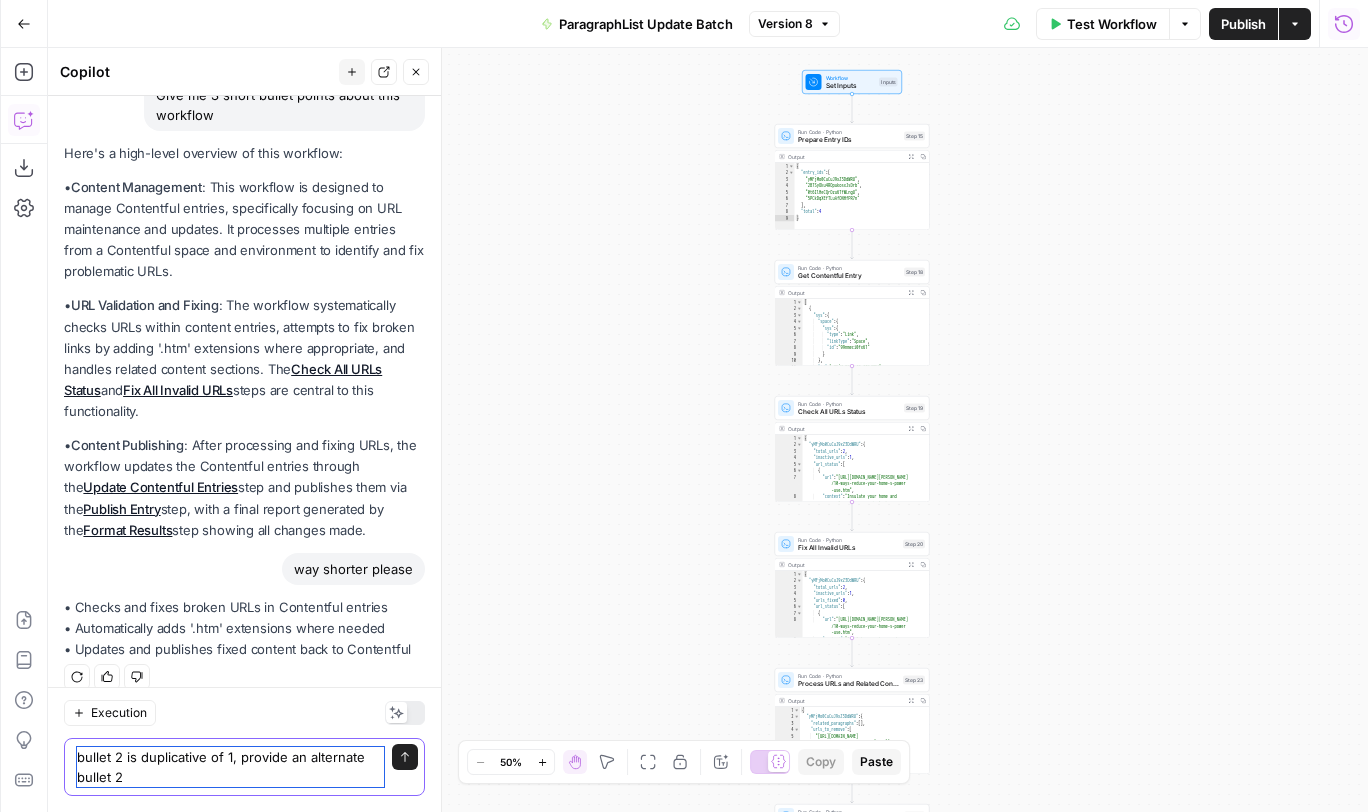 type 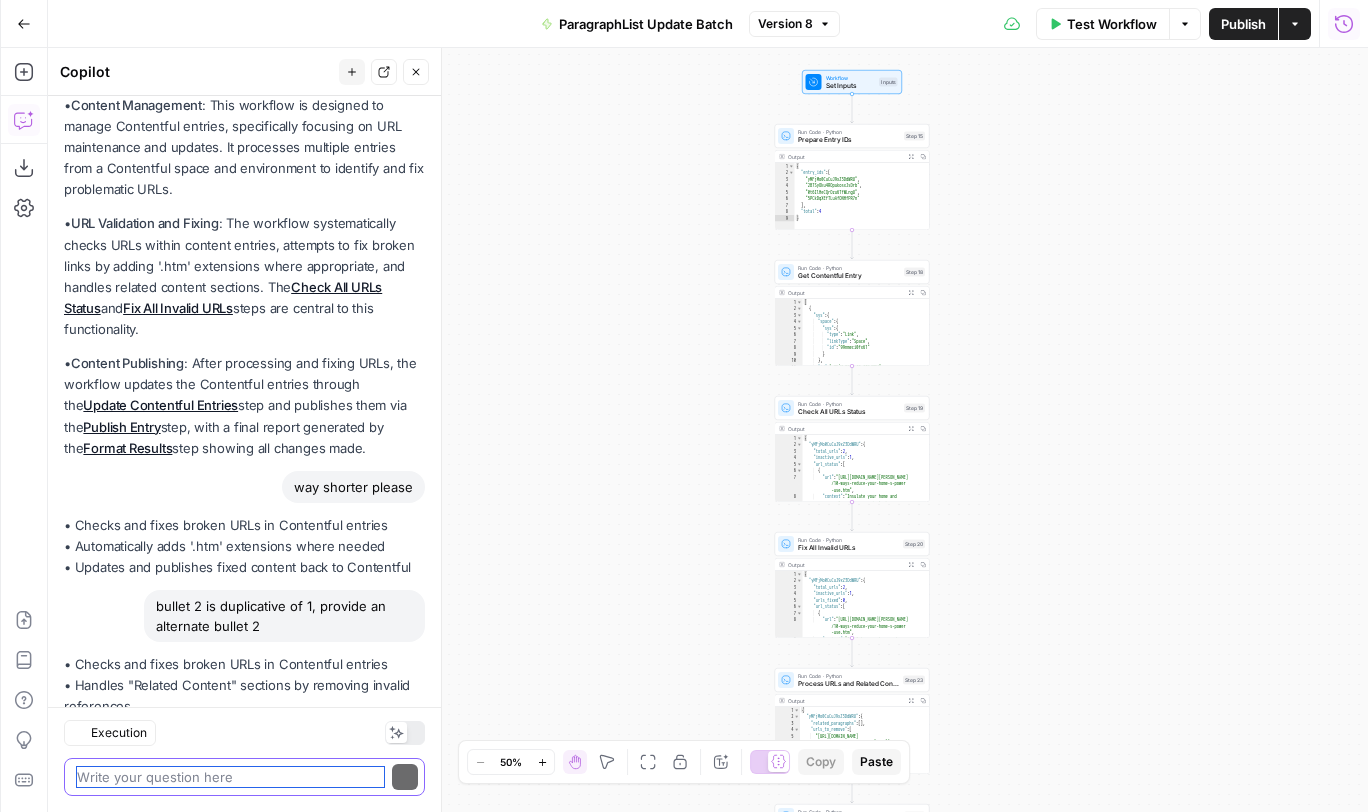 scroll, scrollTop: 317, scrollLeft: 0, axis: vertical 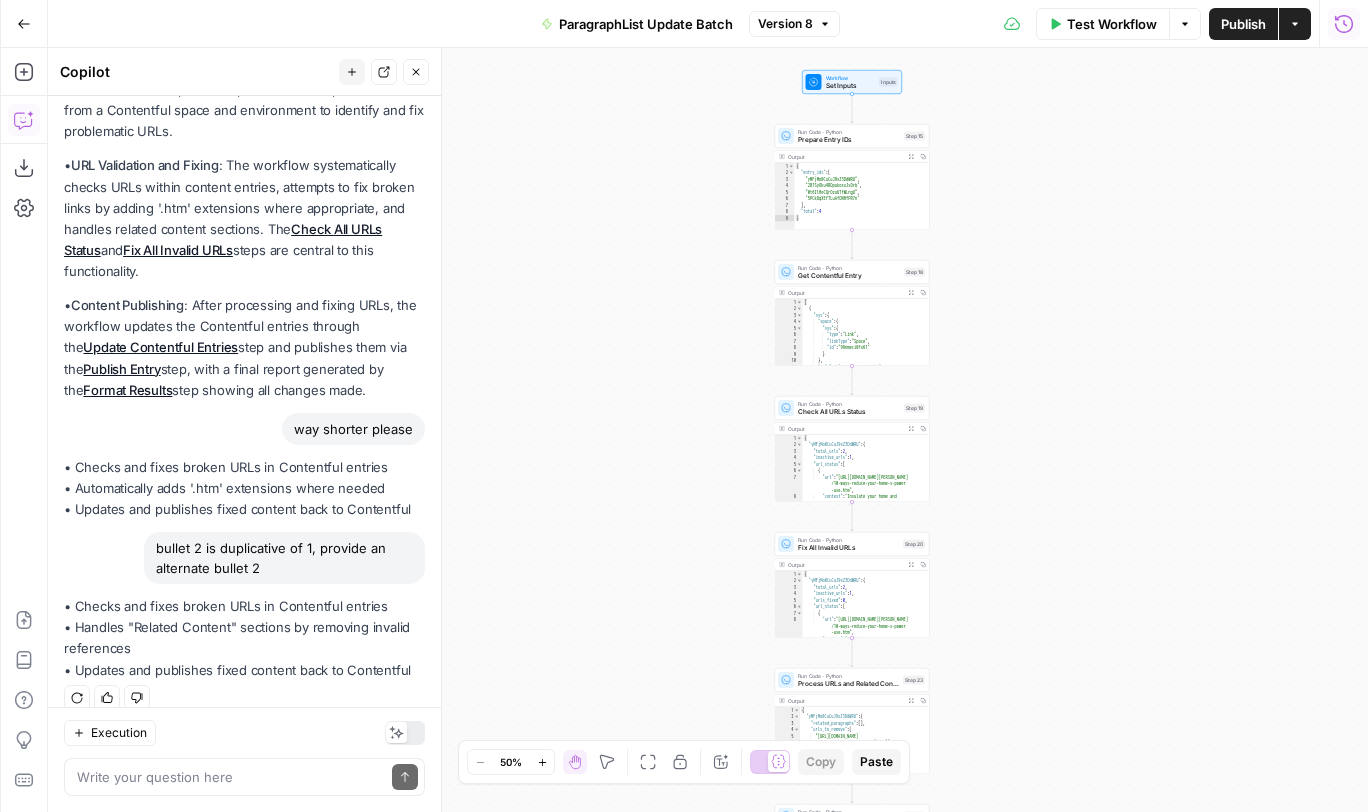 drag, startPoint x: 74, startPoint y: 585, endPoint x: 417, endPoint y: 648, distance: 348.73773 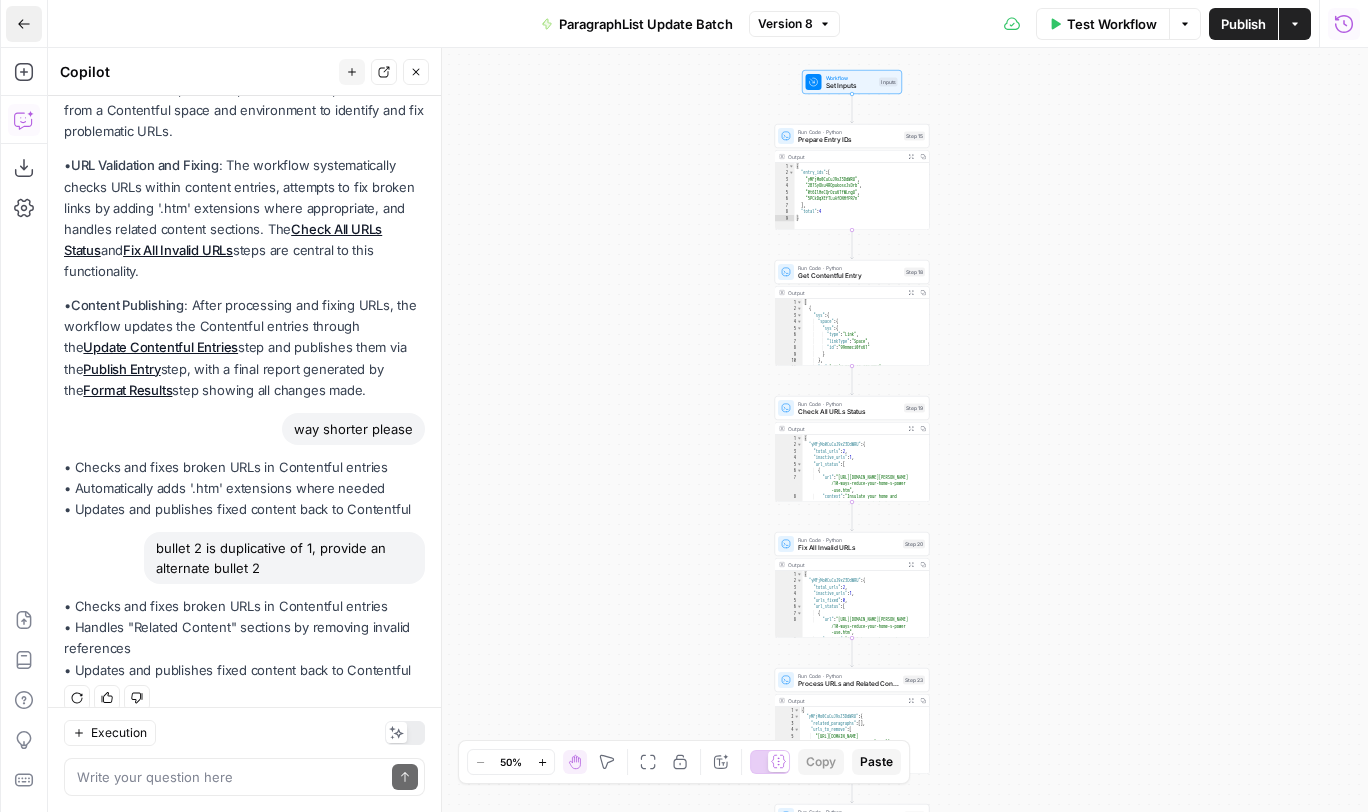 click 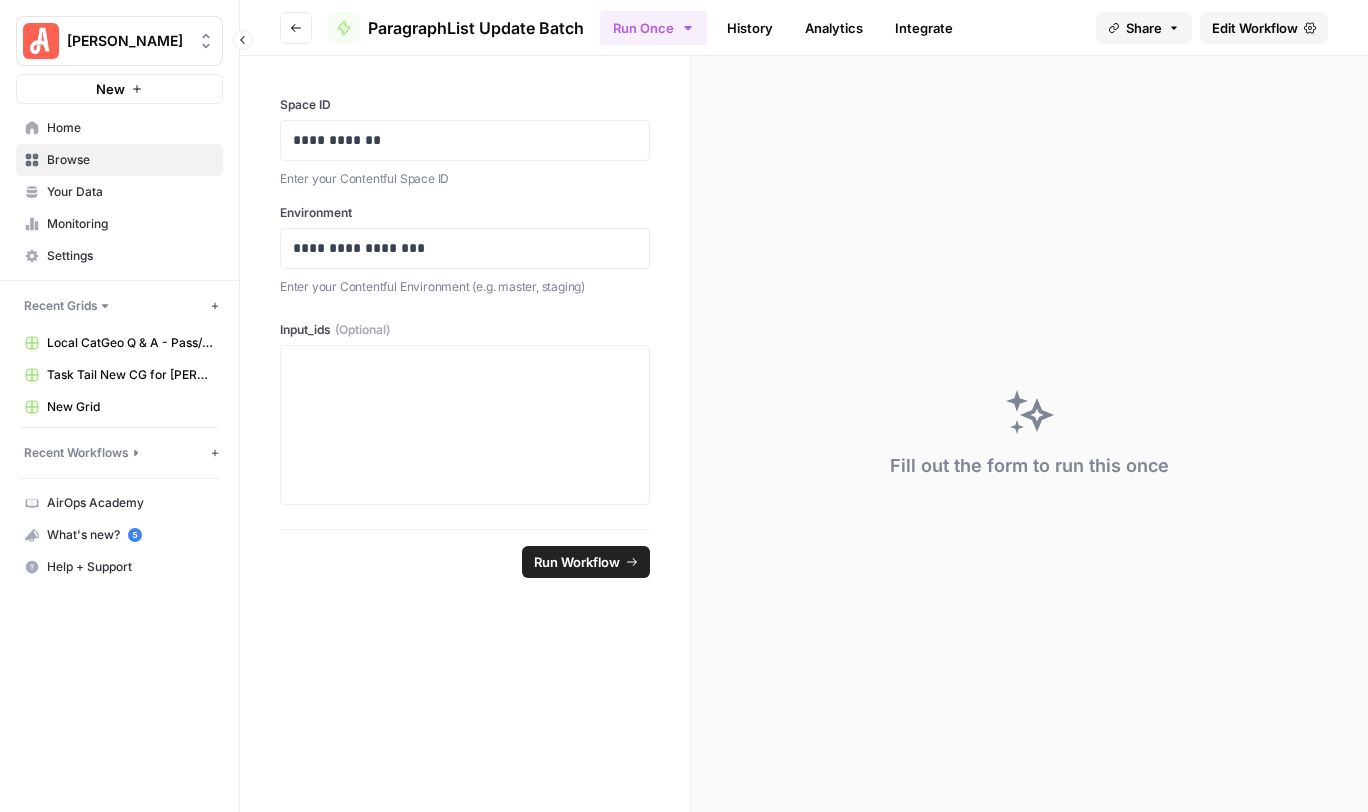 click on "Browse" at bounding box center (119, 160) 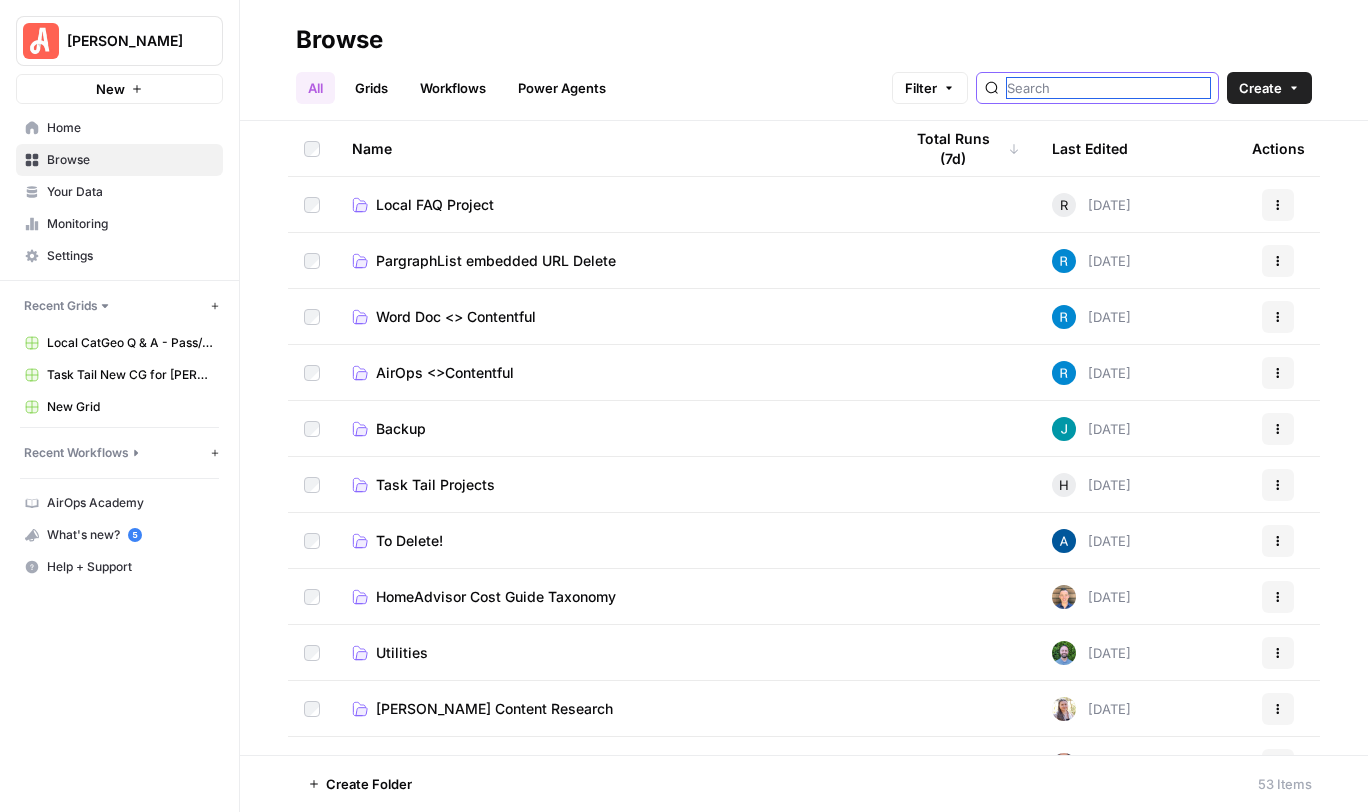 click at bounding box center [1108, 88] 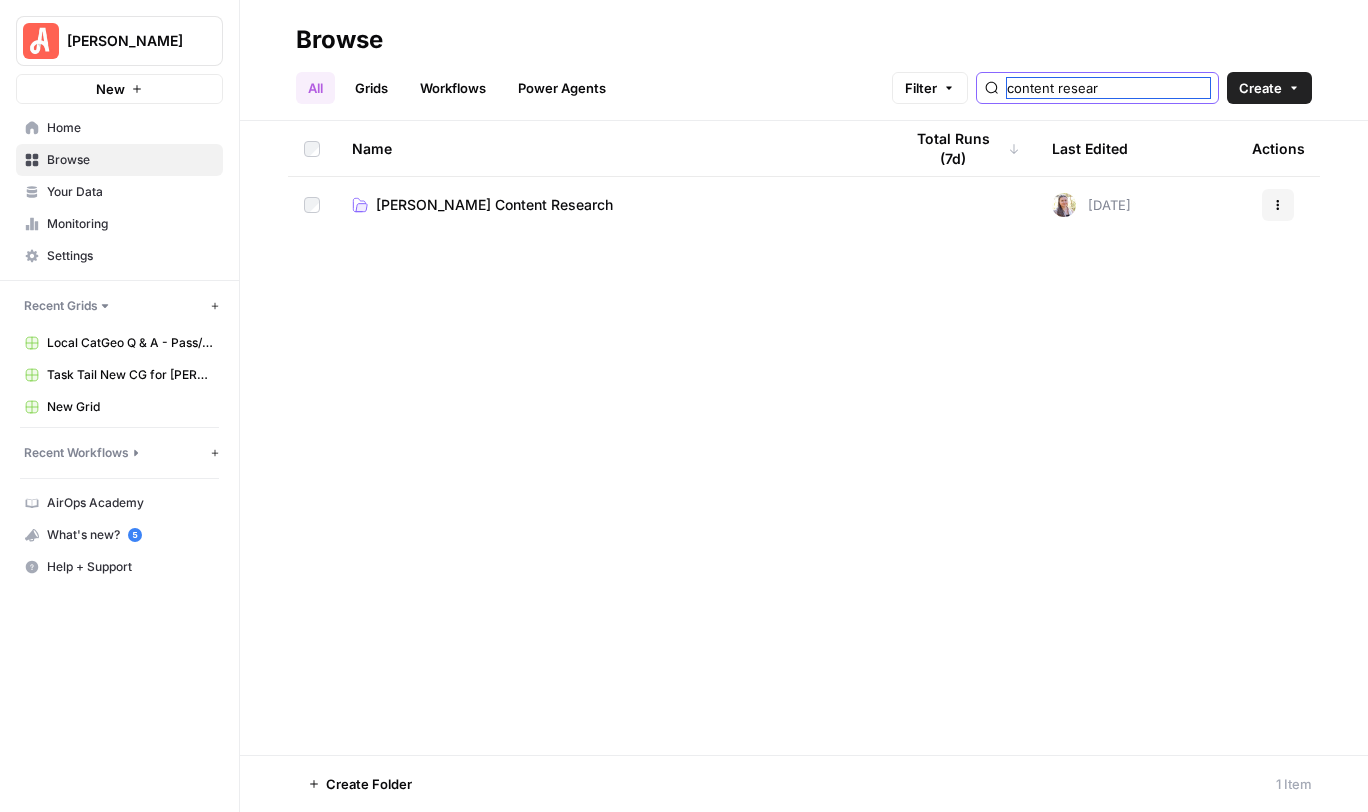 type on "content resear" 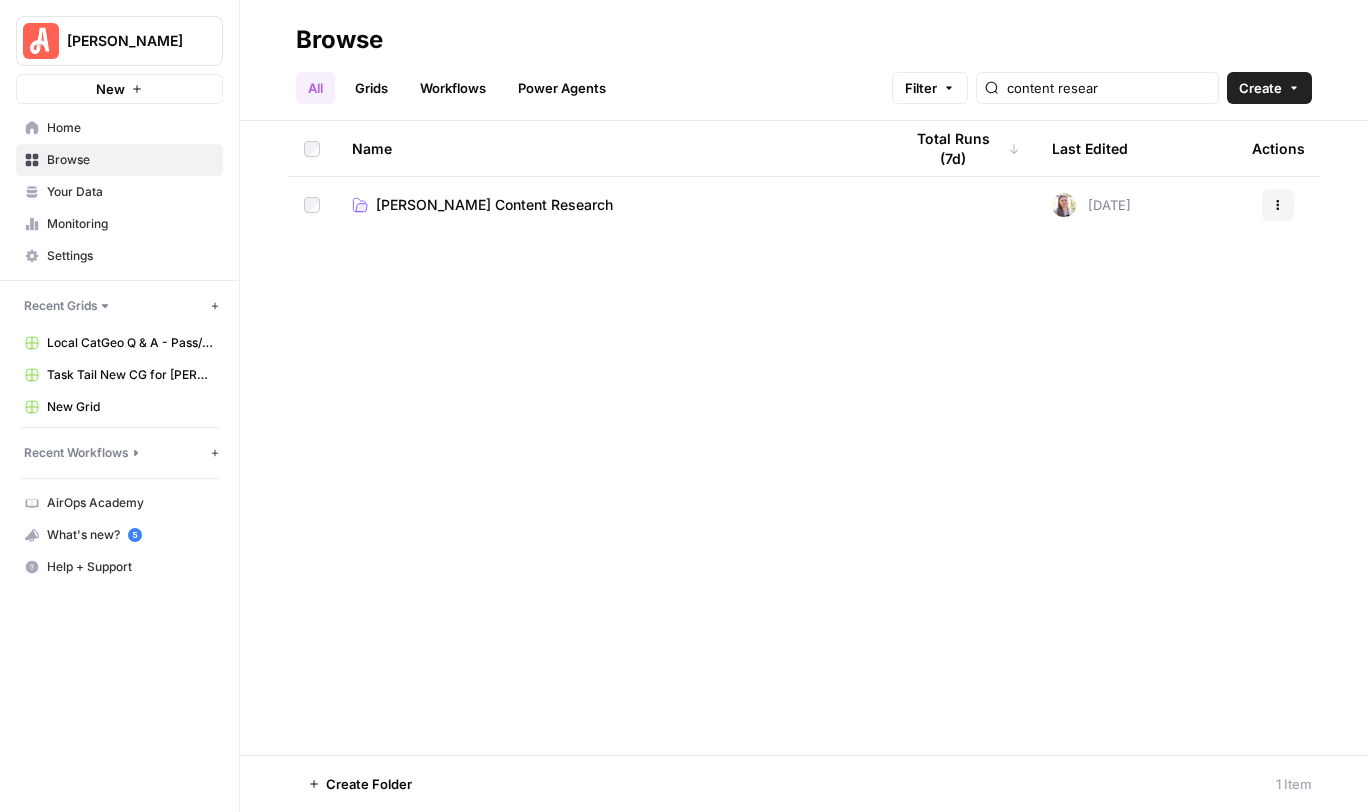 click on "Angi Content Research" at bounding box center [494, 205] 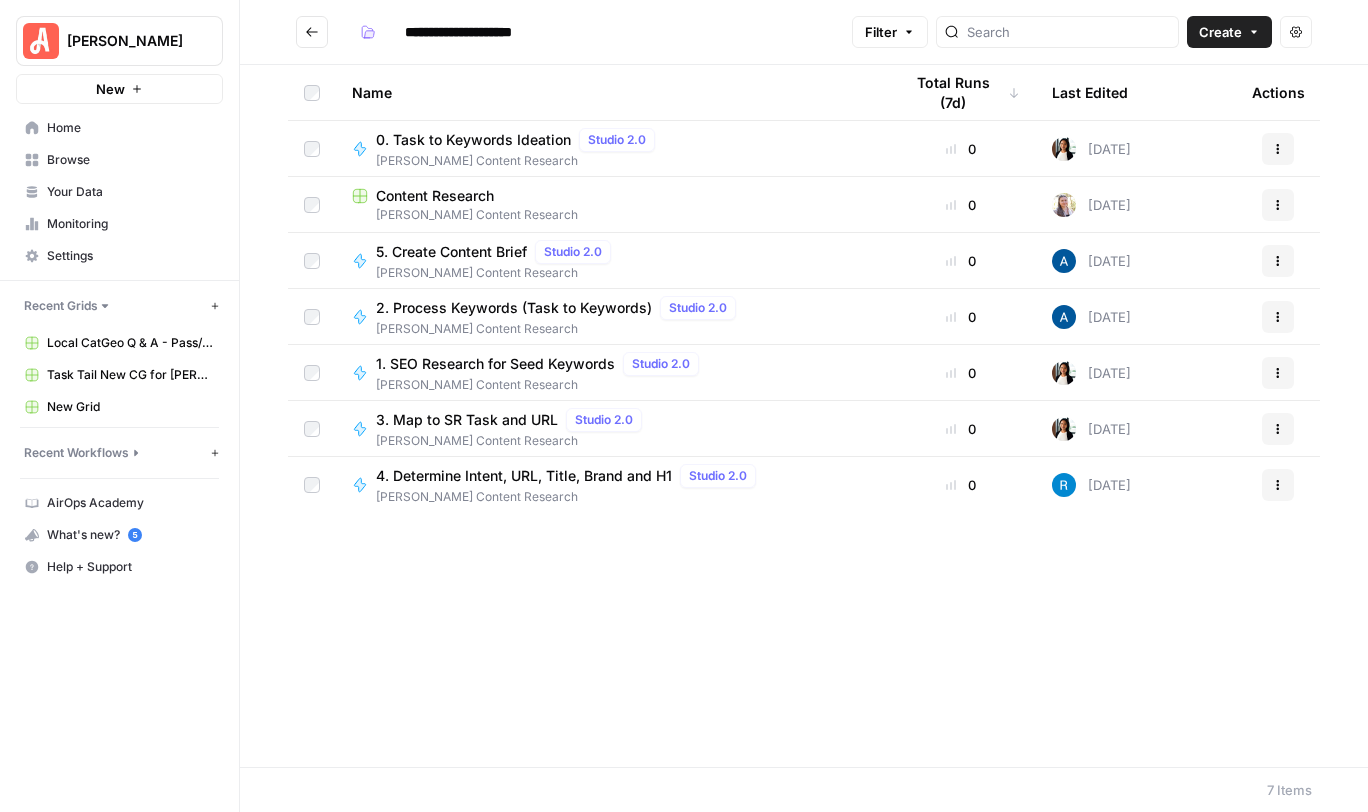 click on "Content Research" at bounding box center (435, 196) 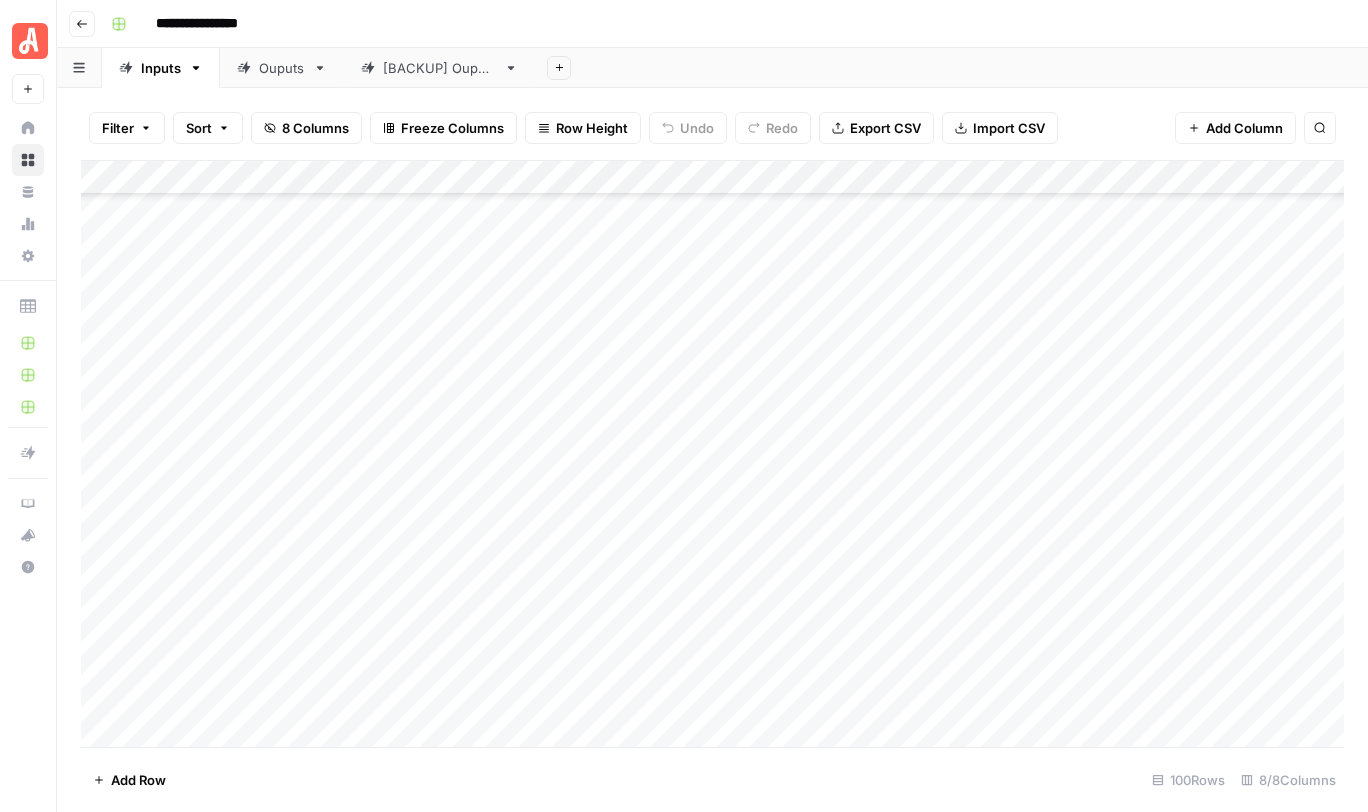 scroll, scrollTop: 292, scrollLeft: 0, axis: vertical 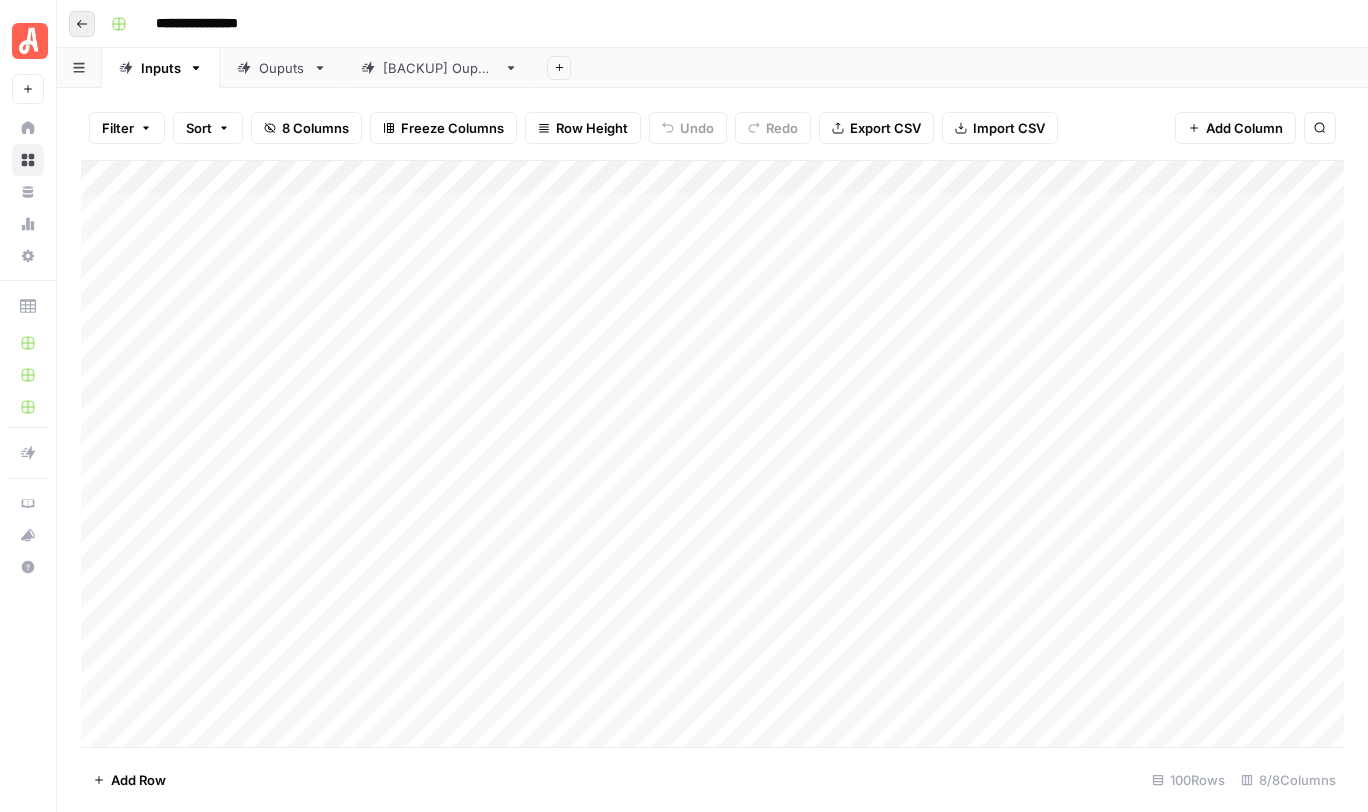 click 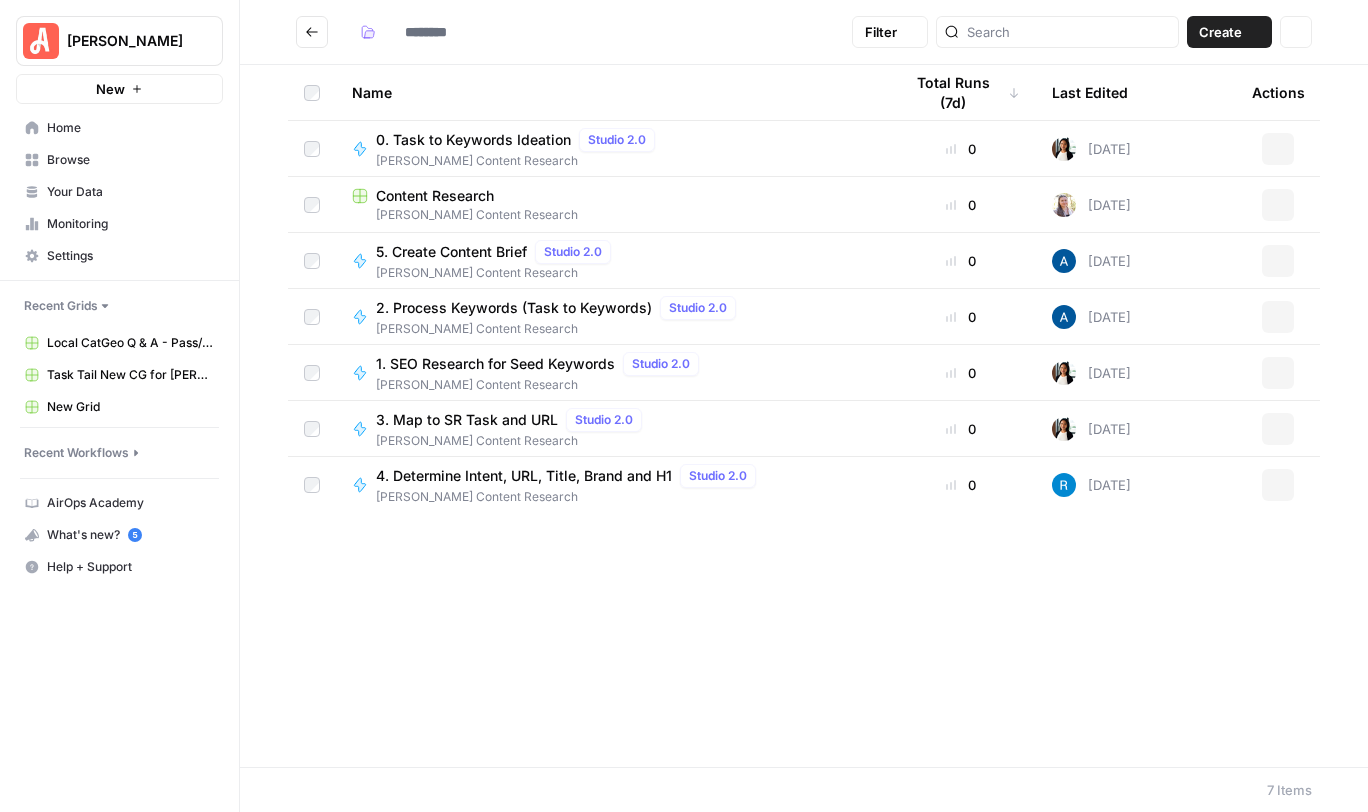 type on "**********" 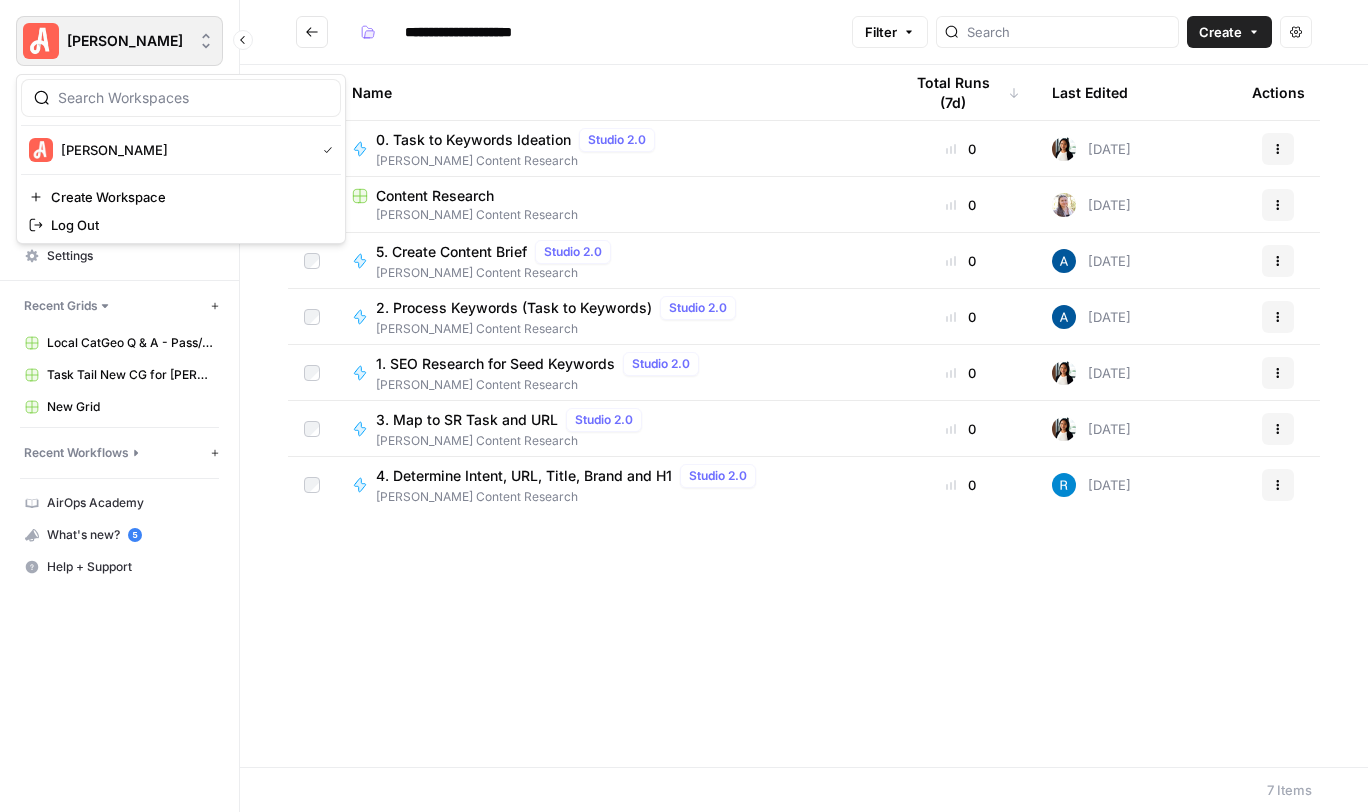 click on "[PERSON_NAME]" at bounding box center (119, 41) 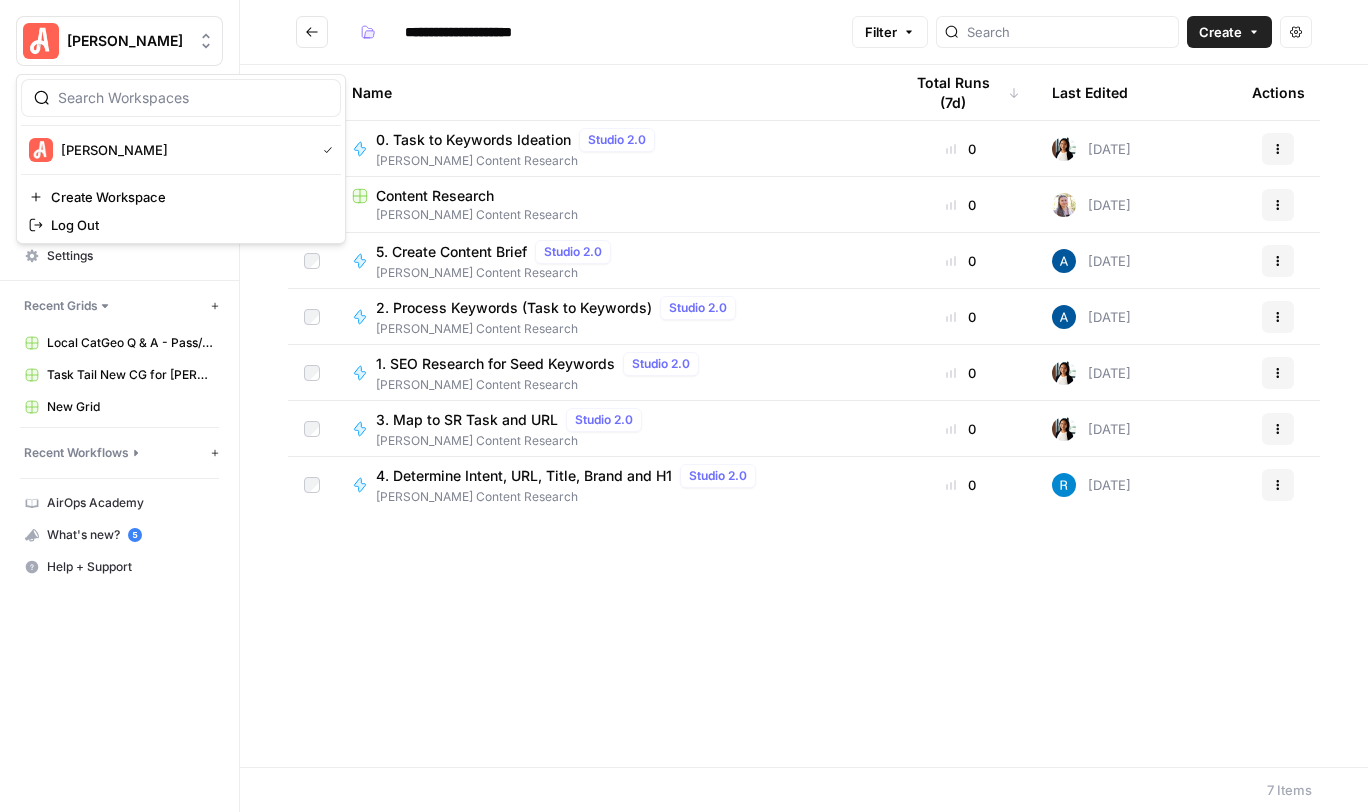 click 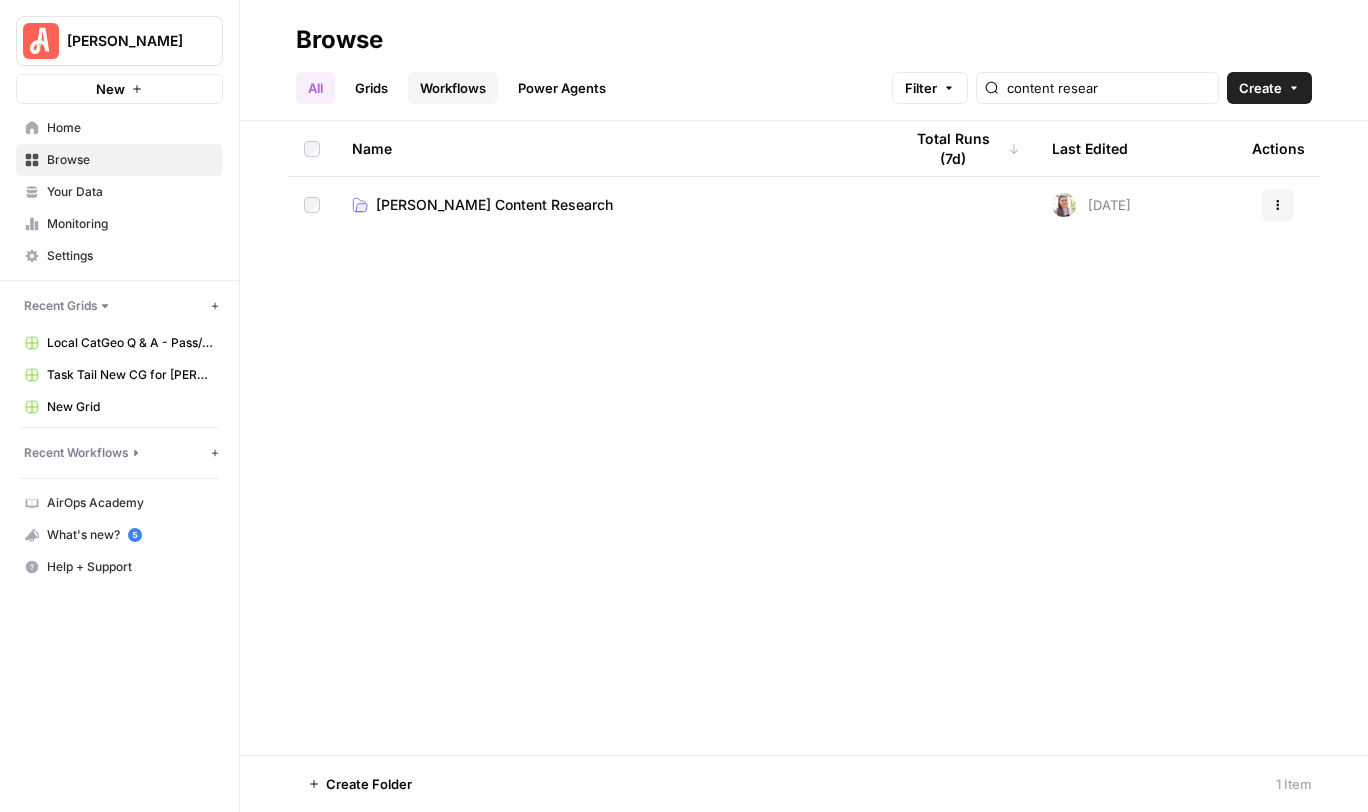click on "Workflows" at bounding box center (453, 88) 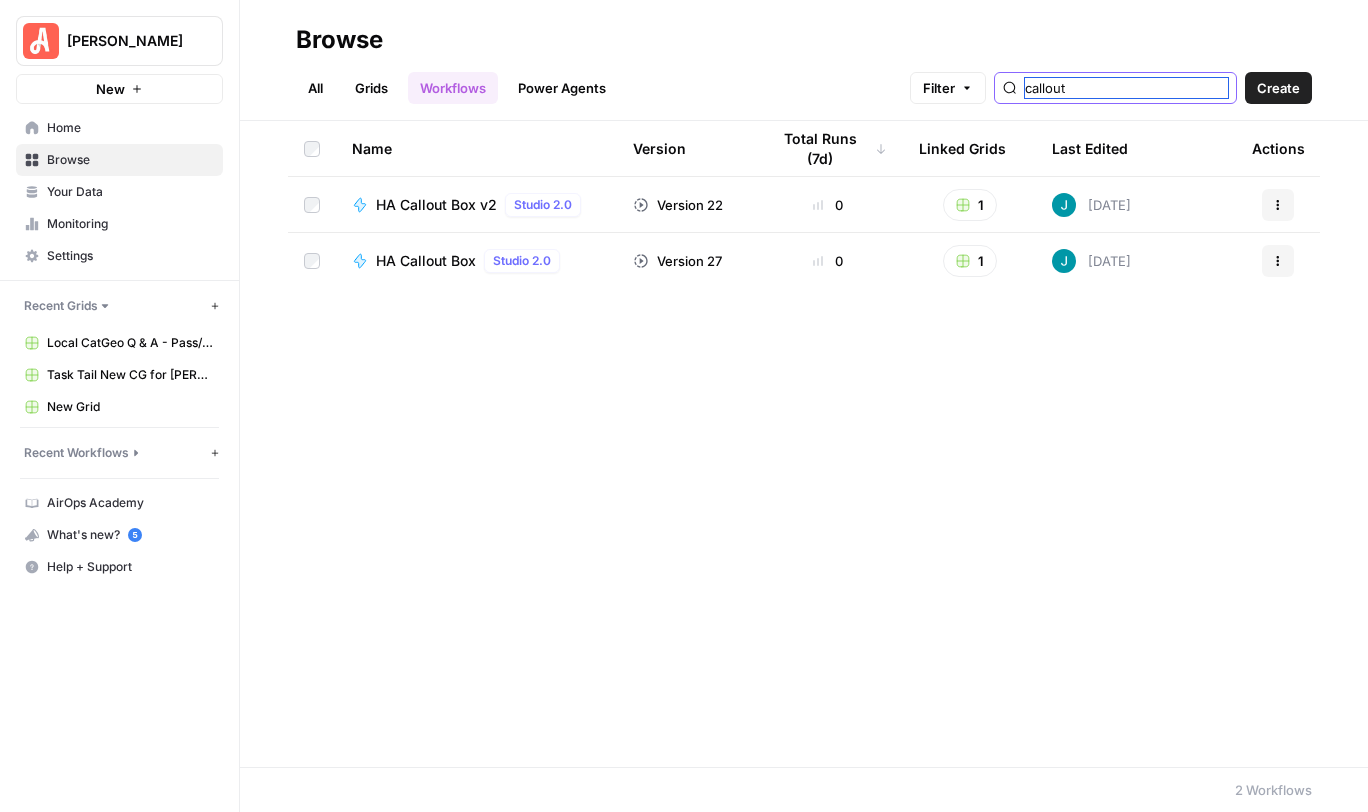 drag, startPoint x: 1147, startPoint y: 81, endPoint x: 1060, endPoint y: 81, distance: 87 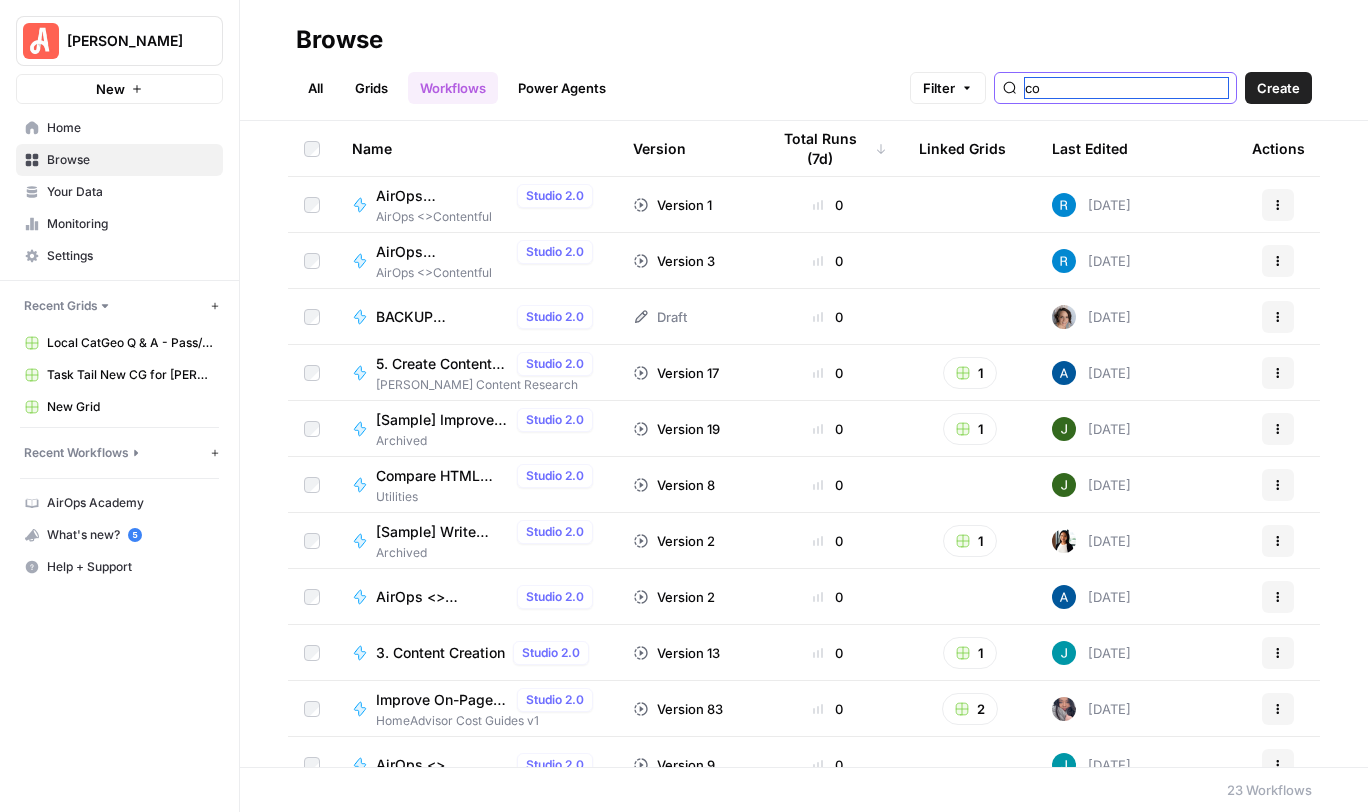 type on "c" 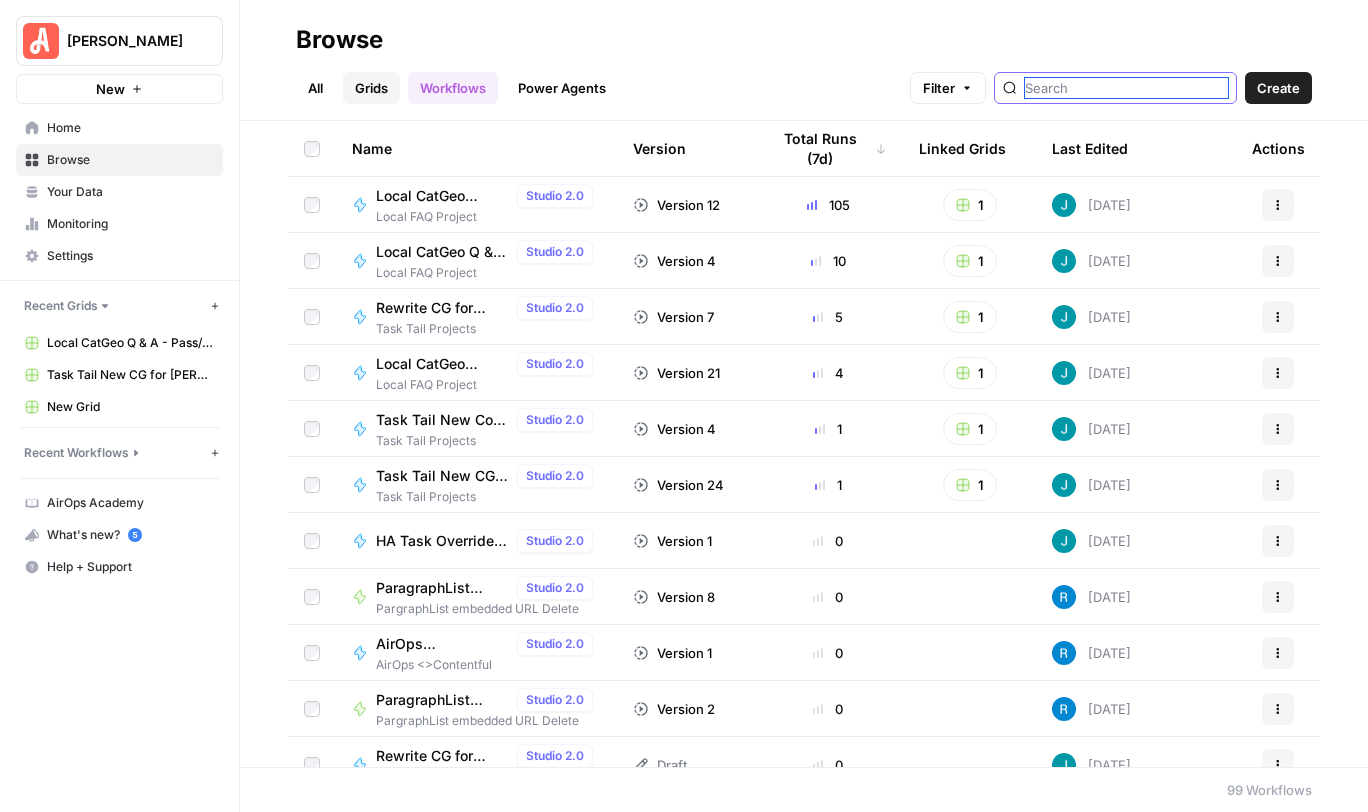 type 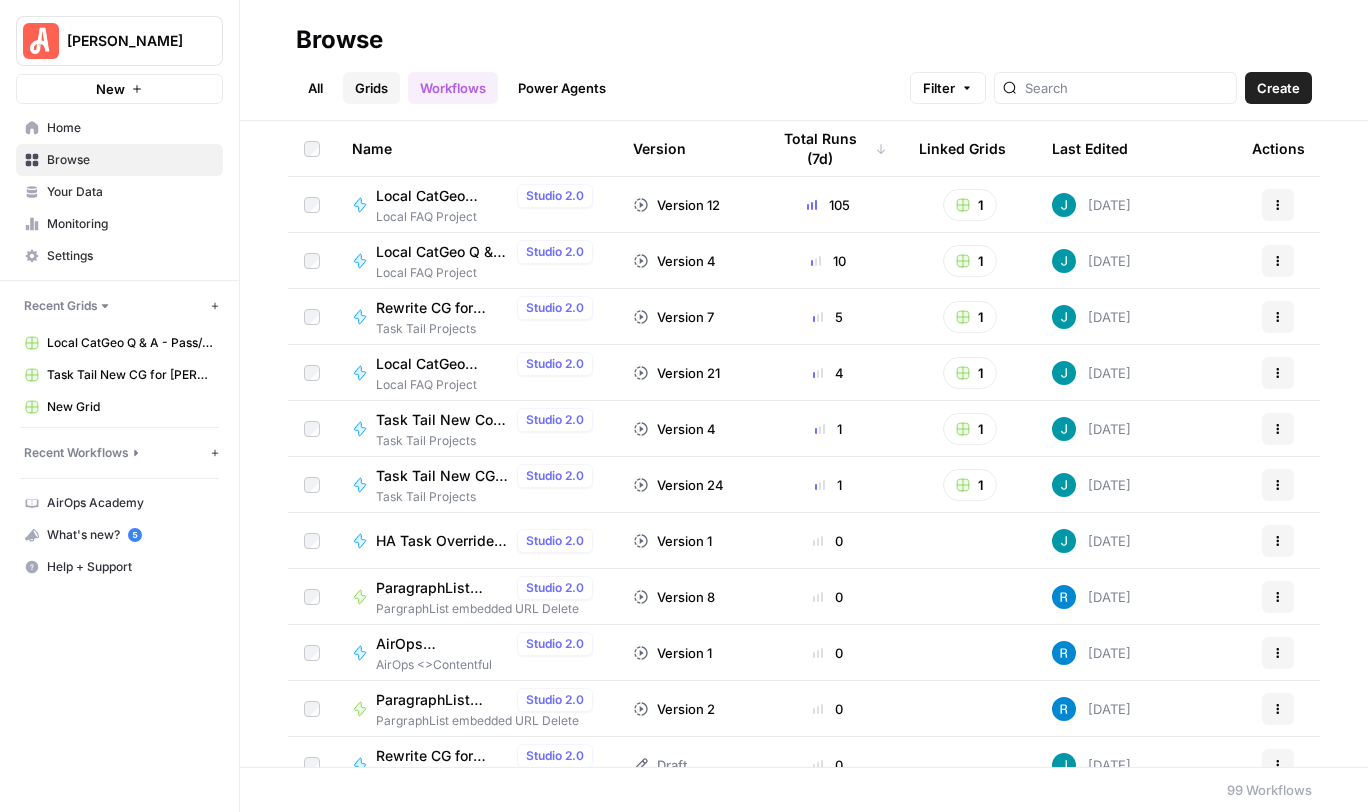 click on "Grids" at bounding box center [371, 88] 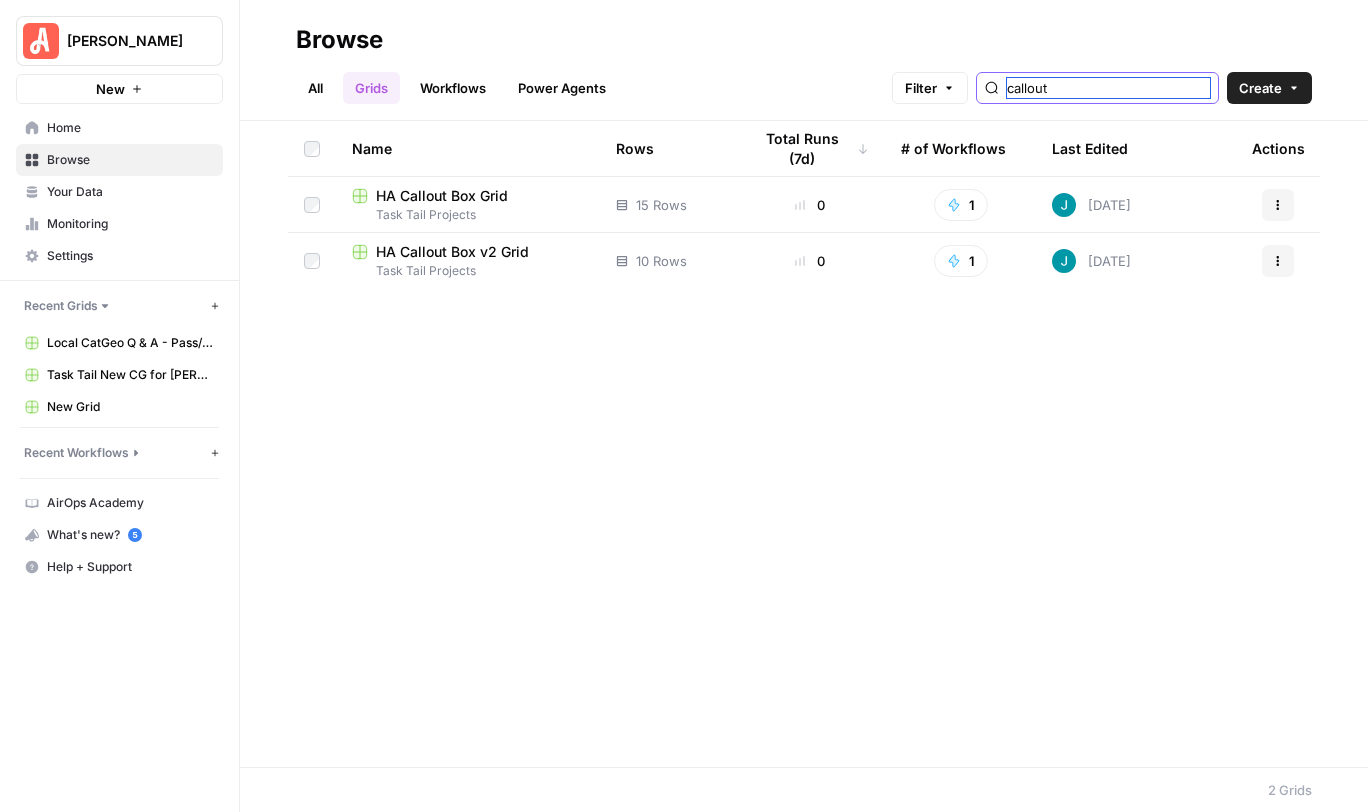 drag, startPoint x: 1114, startPoint y: 85, endPoint x: 1034, endPoint y: 84, distance: 80.00625 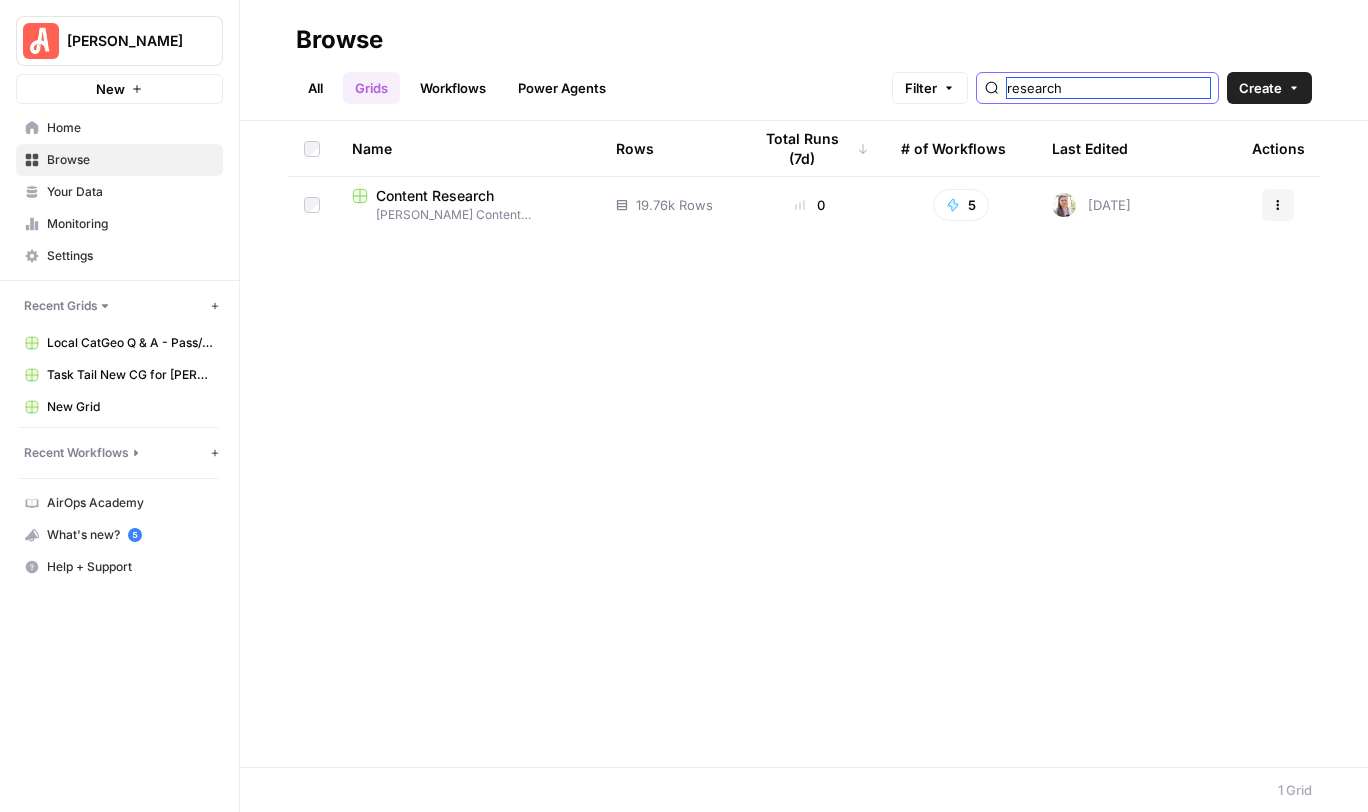 type on "research" 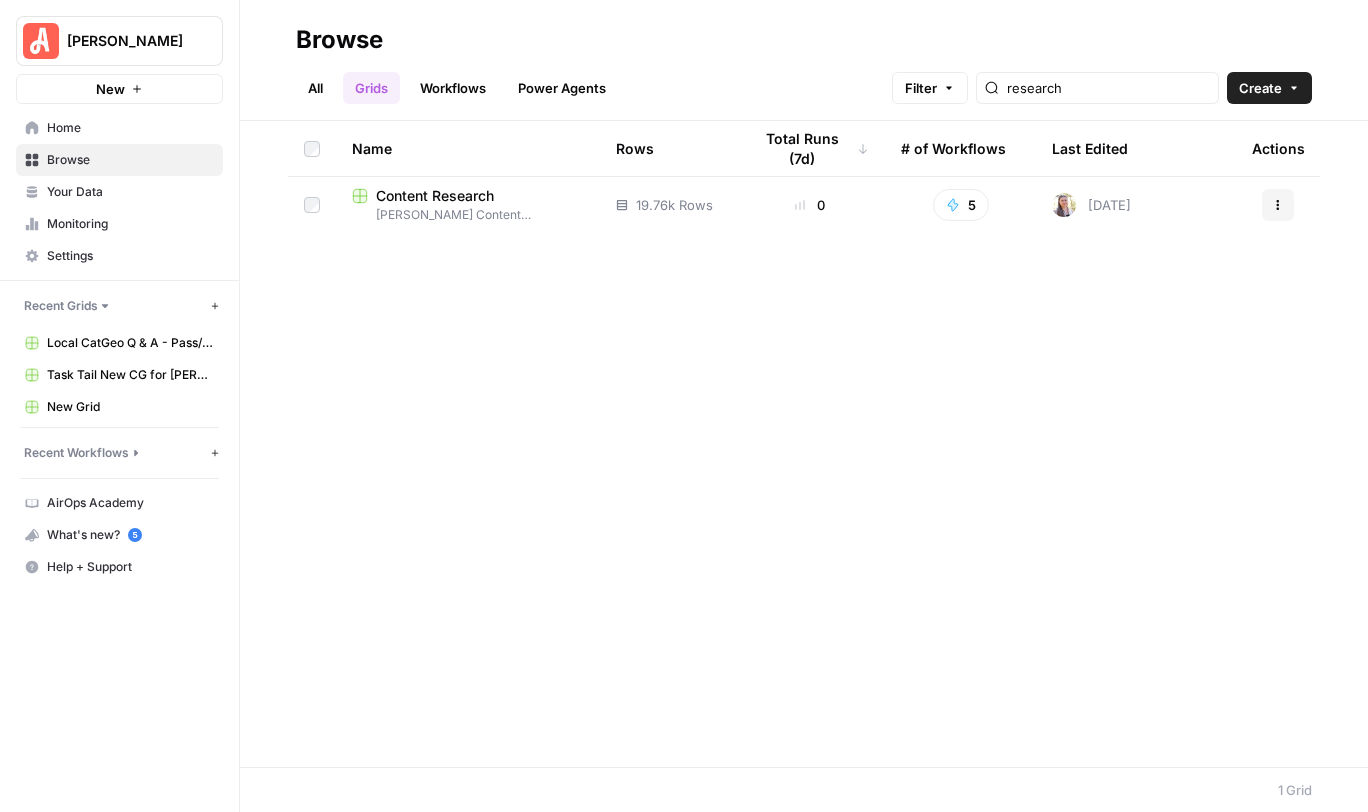 click on "Content Research" at bounding box center (435, 196) 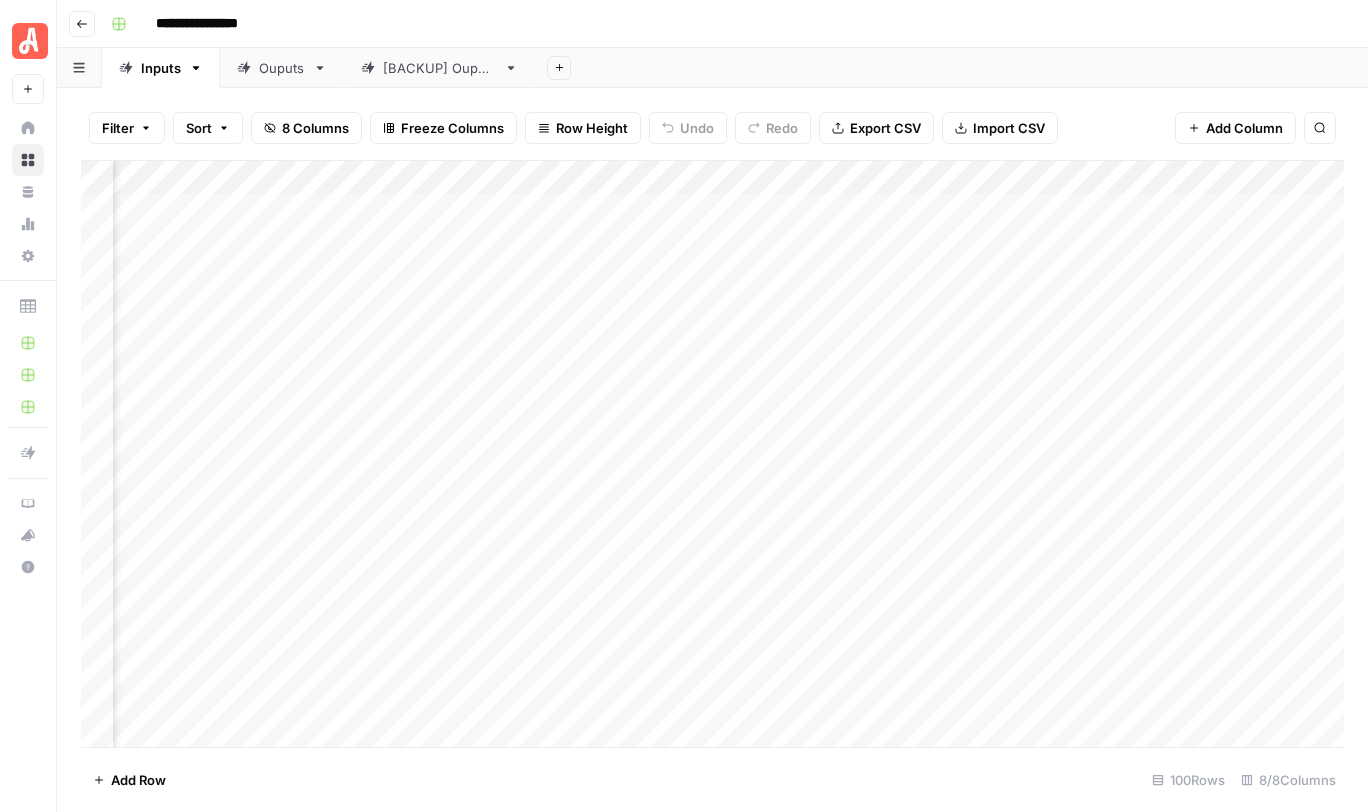 scroll, scrollTop: 0, scrollLeft: 259, axis: horizontal 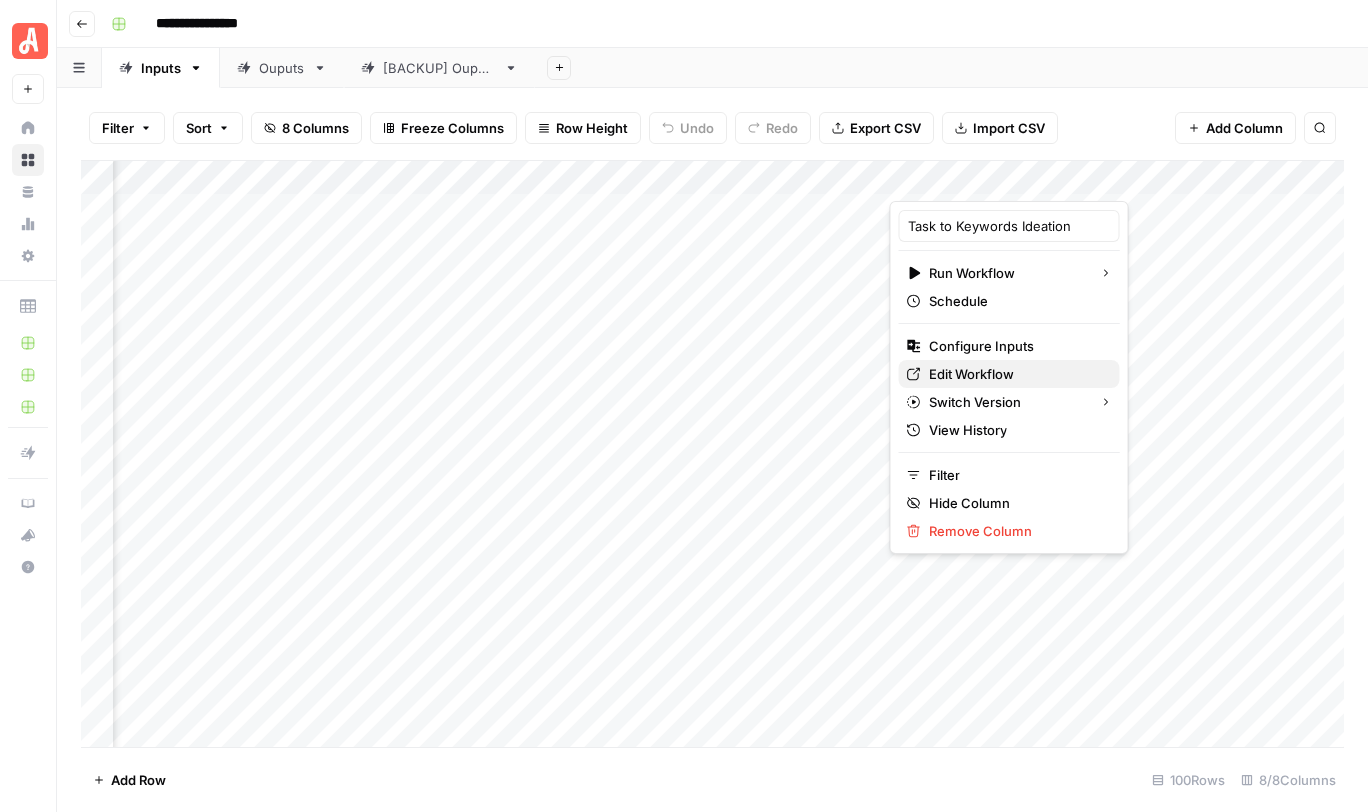 click on "Edit Workflow" at bounding box center (971, 374) 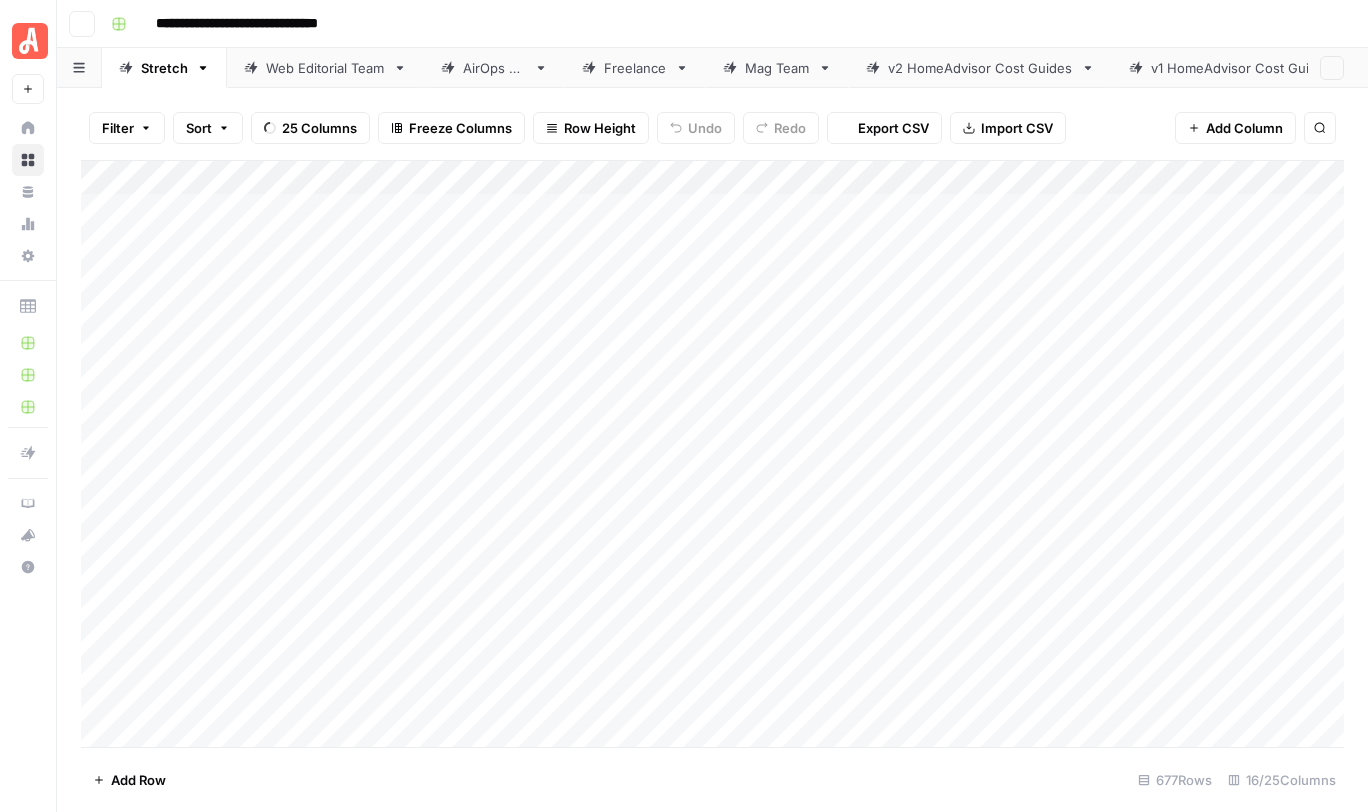 scroll, scrollTop: 0, scrollLeft: 0, axis: both 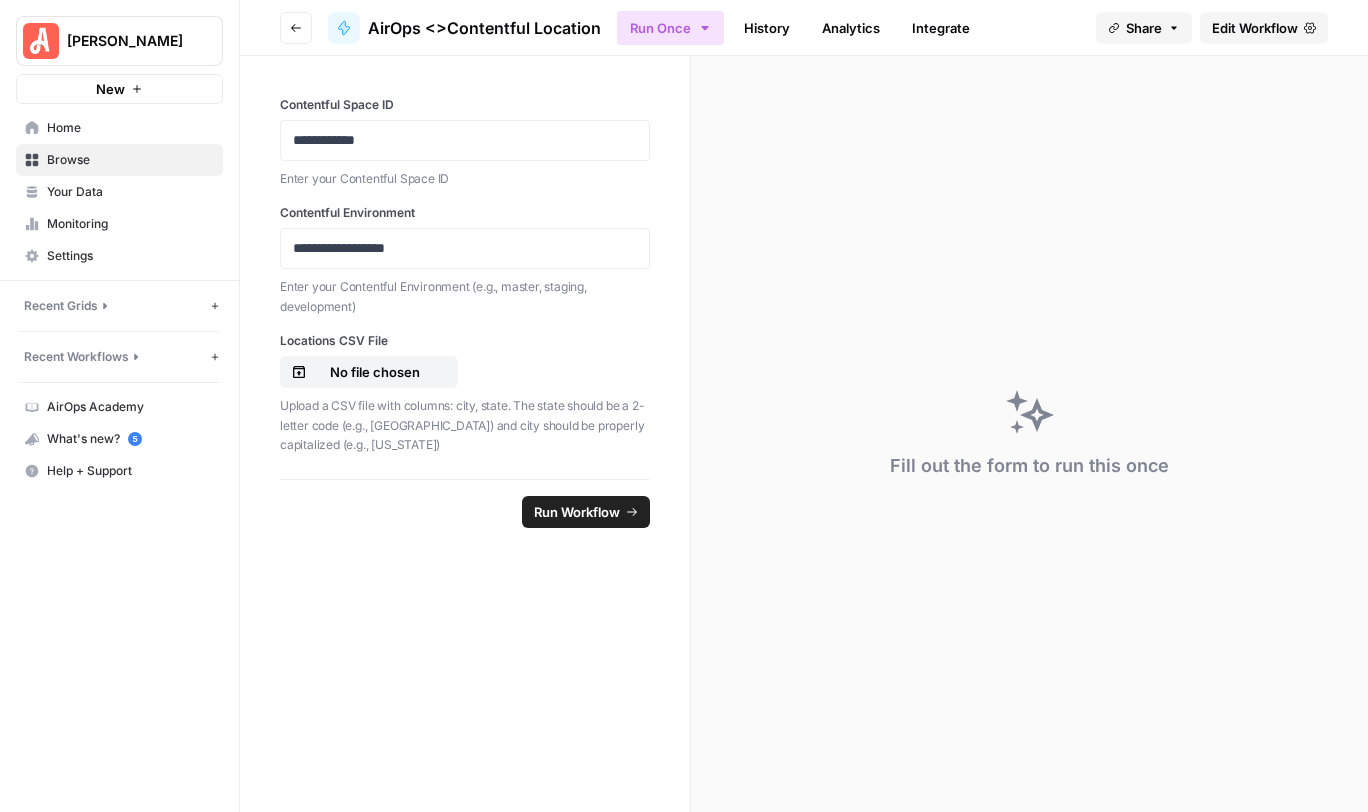 click 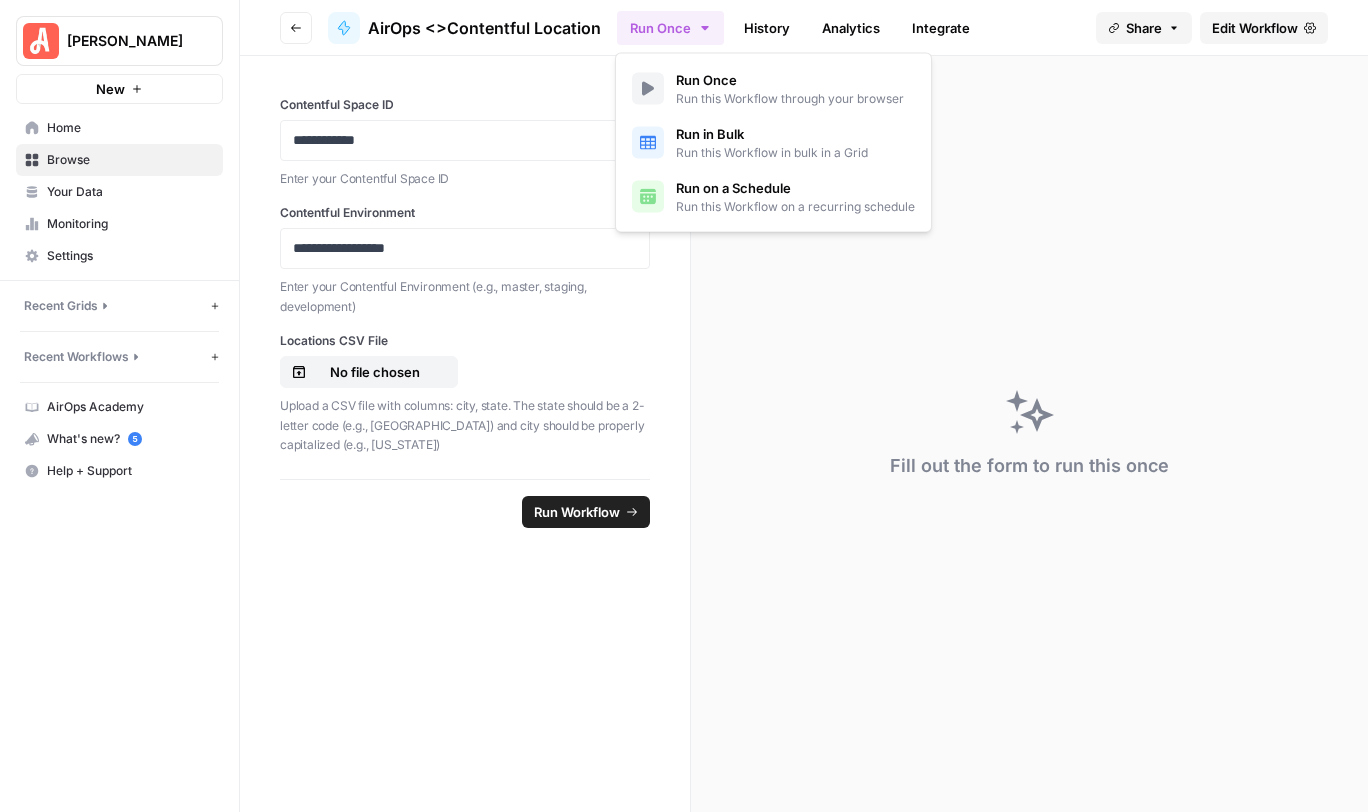 click on "Fill out the form to run this once" at bounding box center (1029, 434) 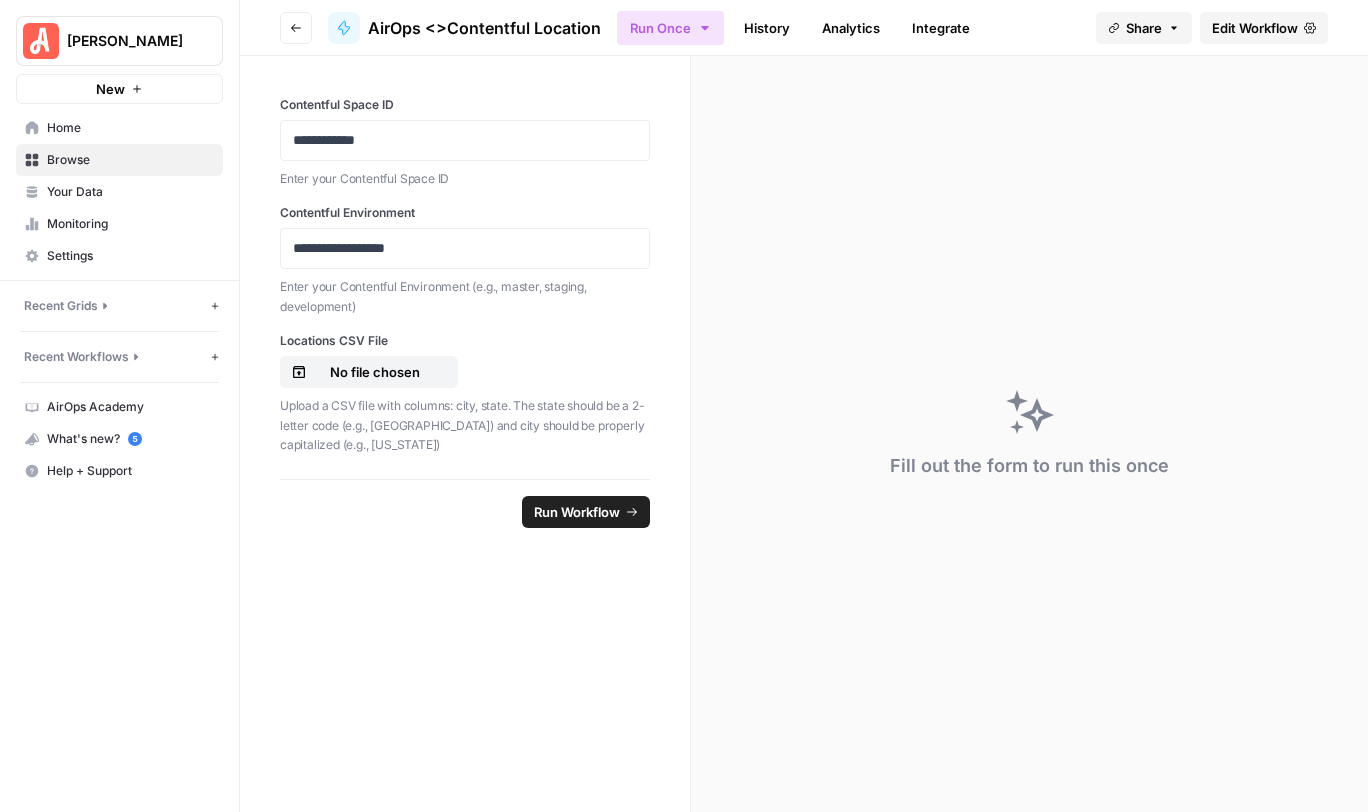 click 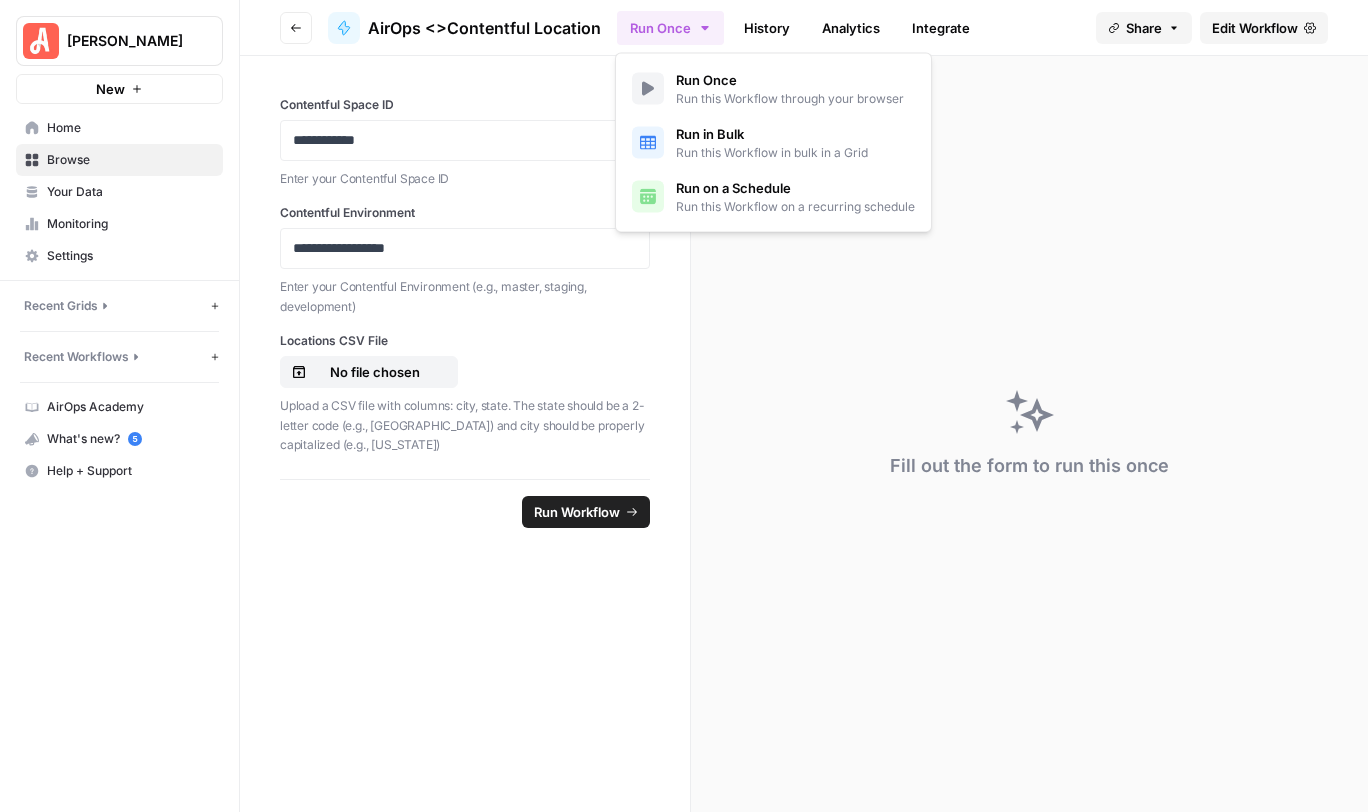 click on "**********" at bounding box center [465, 267] 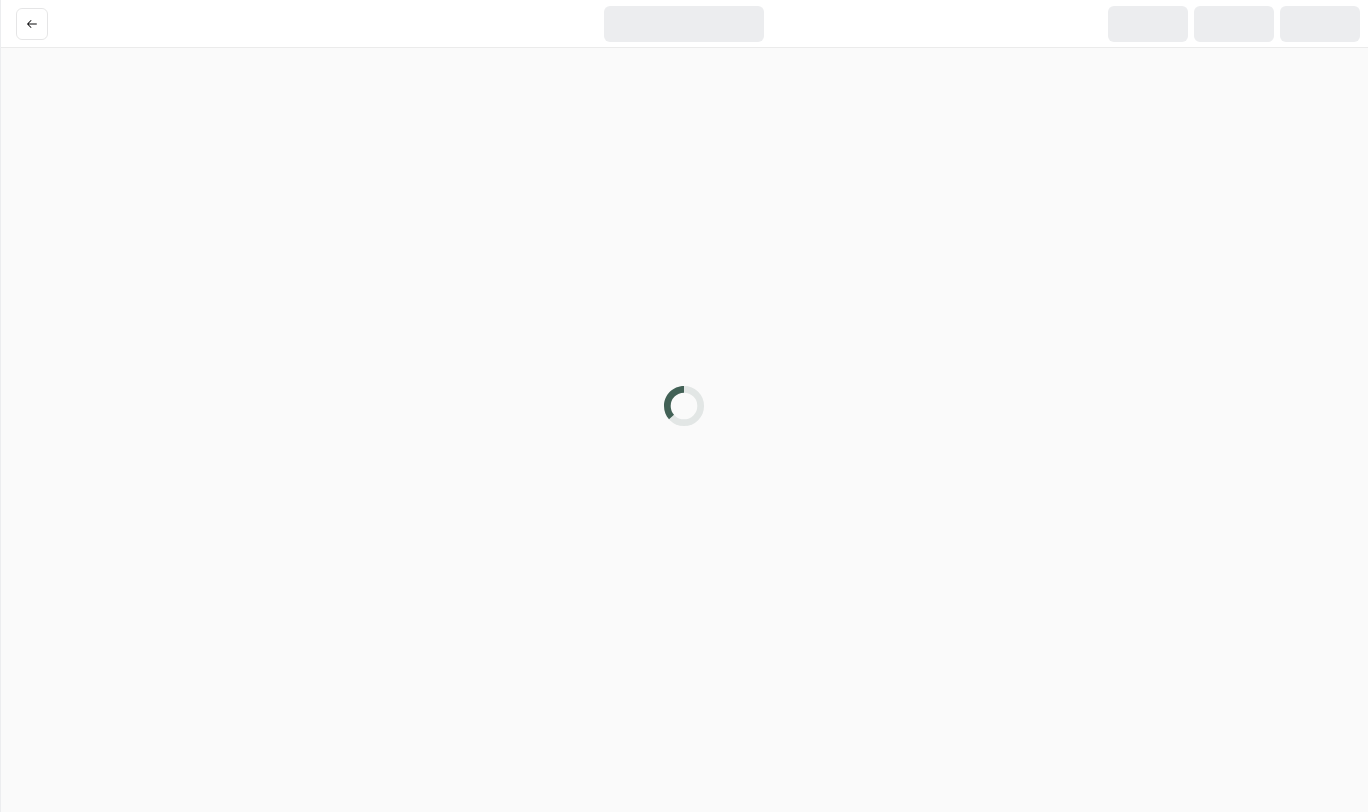 scroll, scrollTop: 0, scrollLeft: 0, axis: both 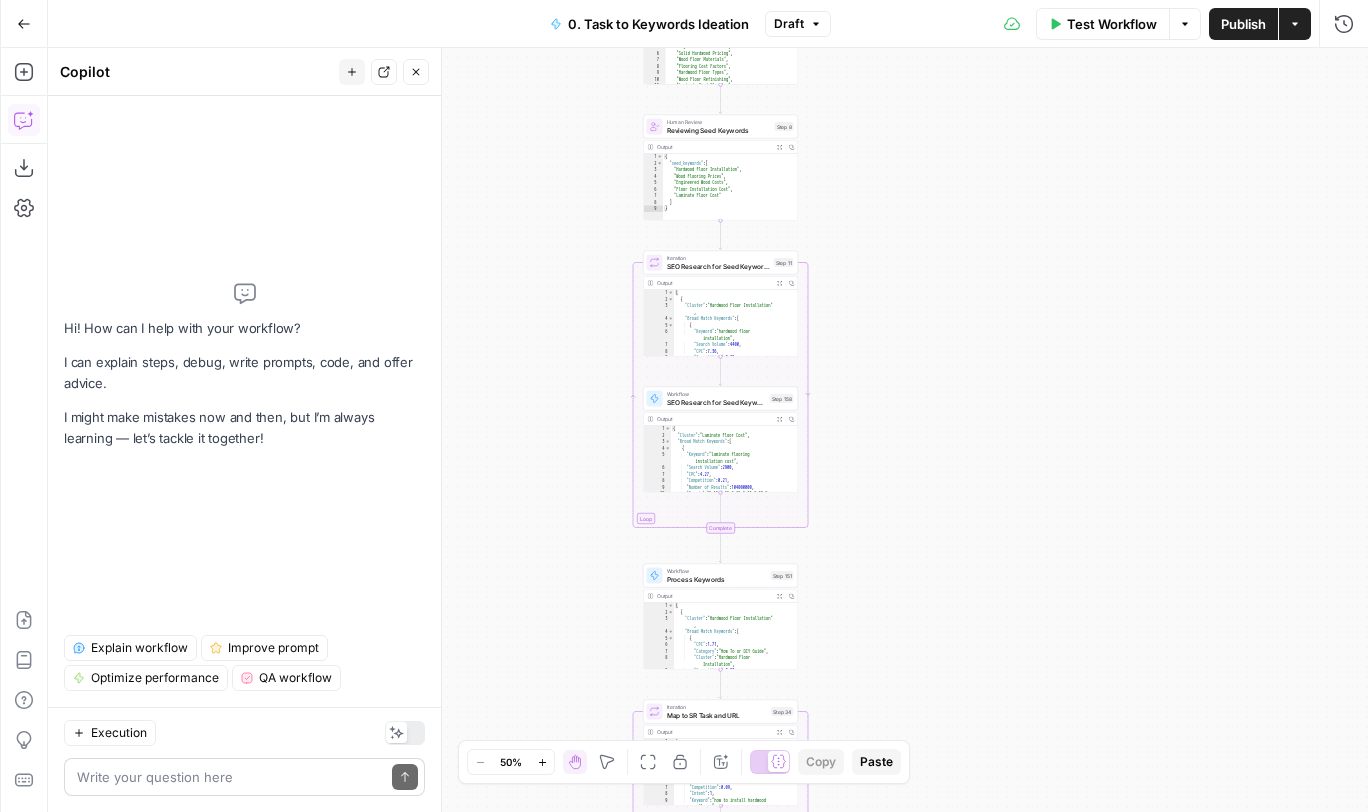 click at bounding box center [230, 777] 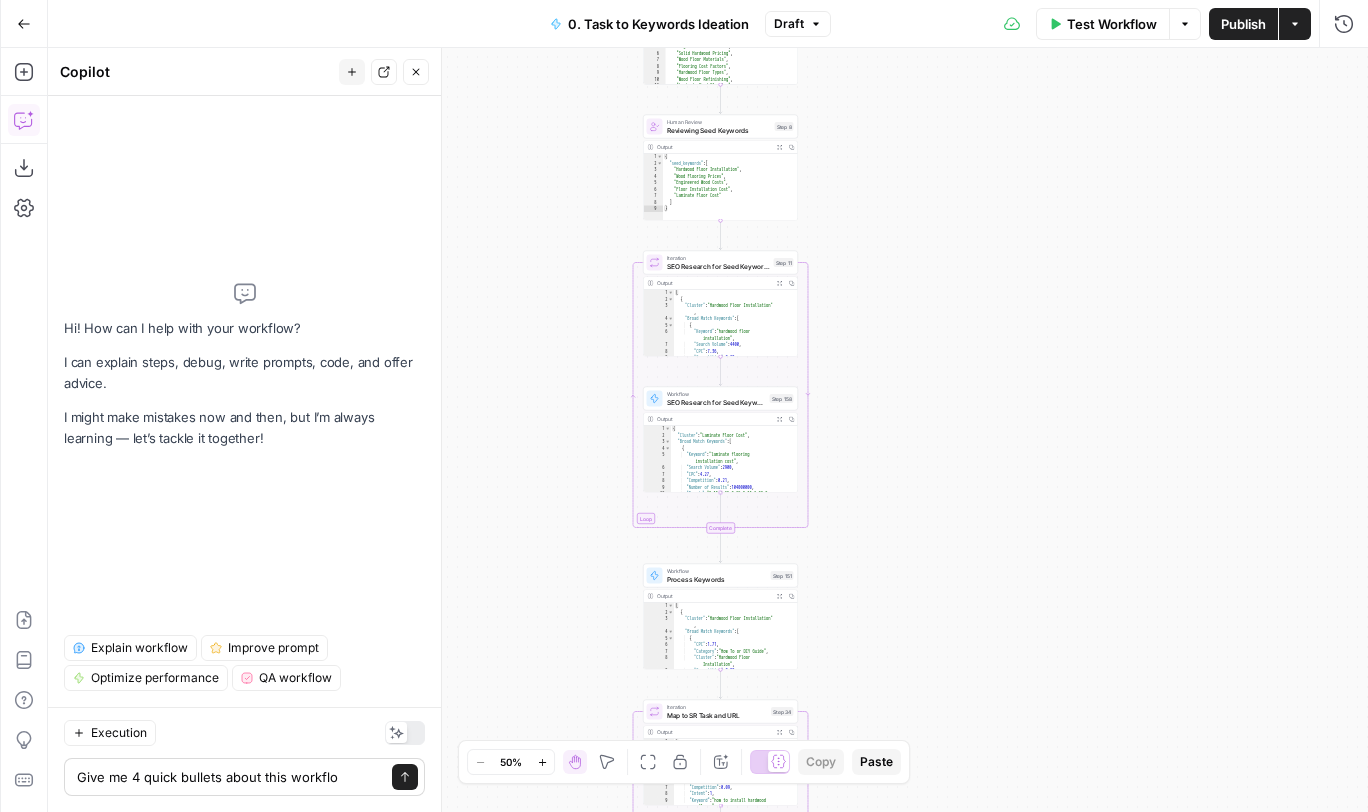 type on "Give me 4 quick bullets about this workflow" 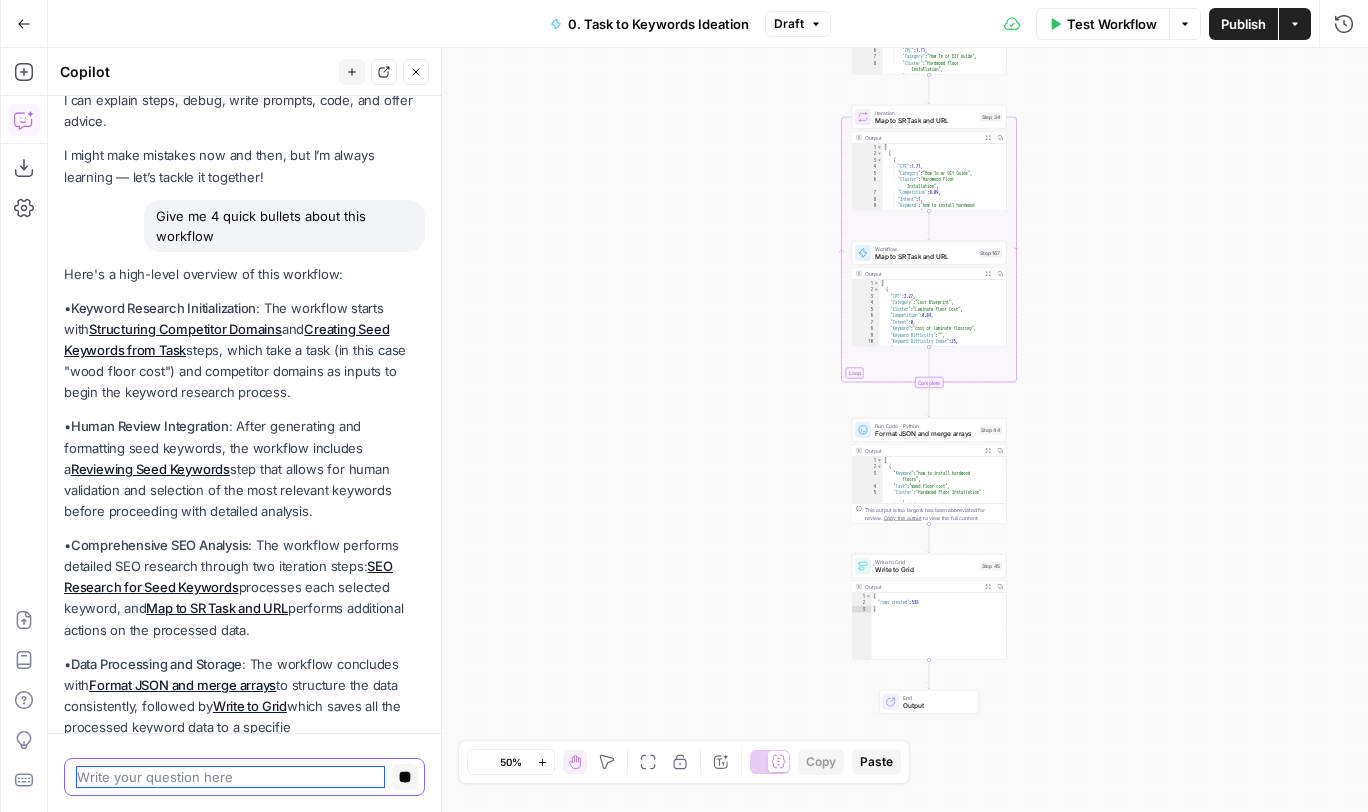 scroll, scrollTop: 77, scrollLeft: 0, axis: vertical 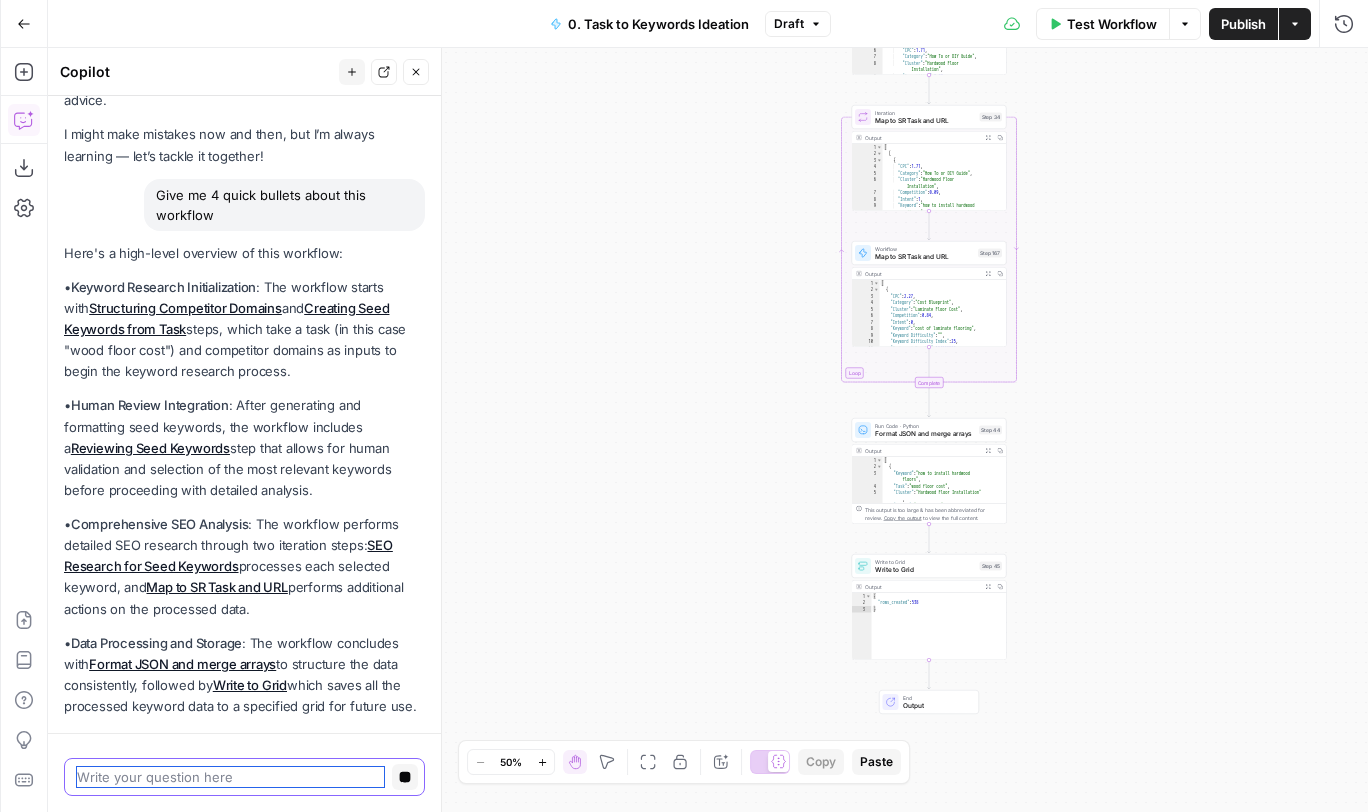 click at bounding box center [230, 777] 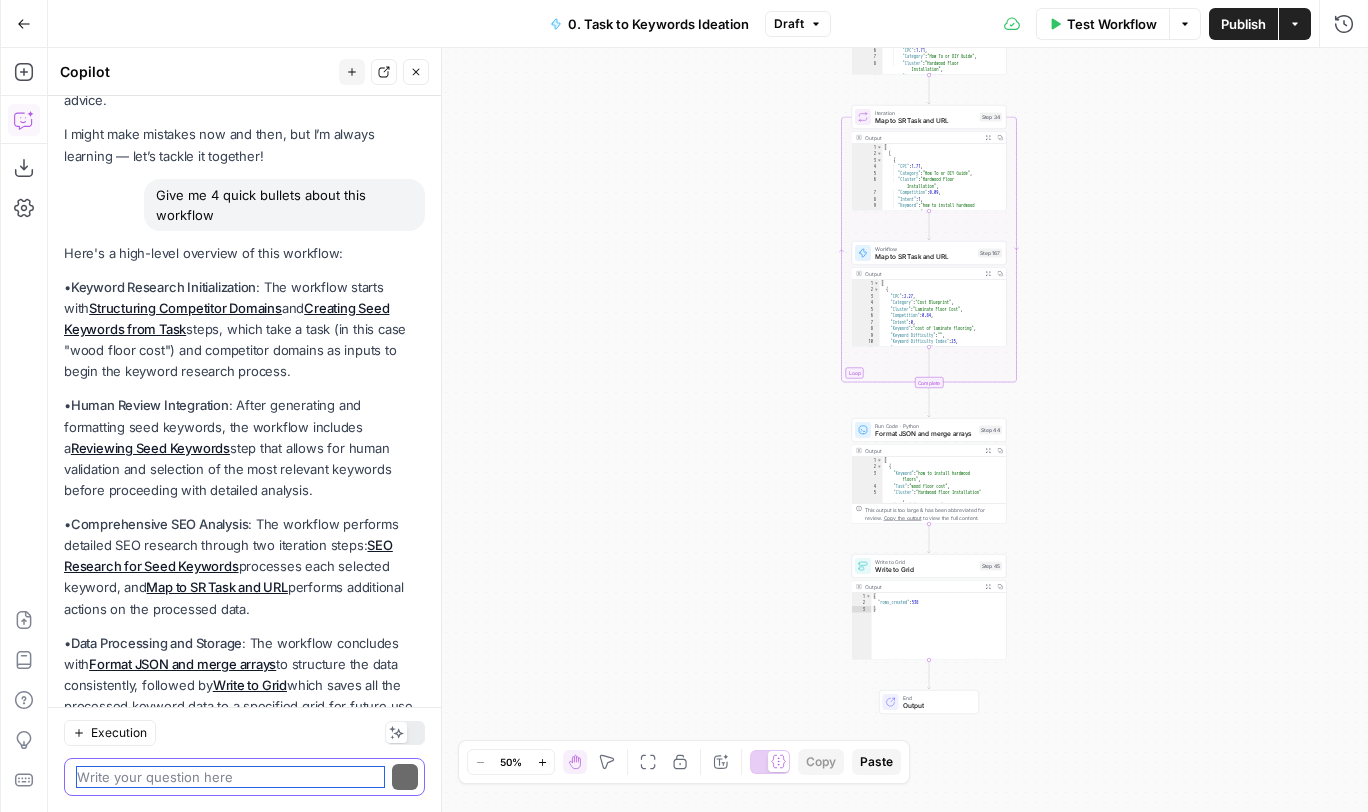 scroll, scrollTop: 135, scrollLeft: 0, axis: vertical 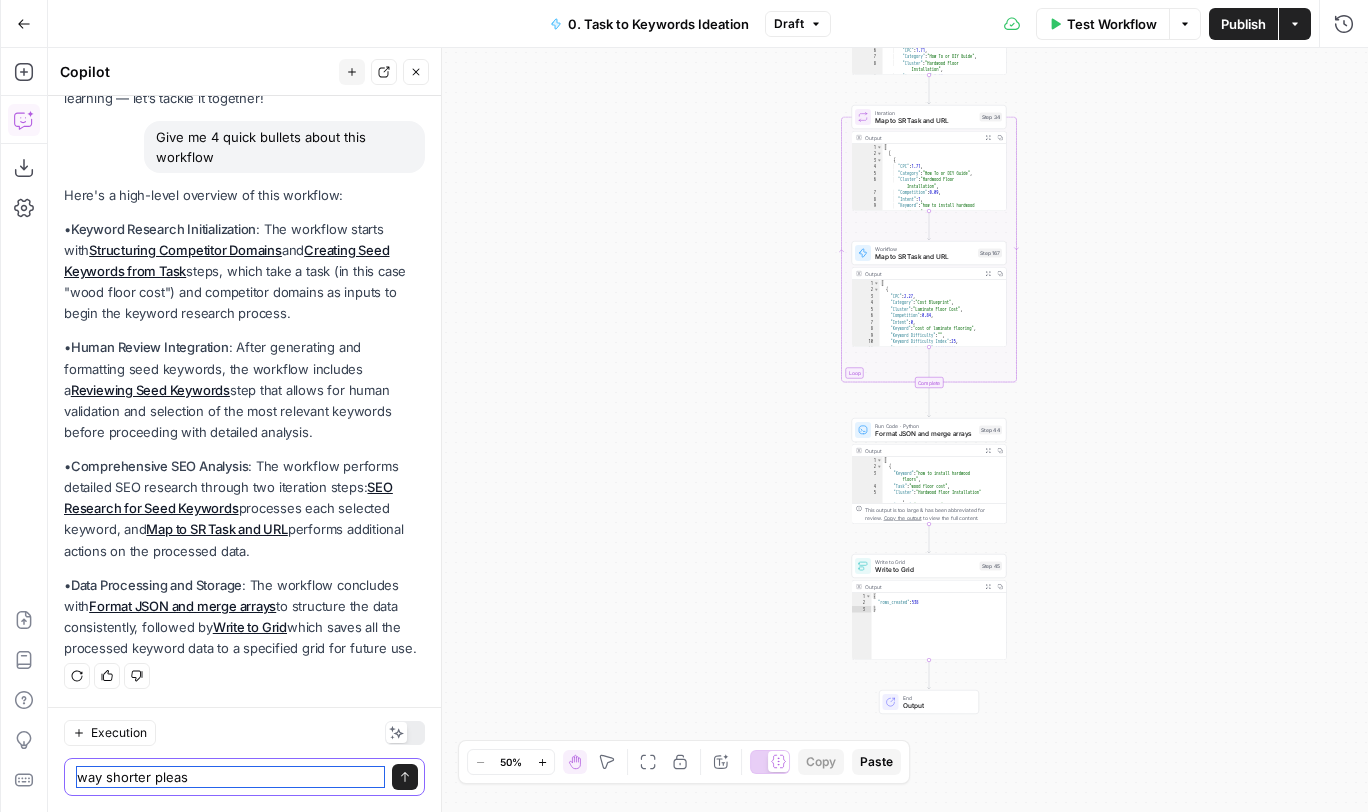 type on "way shorter please" 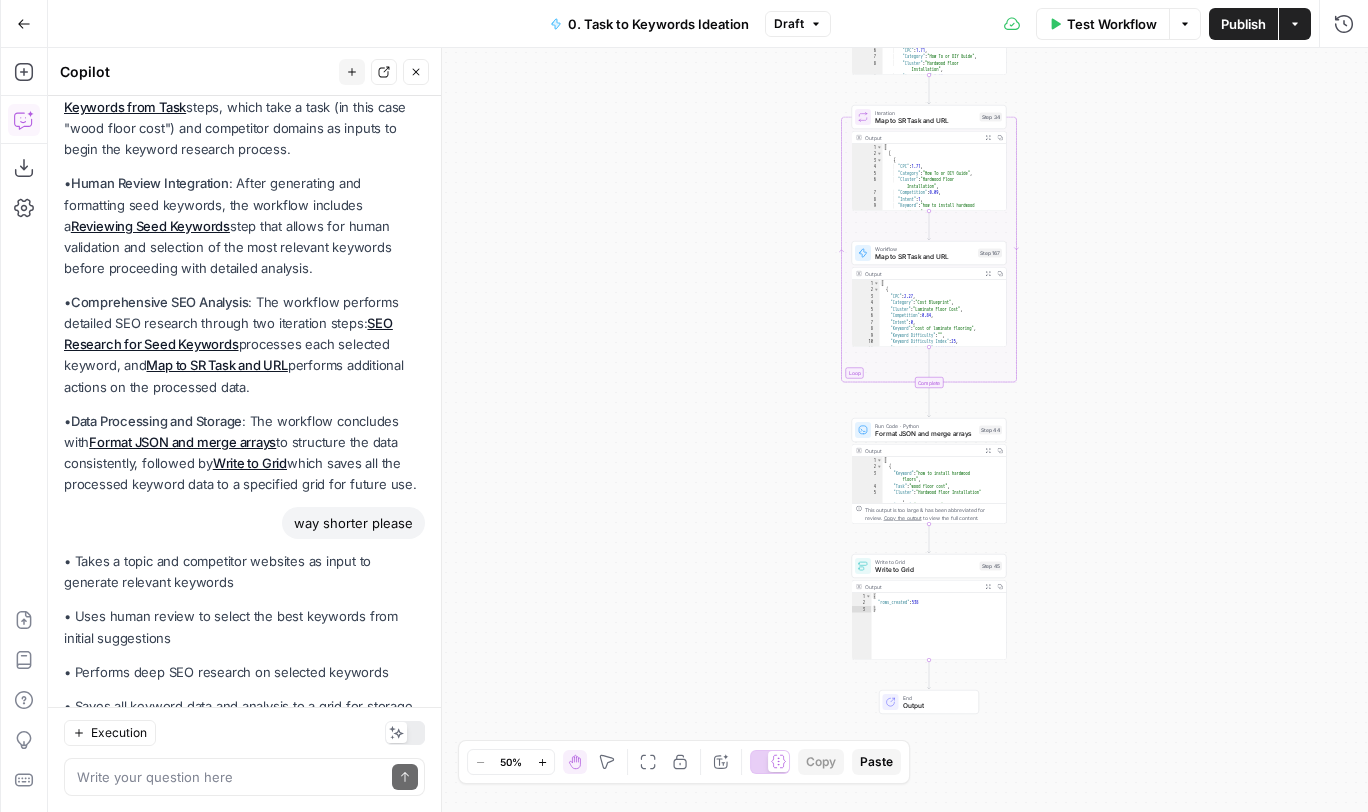 scroll, scrollTop: 357, scrollLeft: 0, axis: vertical 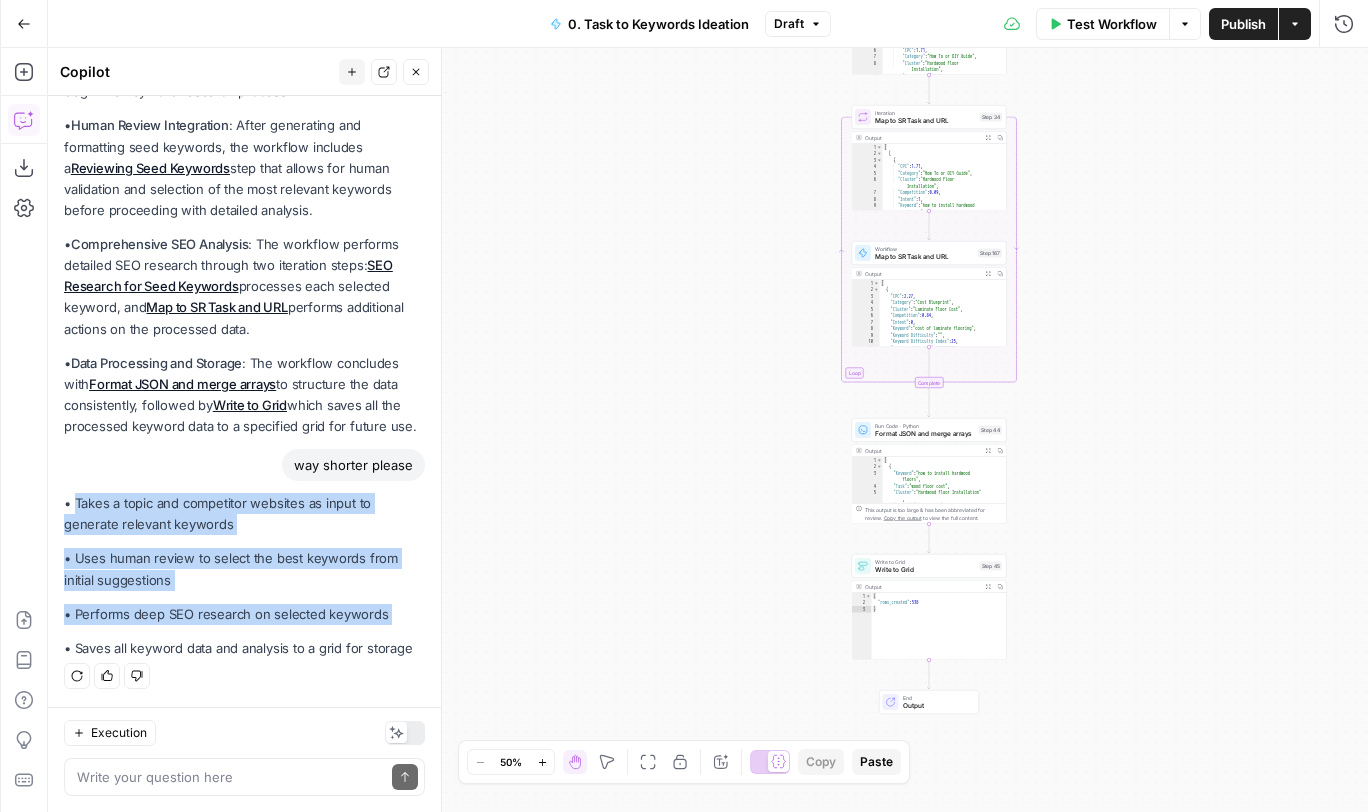 drag, startPoint x: 73, startPoint y: 498, endPoint x: 400, endPoint y: 631, distance: 353.01276 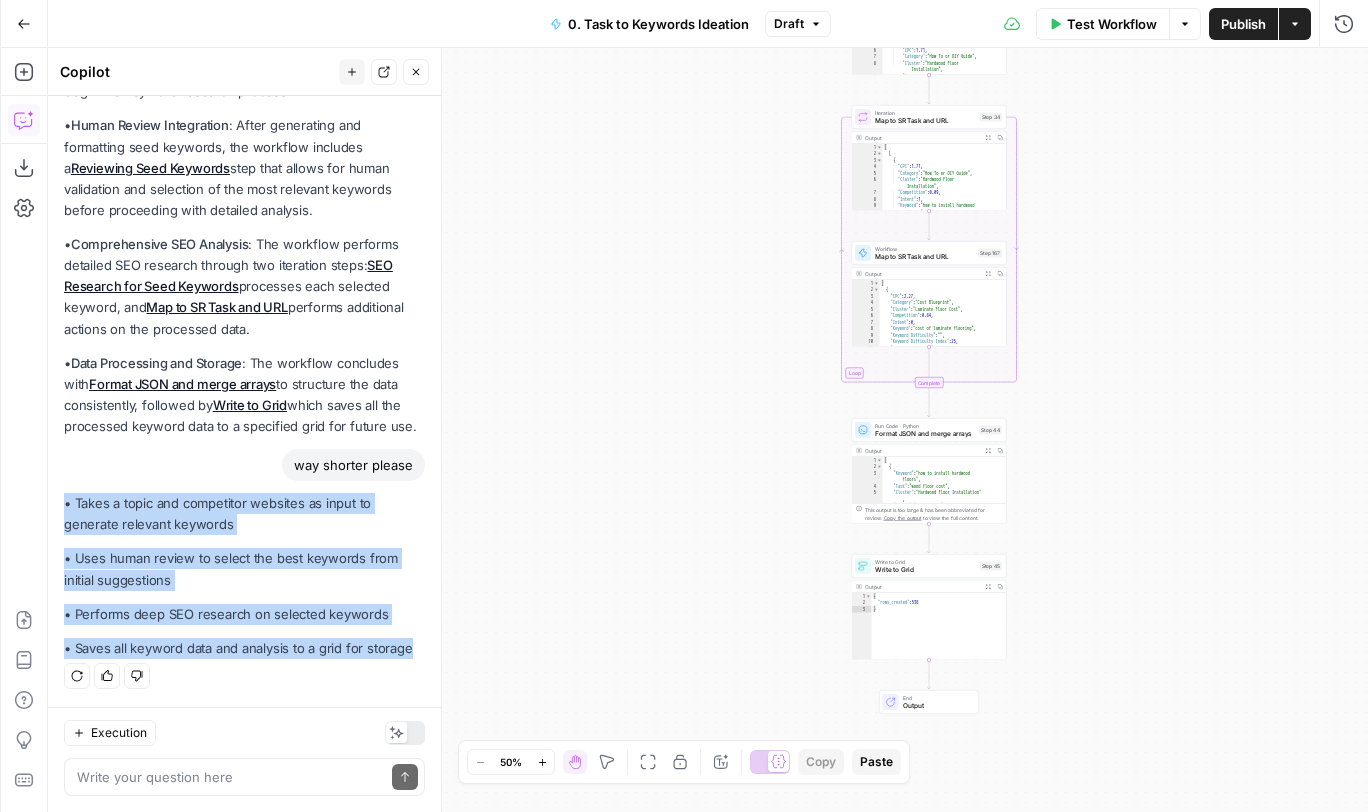 drag, startPoint x: 414, startPoint y: 645, endPoint x: 60, endPoint y: 508, distance: 379.5853 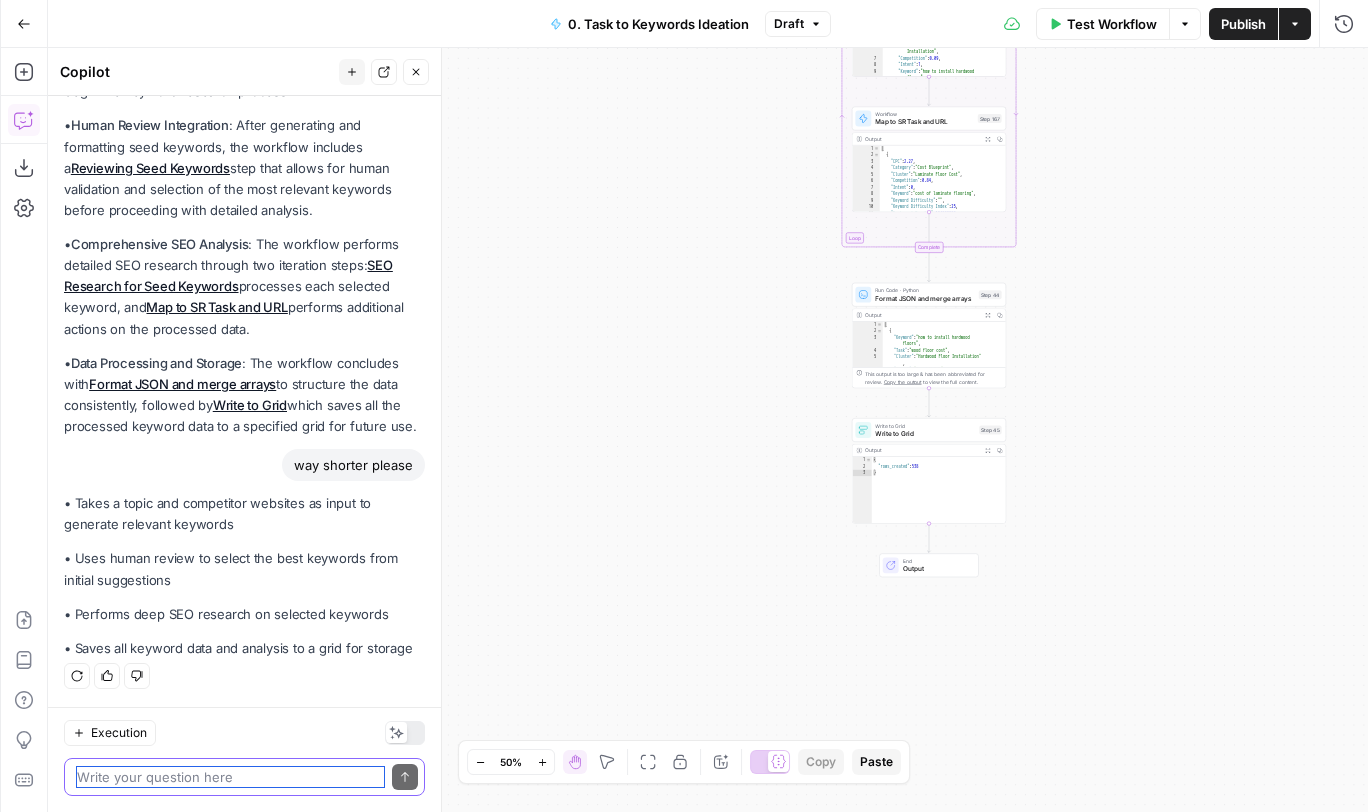 click at bounding box center (230, 777) 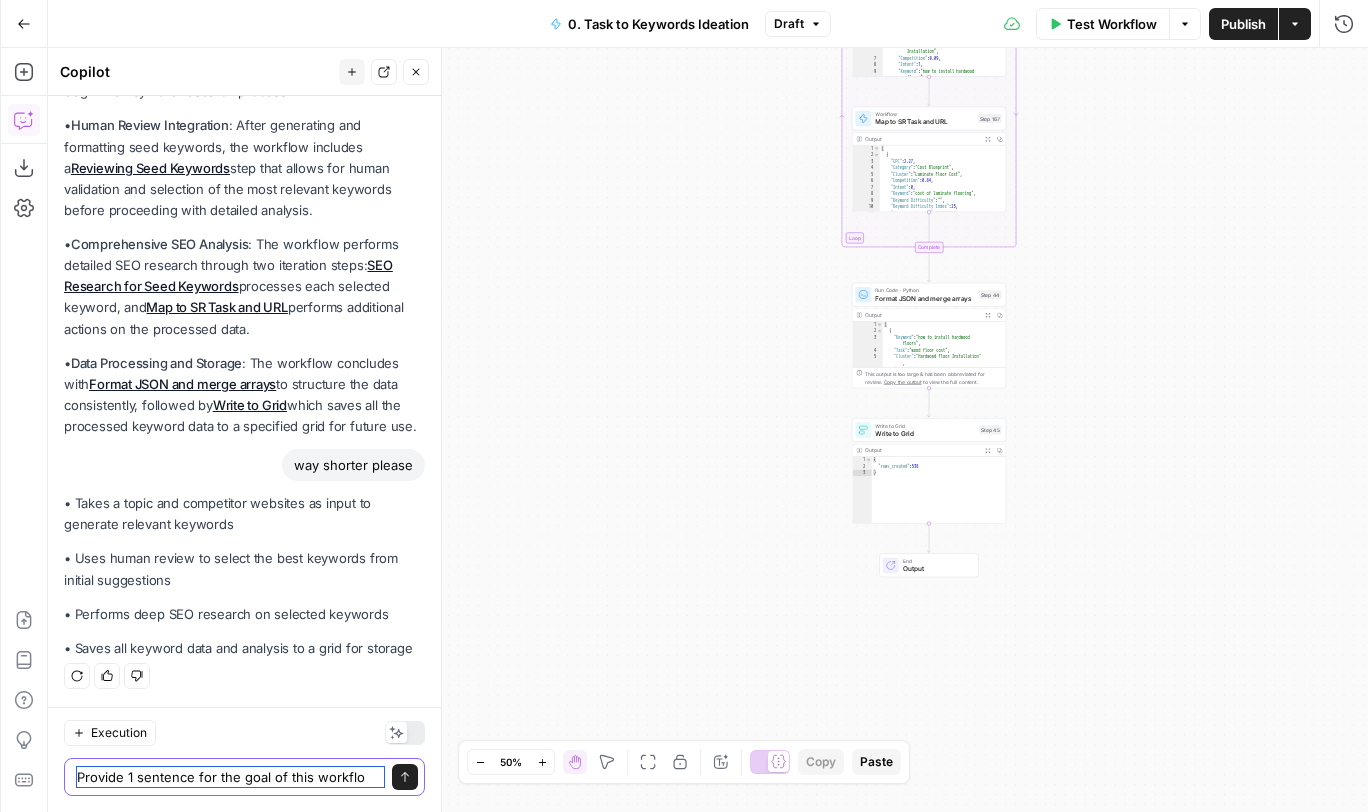 type on "Provide 1 sentence for the goal of this workflow" 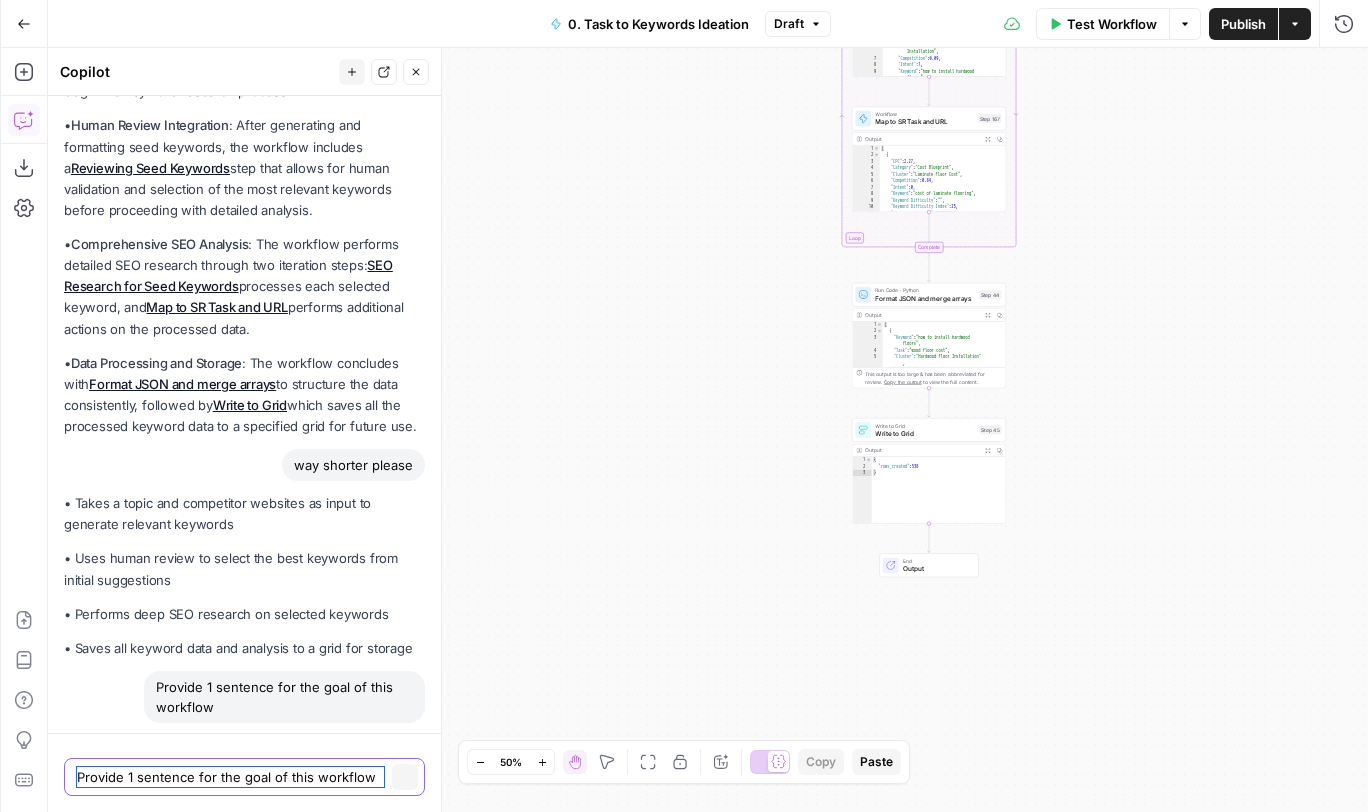 type 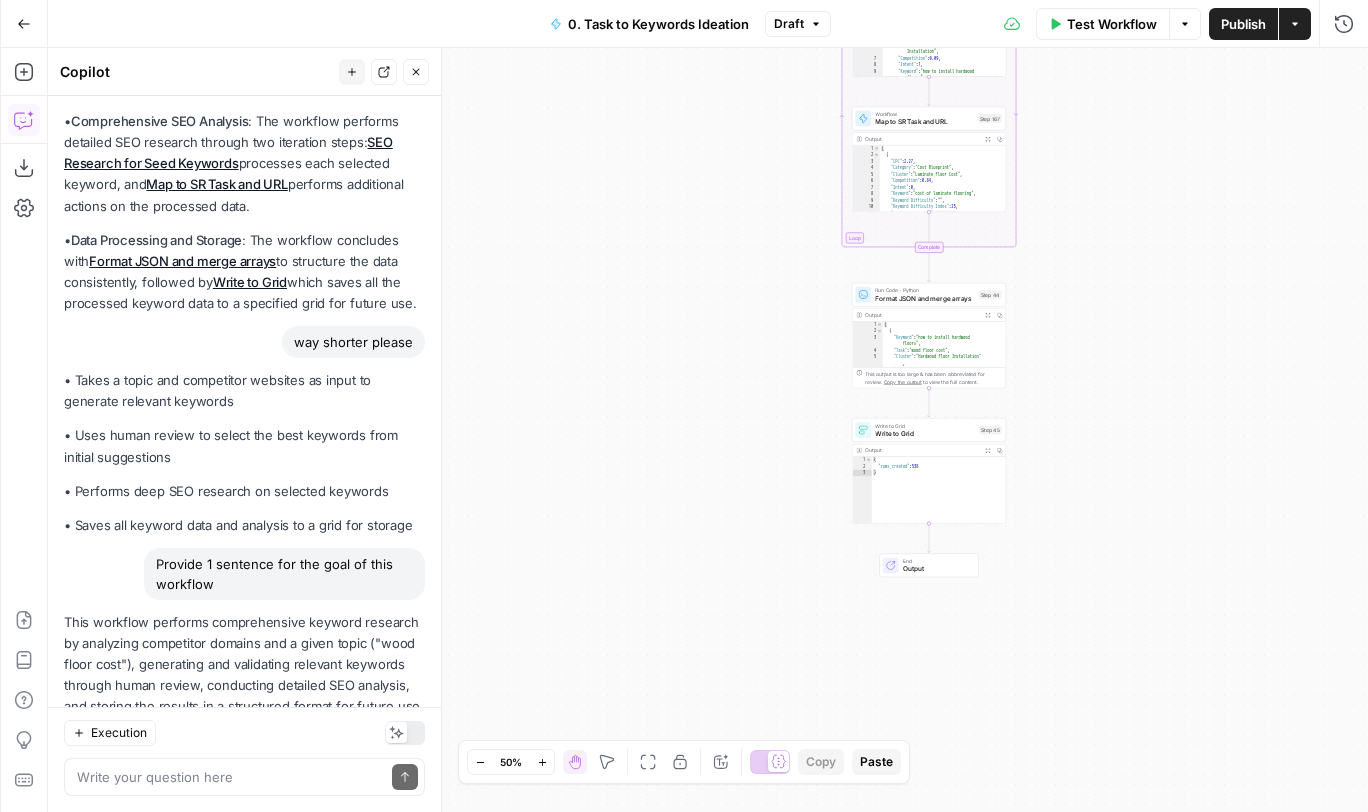 scroll, scrollTop: 538, scrollLeft: 0, axis: vertical 